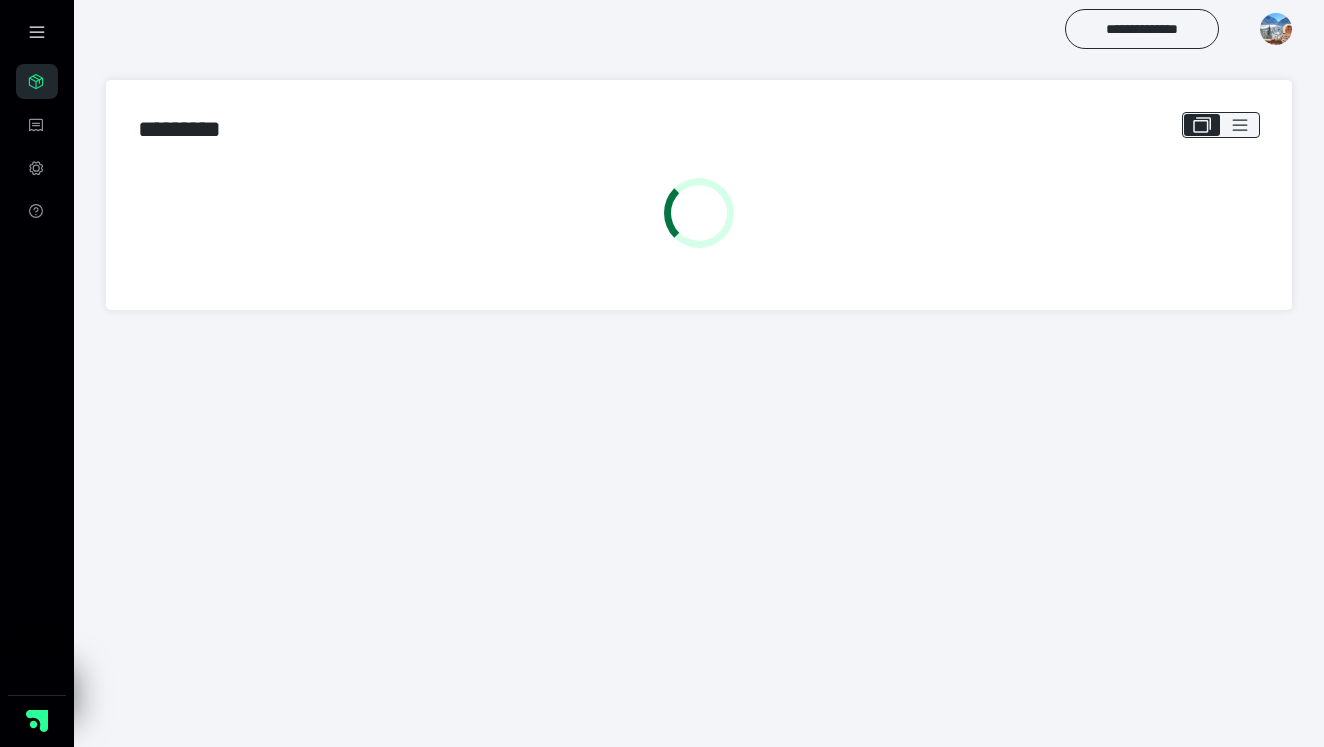 scroll, scrollTop: 0, scrollLeft: 0, axis: both 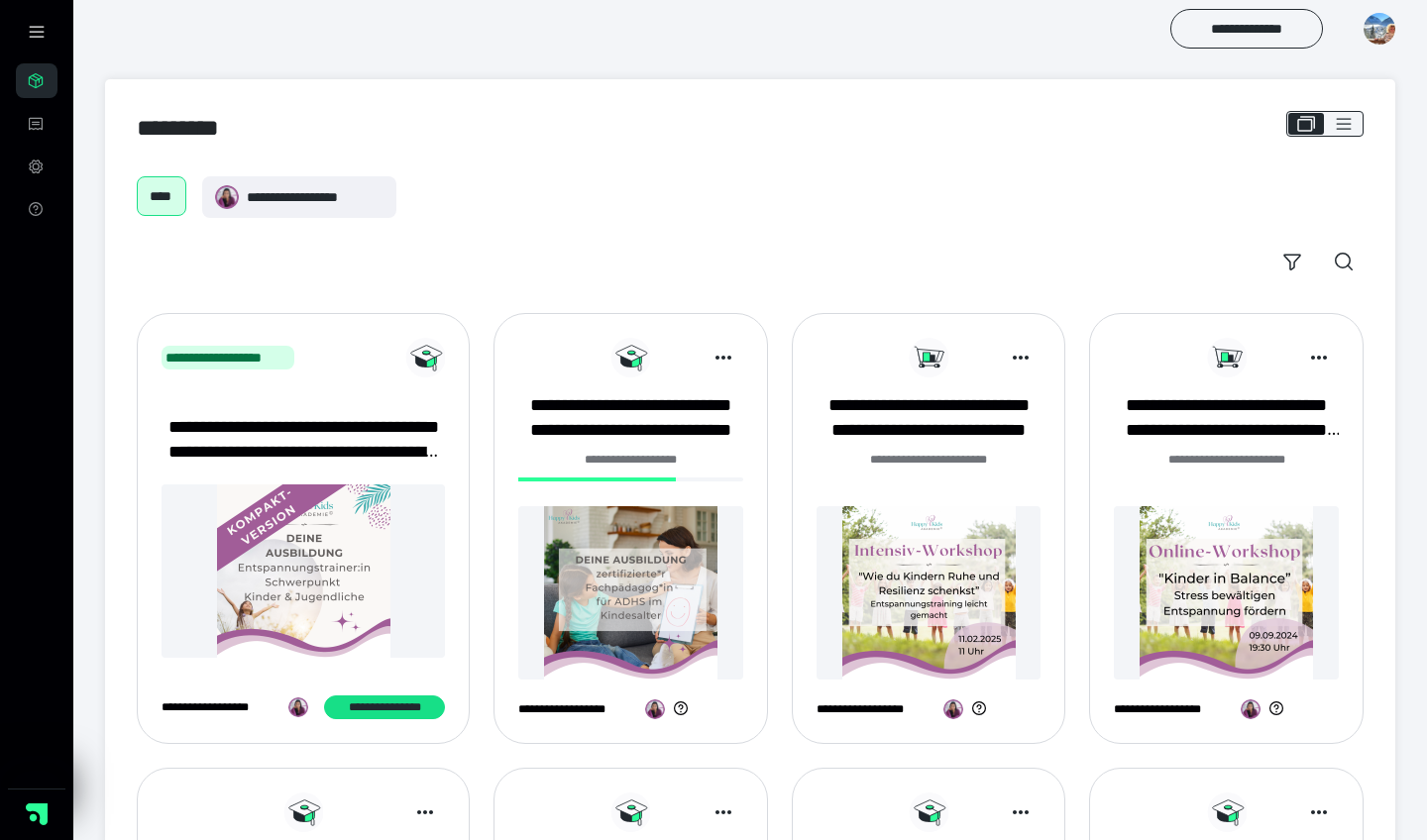 click at bounding box center (630, 592) 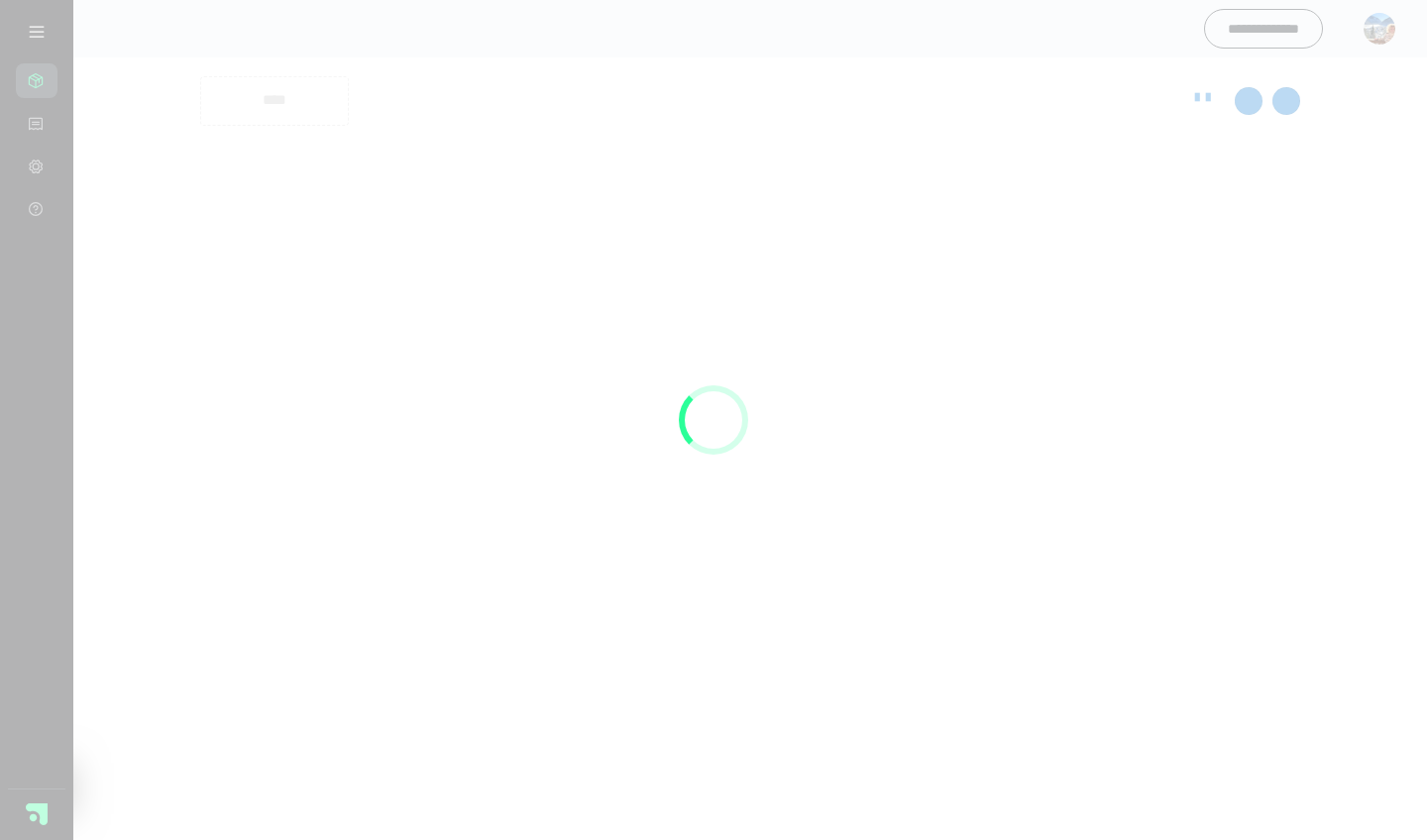scroll, scrollTop: 0, scrollLeft: 0, axis: both 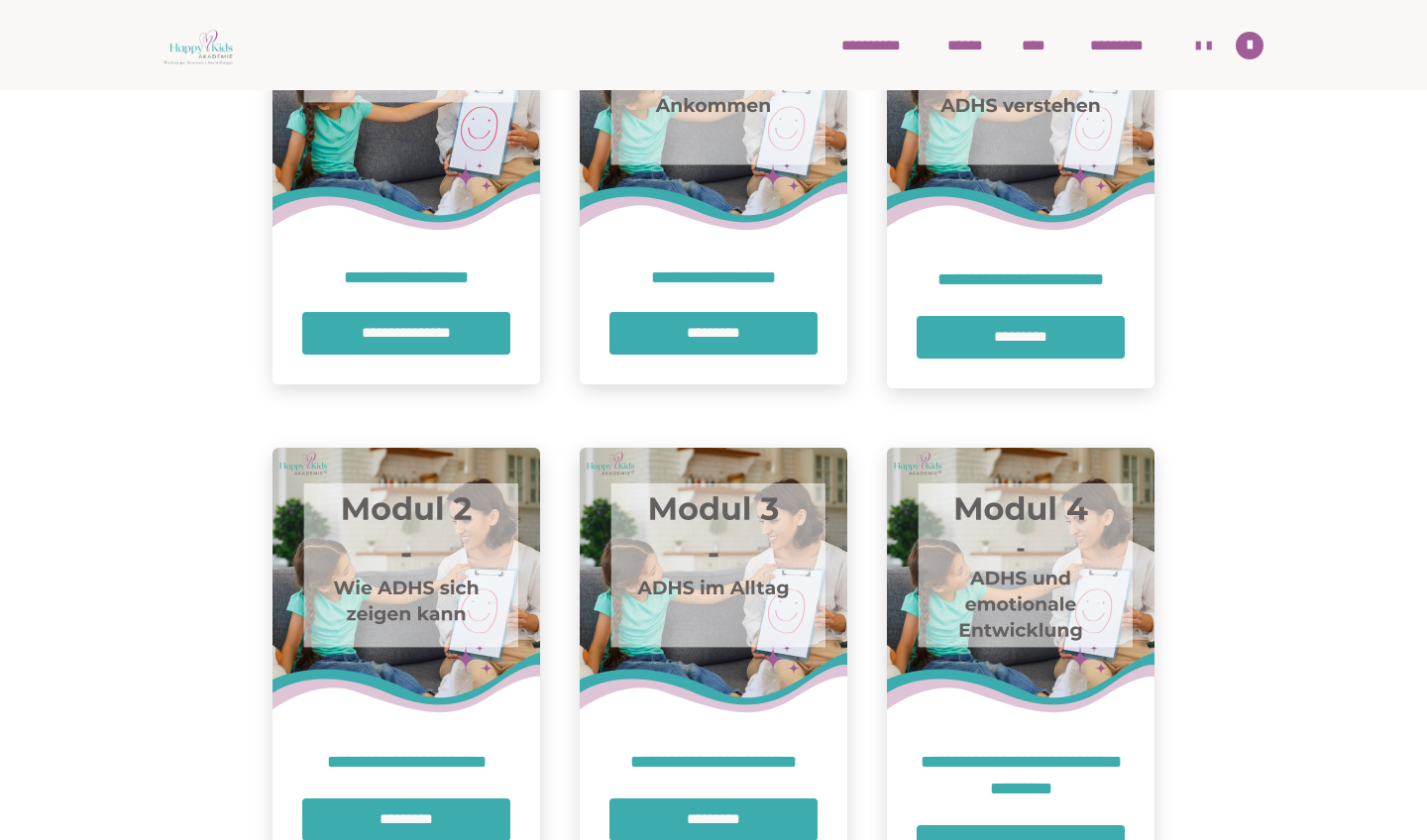 click on "**********" at bounding box center [406, 333] 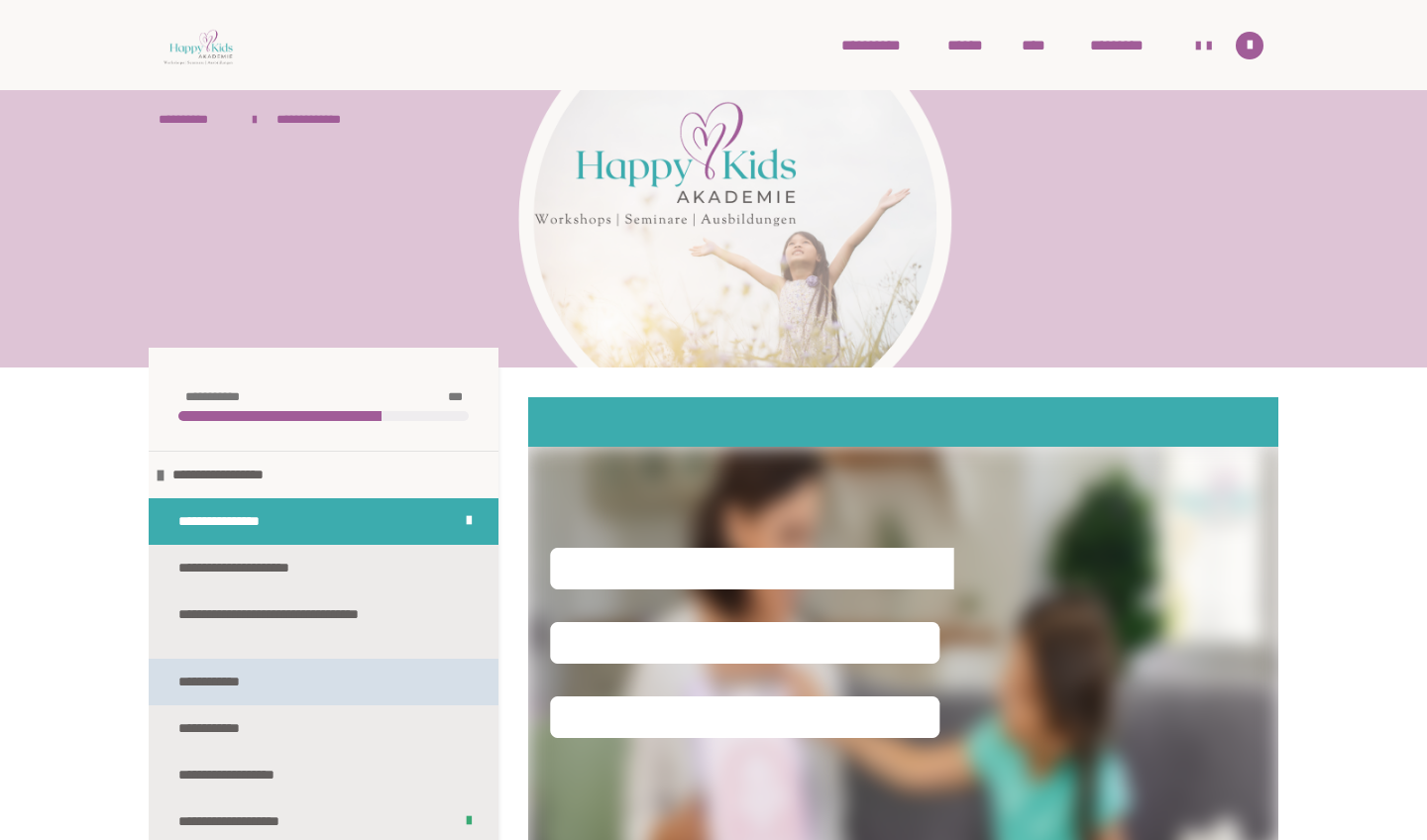 scroll, scrollTop: 82, scrollLeft: 0, axis: vertical 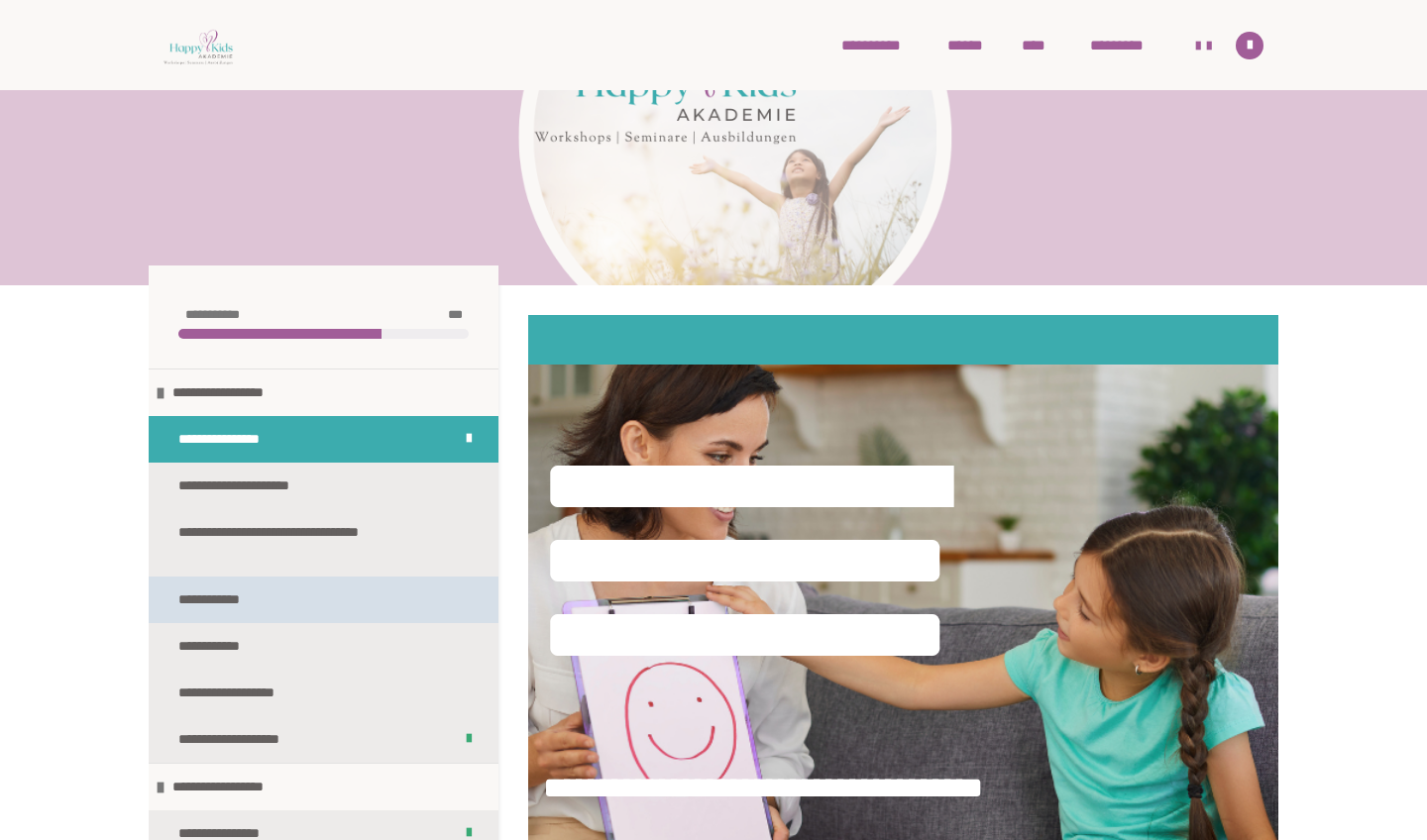 click on "**********" at bounding box center [323, 599] 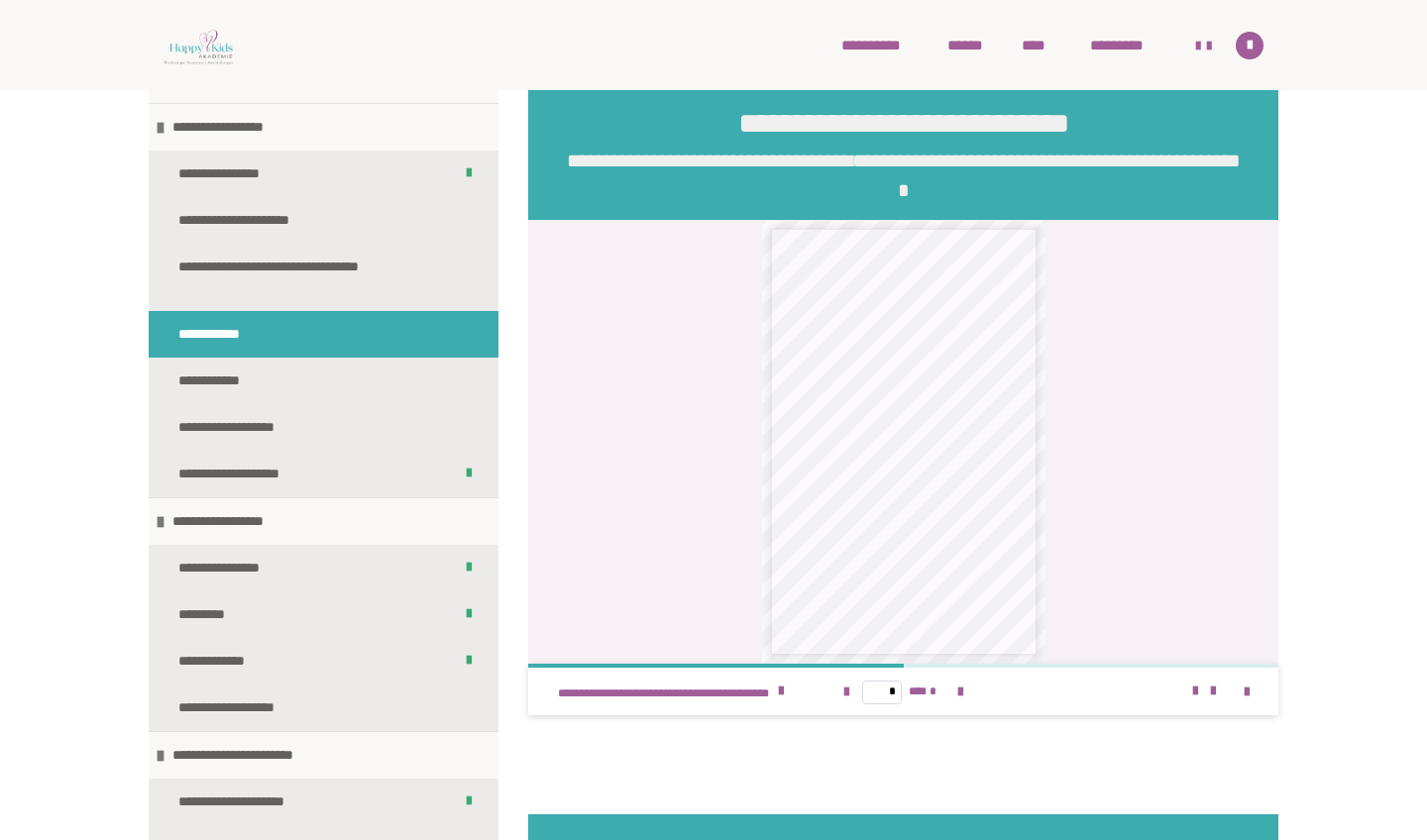 scroll, scrollTop: 3278, scrollLeft: 0, axis: vertical 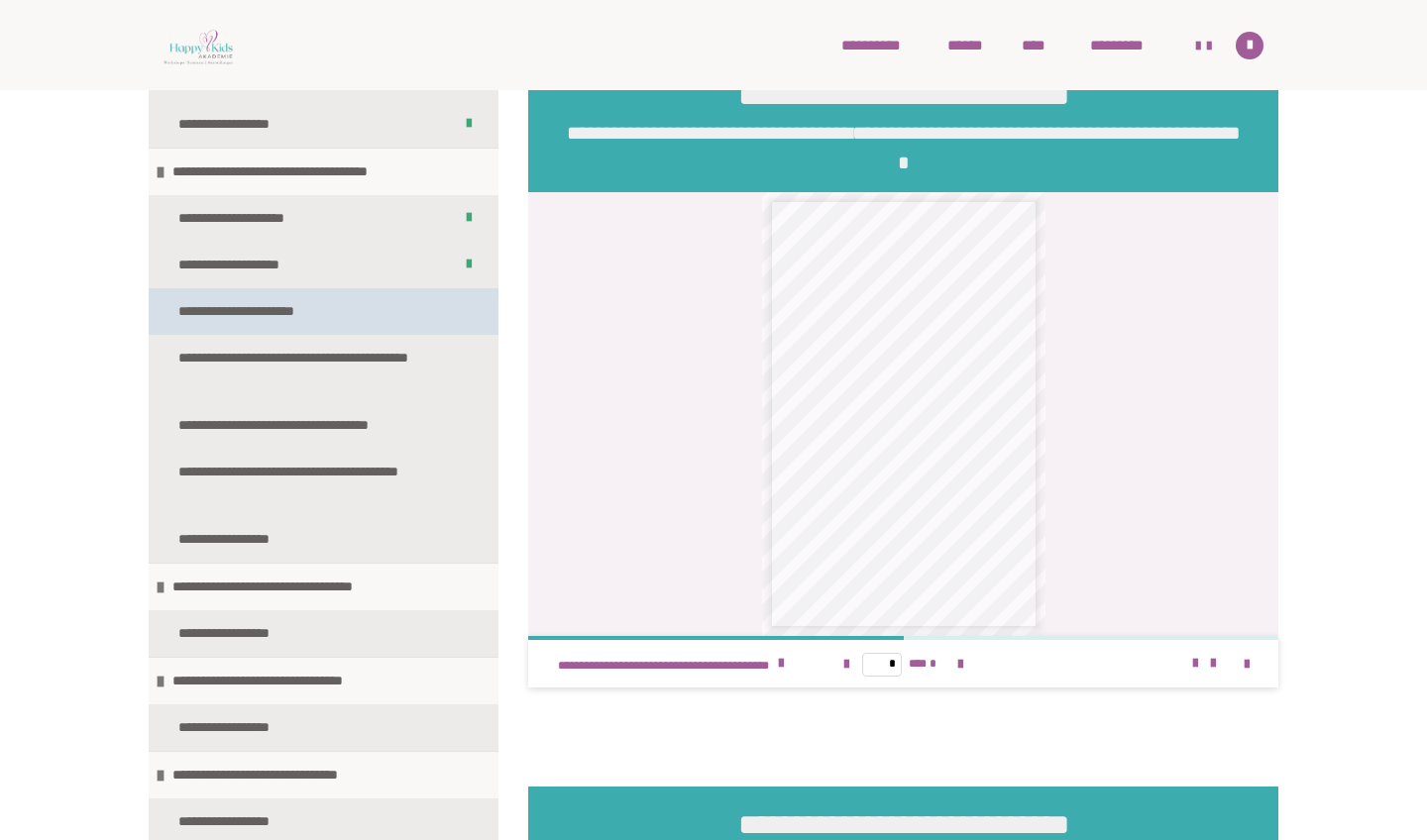 click on "**********" at bounding box center (264, 311) 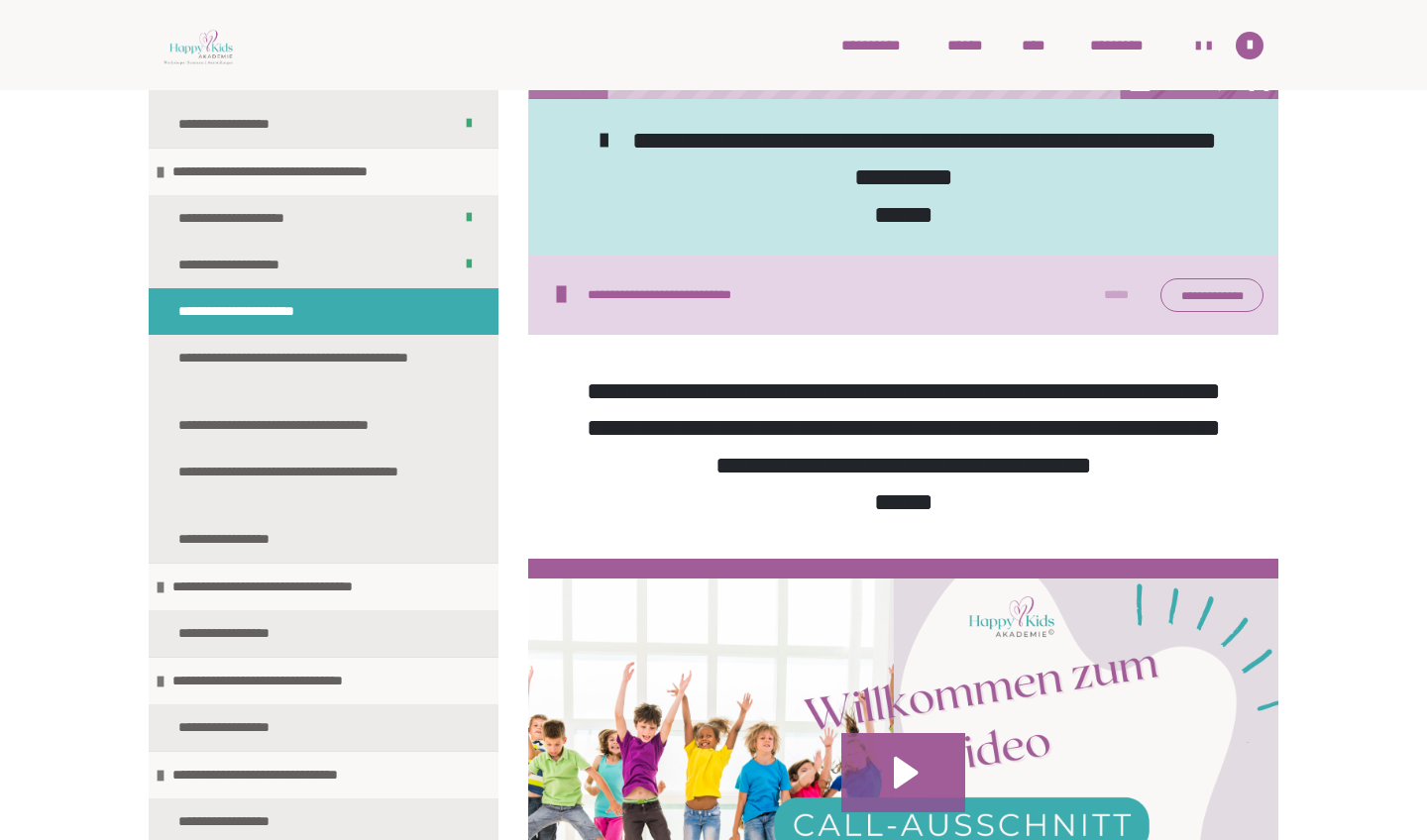 scroll, scrollTop: 1196, scrollLeft: 0, axis: vertical 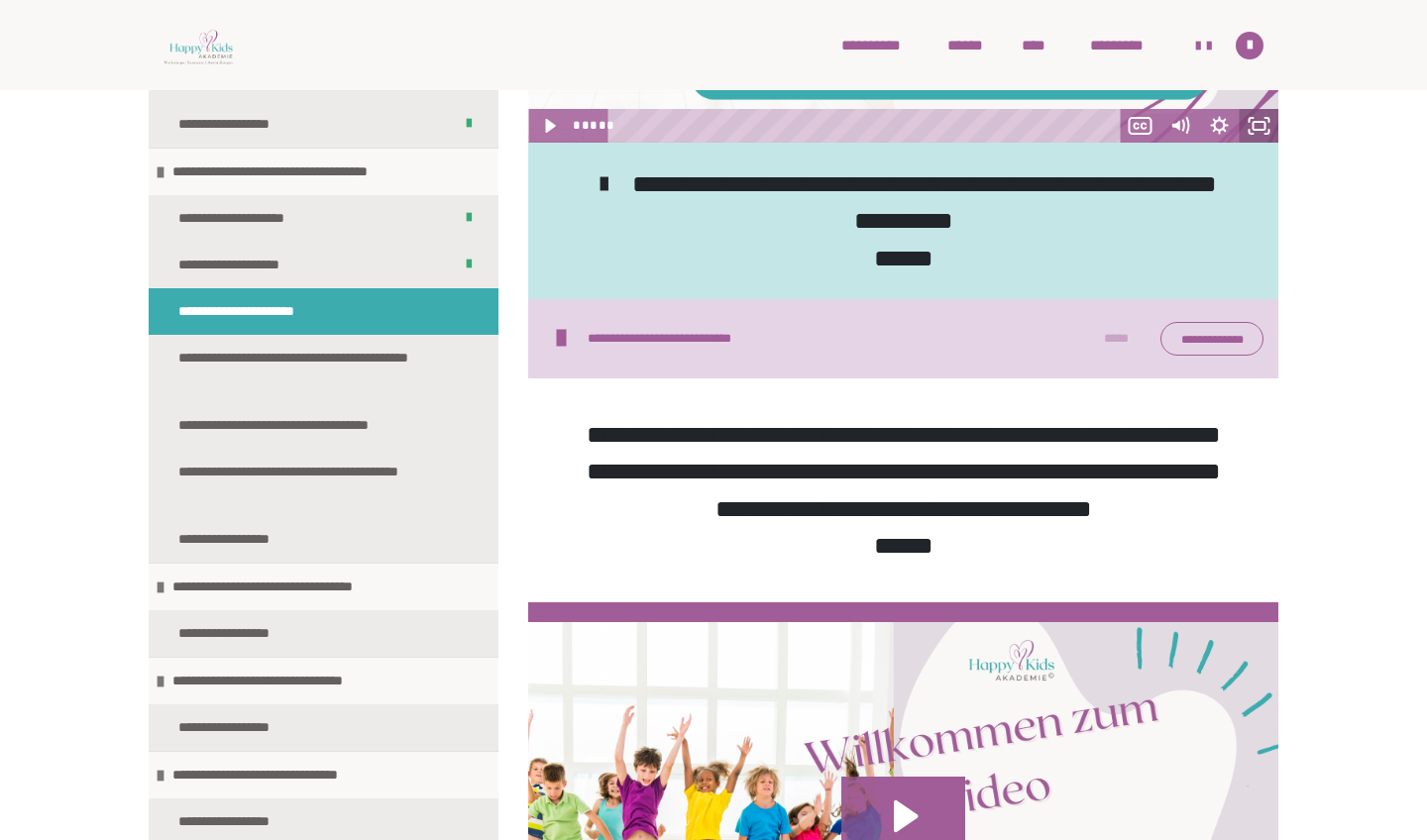 click 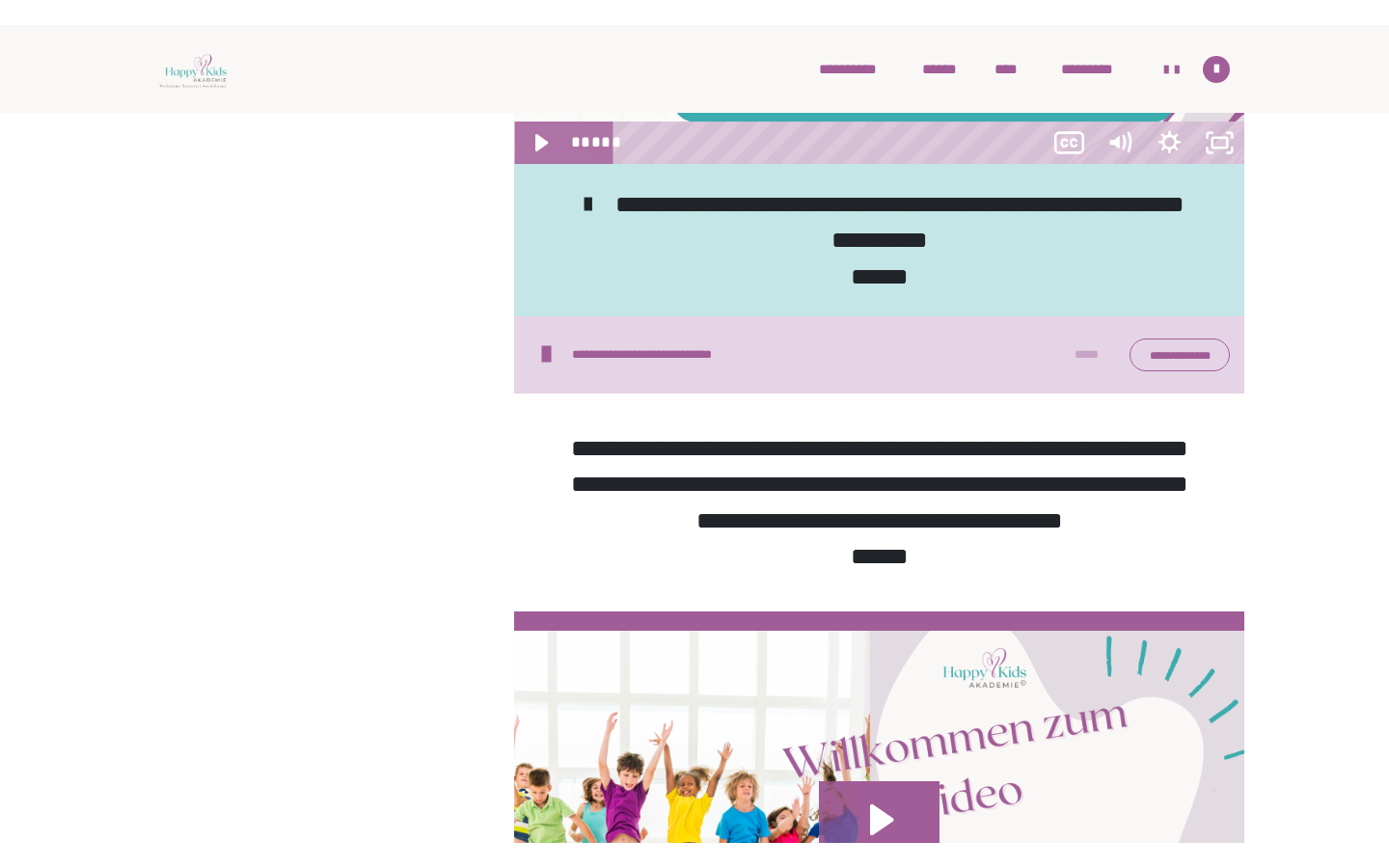 scroll, scrollTop: 0, scrollLeft: 0, axis: both 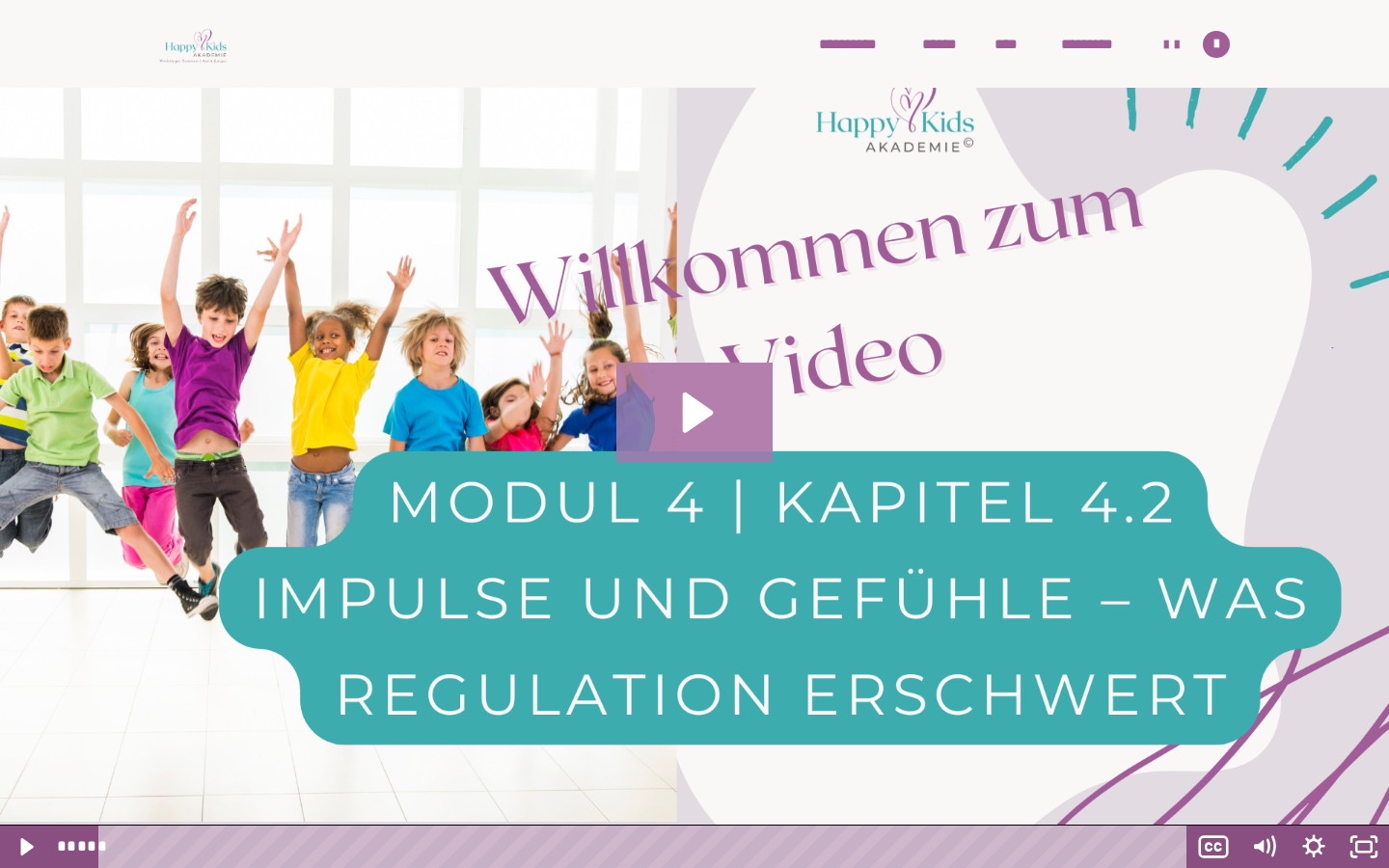 click 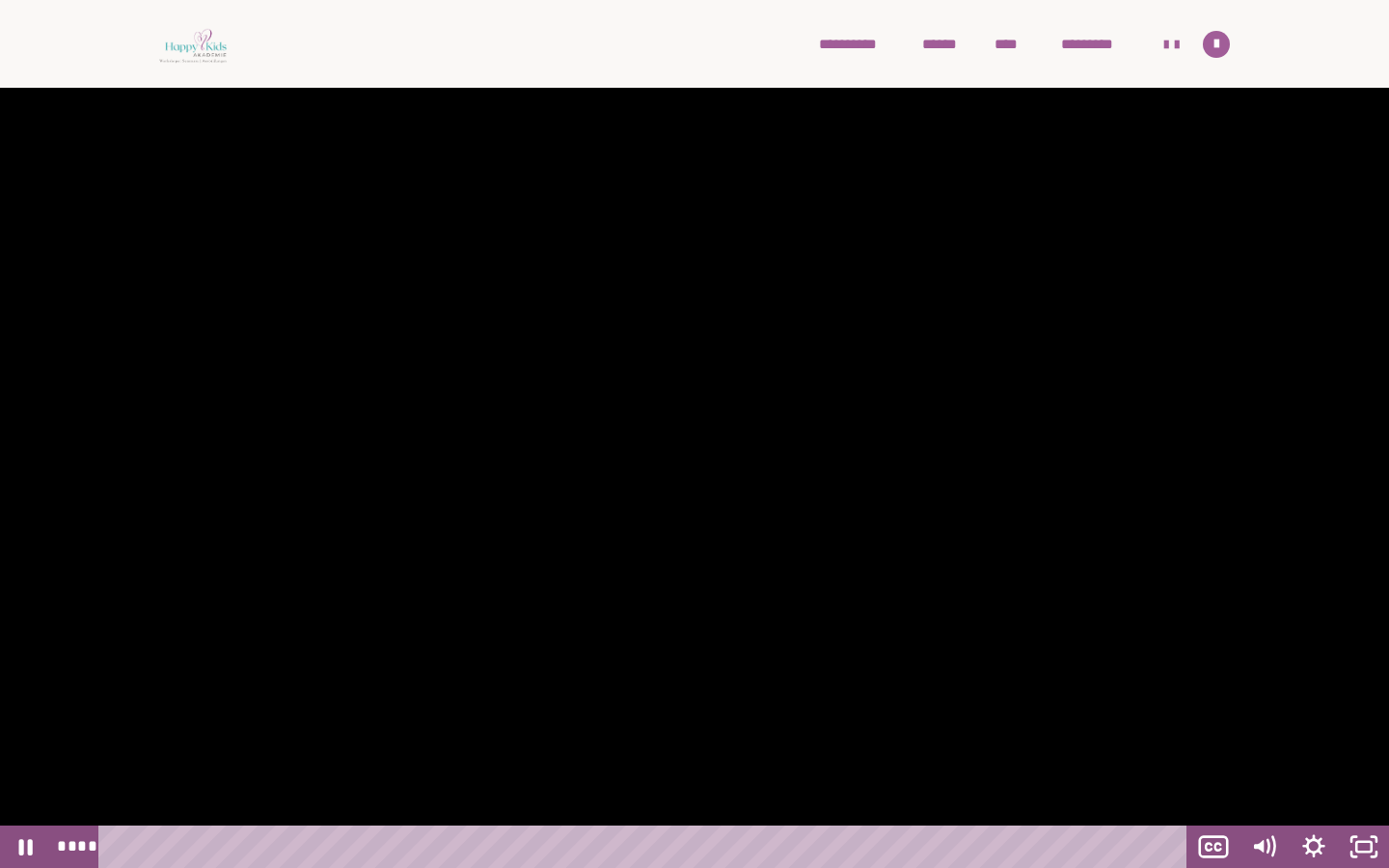 click at bounding box center [694, 434] 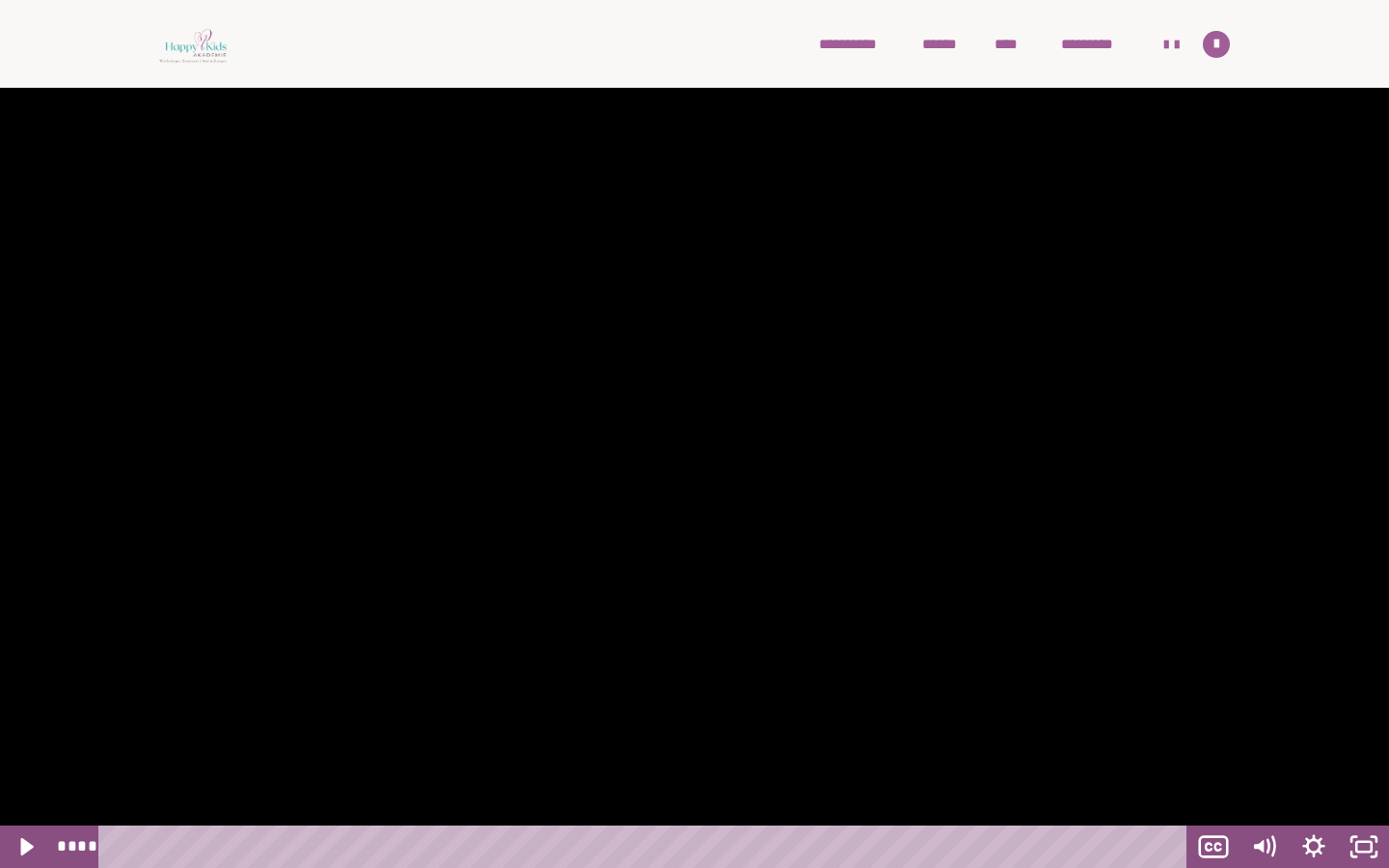 click at bounding box center (694, 434) 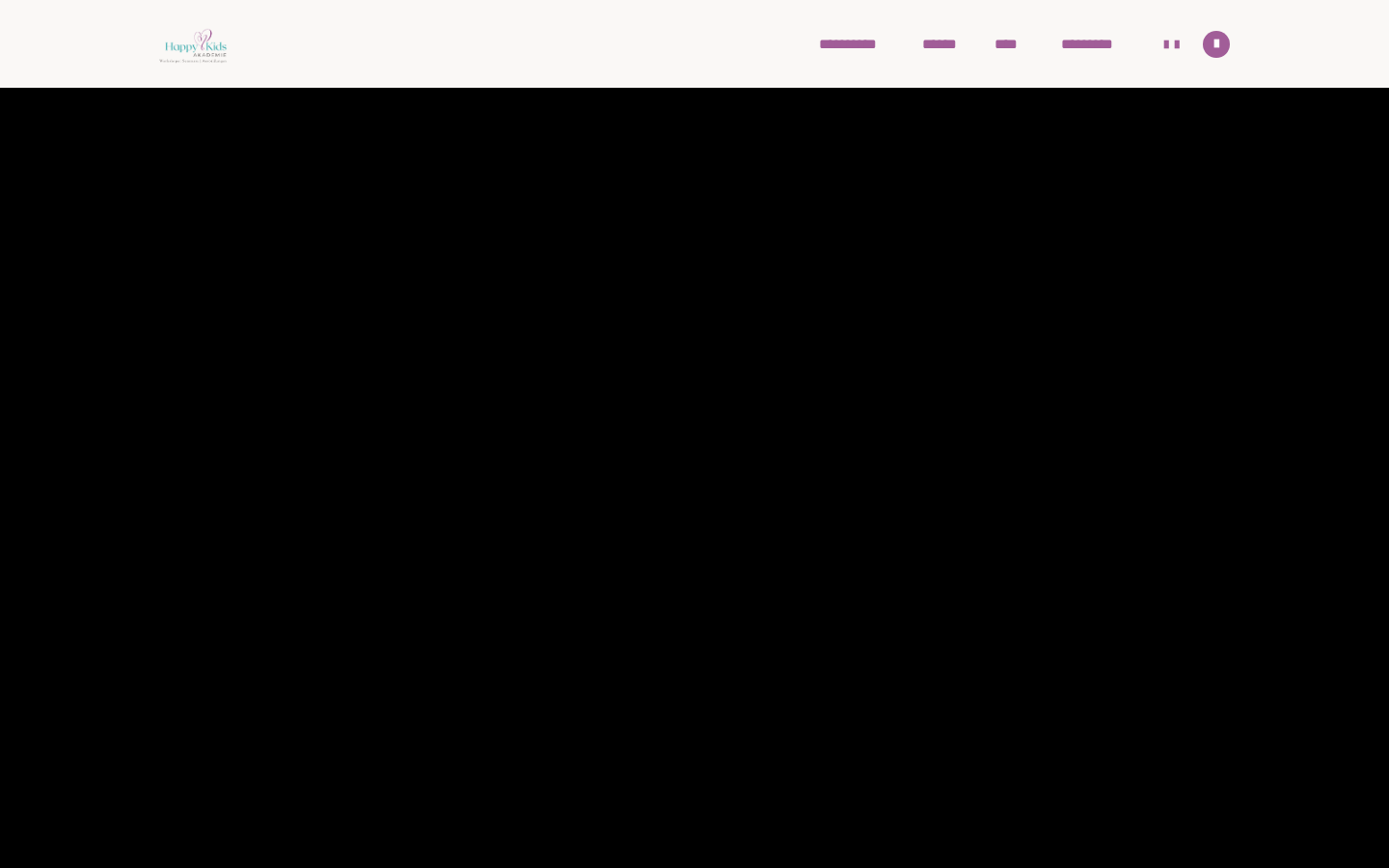 click at bounding box center [694, 434] 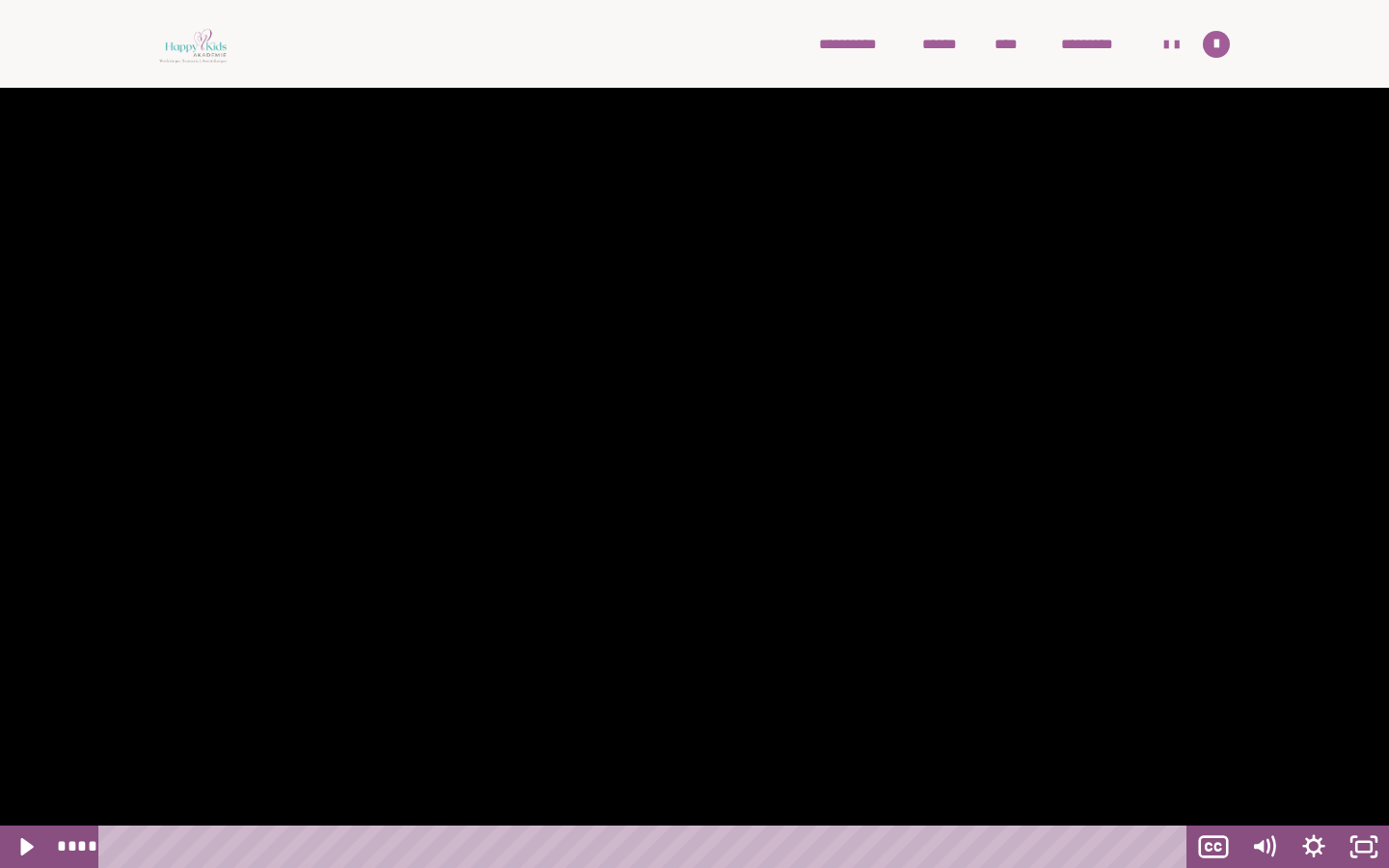 click at bounding box center (694, 434) 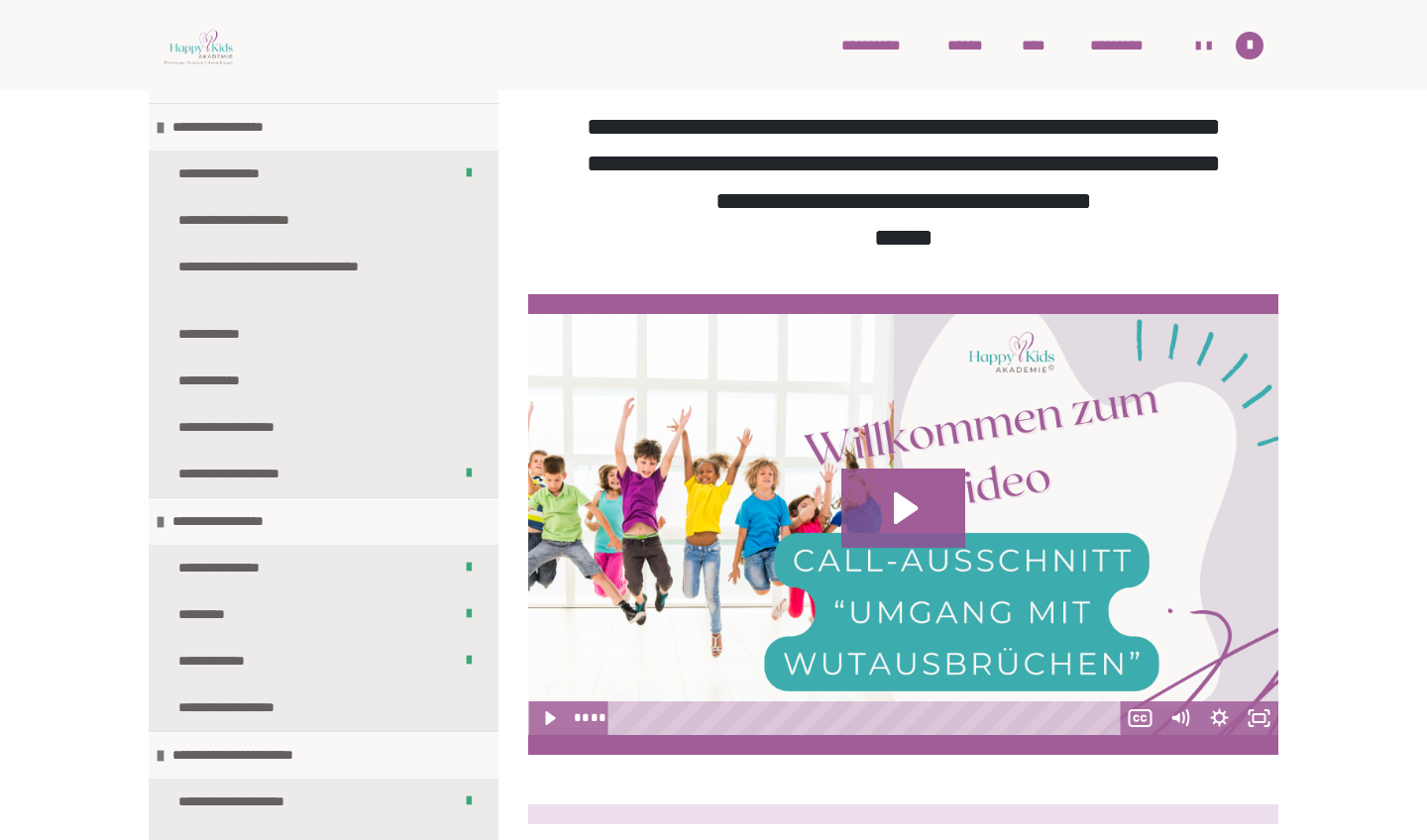 scroll, scrollTop: 1600, scrollLeft: 0, axis: vertical 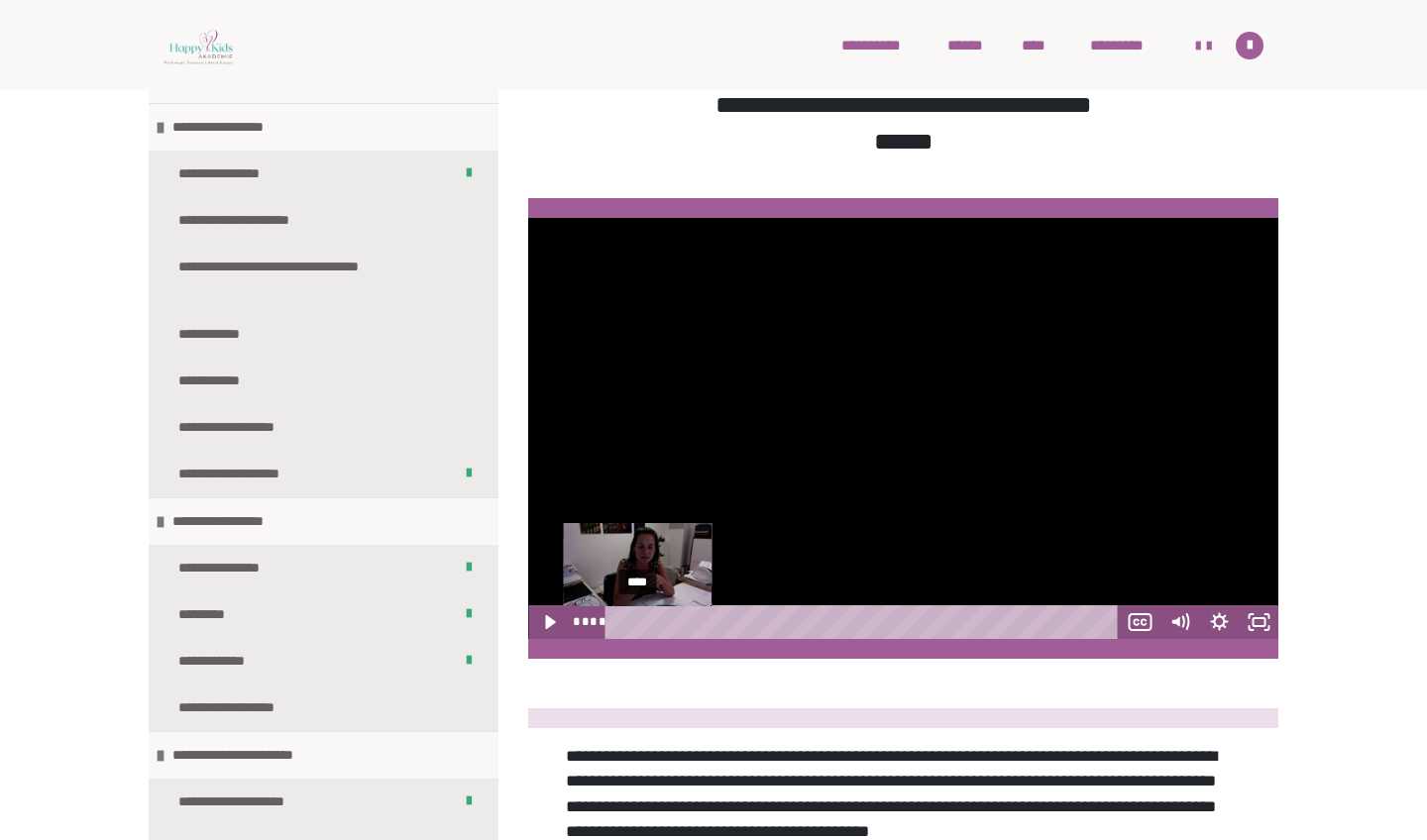 click on "****" at bounding box center (865, 622) 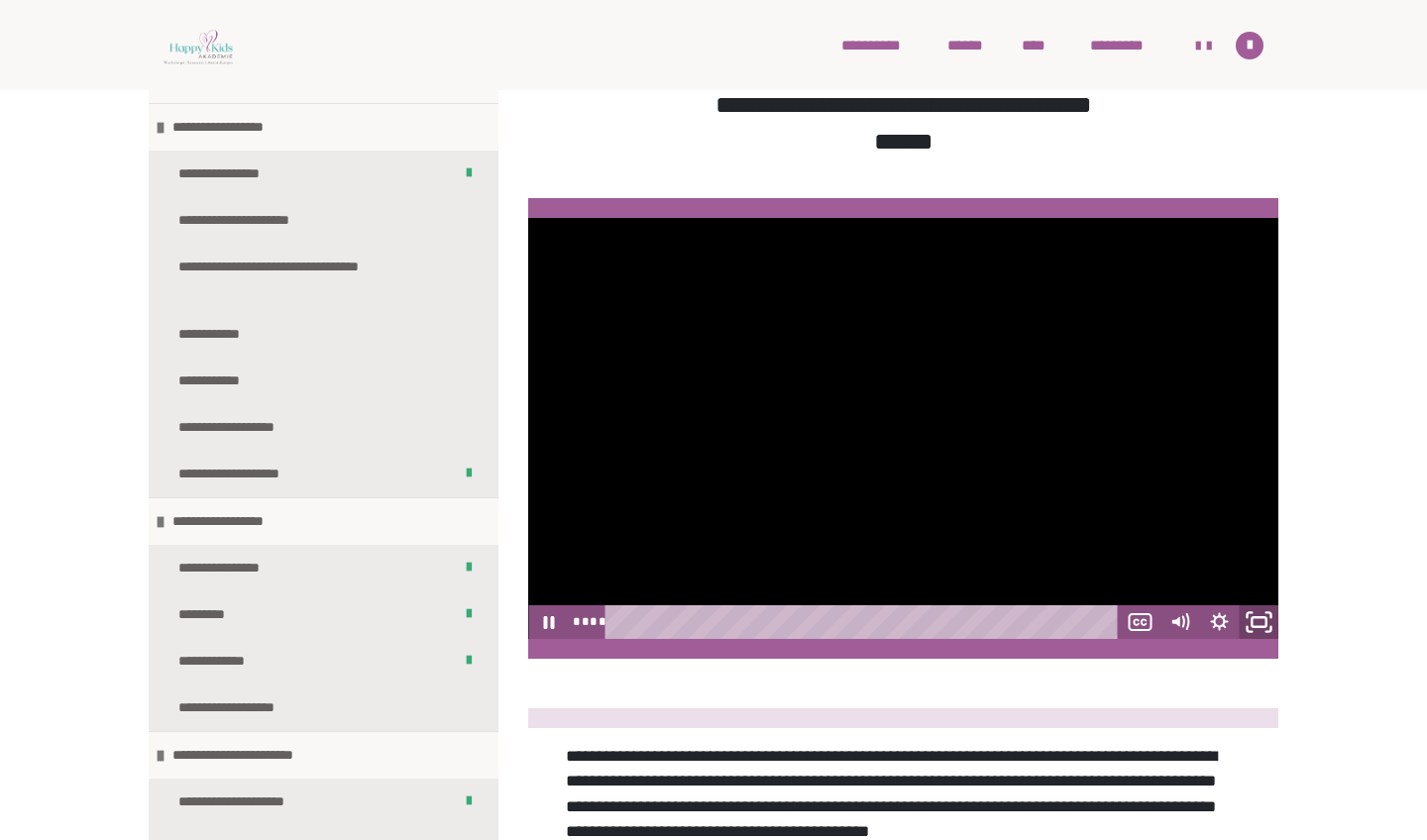 click 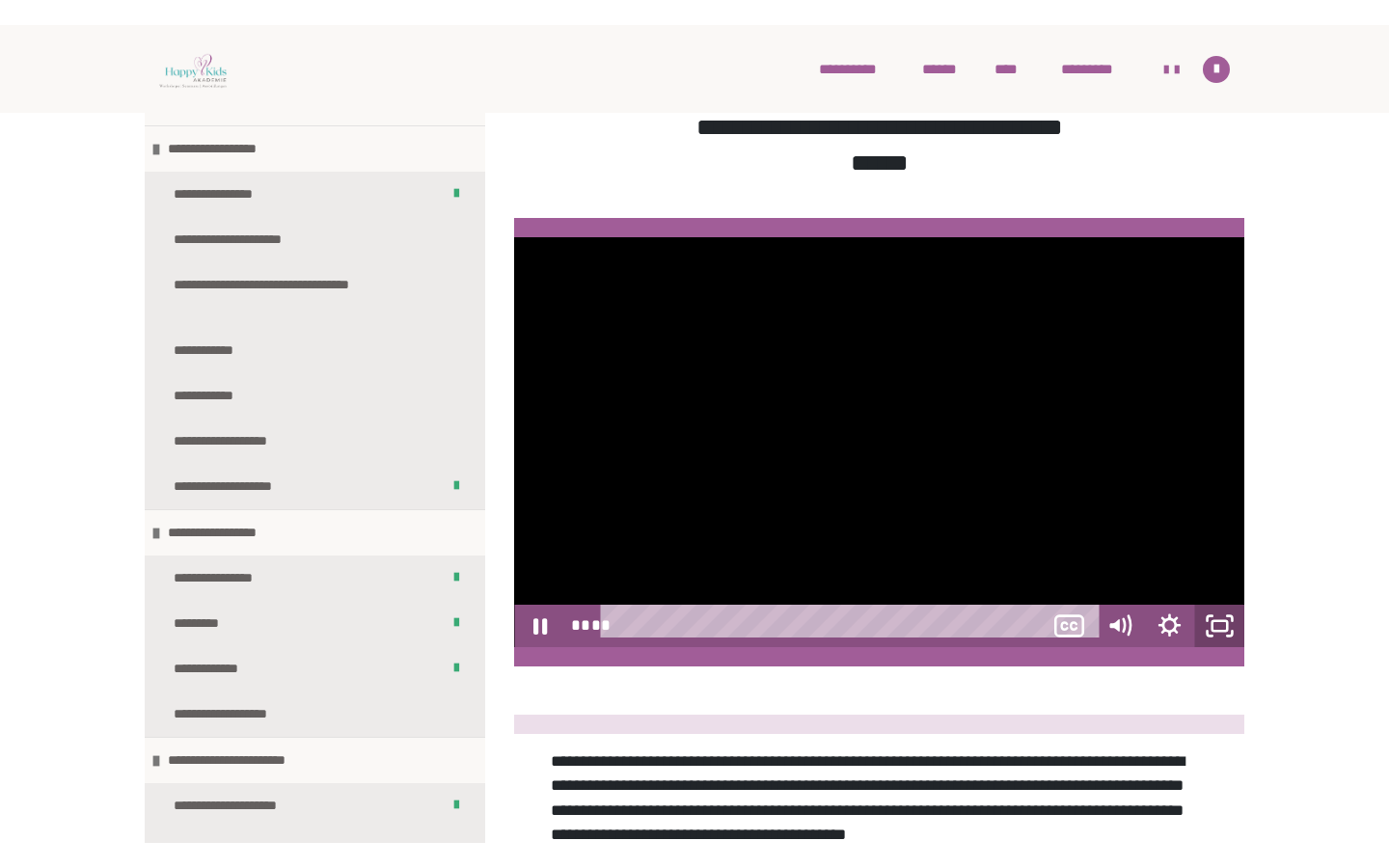 scroll, scrollTop: 0, scrollLeft: 0, axis: both 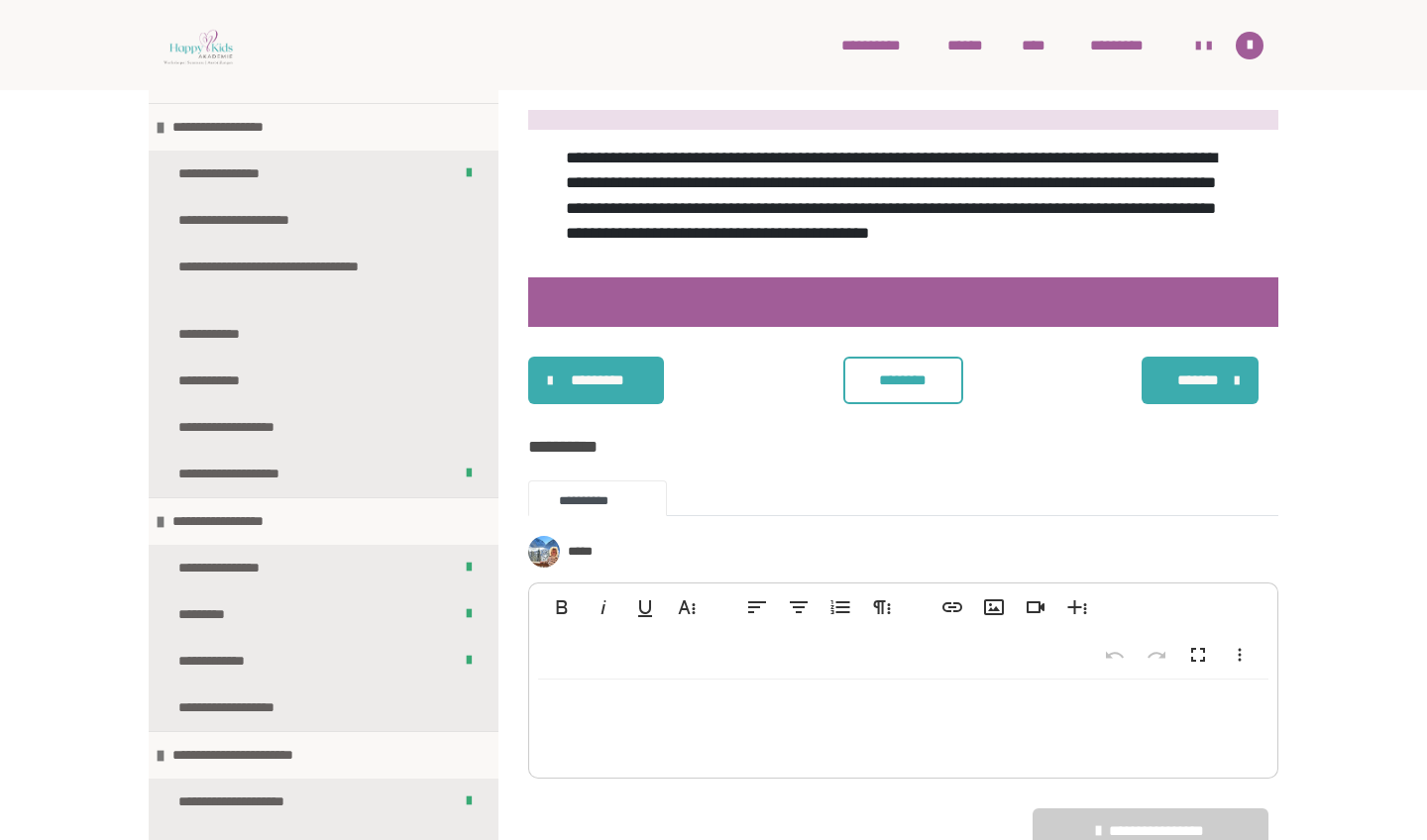 click on "********" at bounding box center [903, 380] 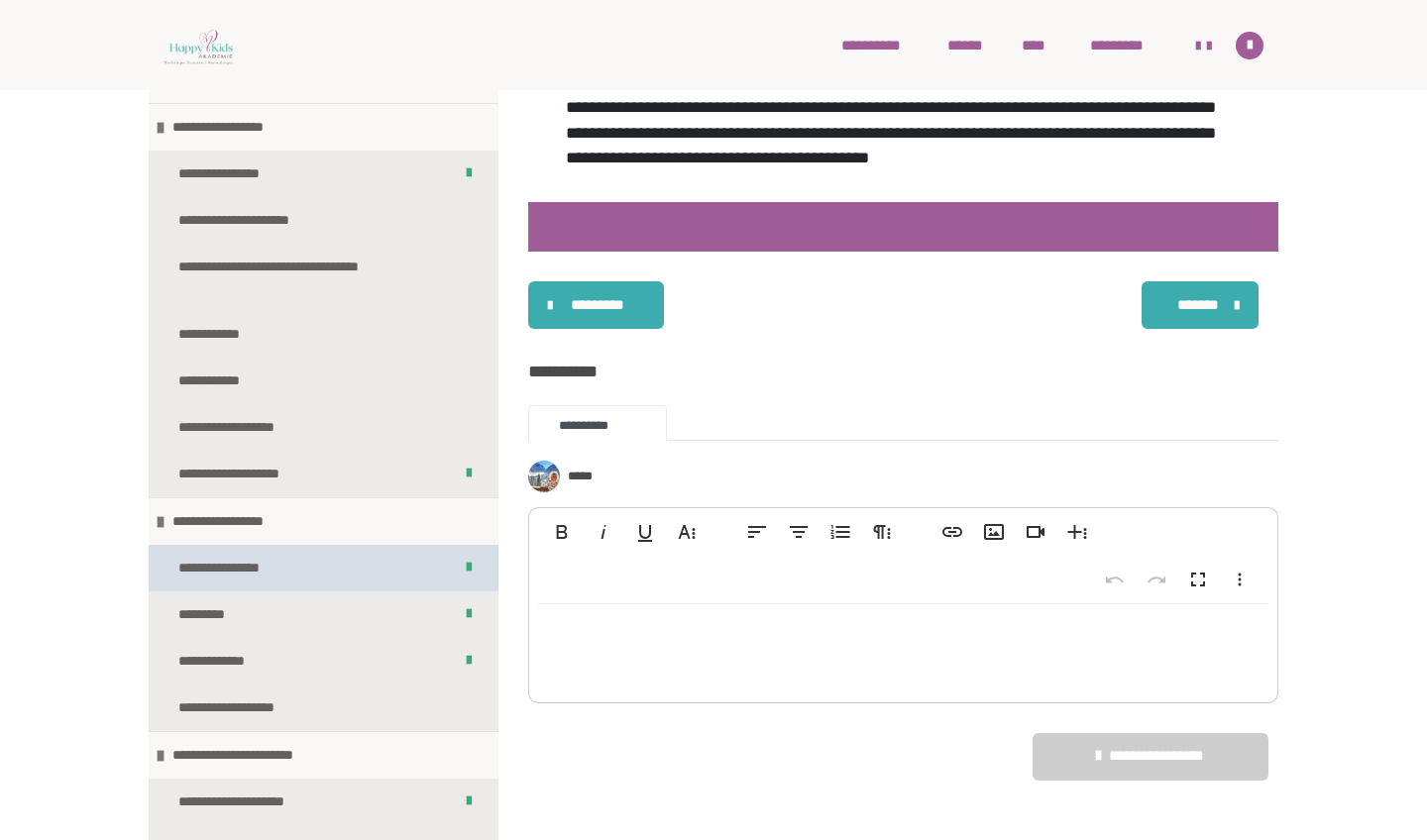 scroll, scrollTop: 2374, scrollLeft: 0, axis: vertical 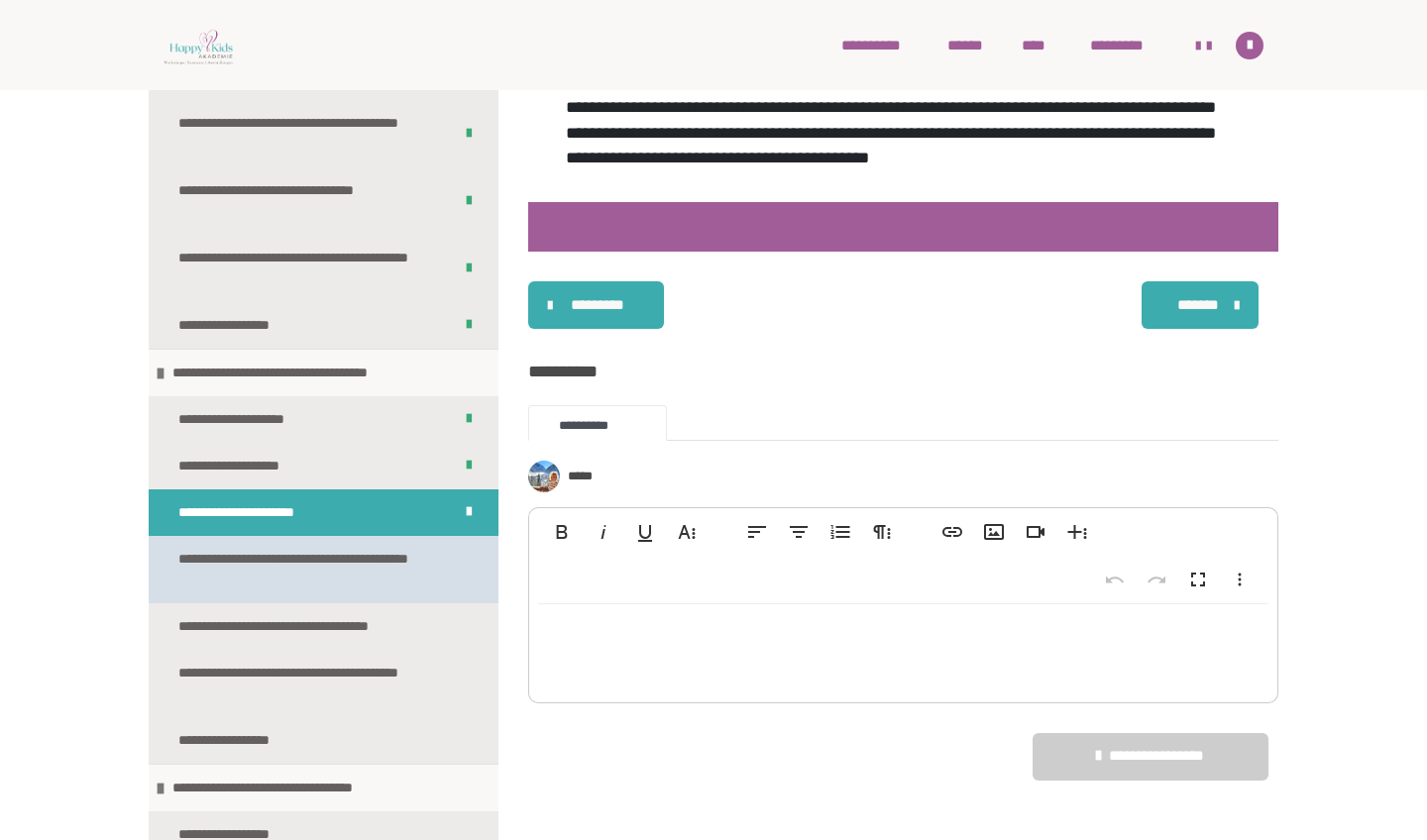 click on "**********" at bounding box center (315, 570) 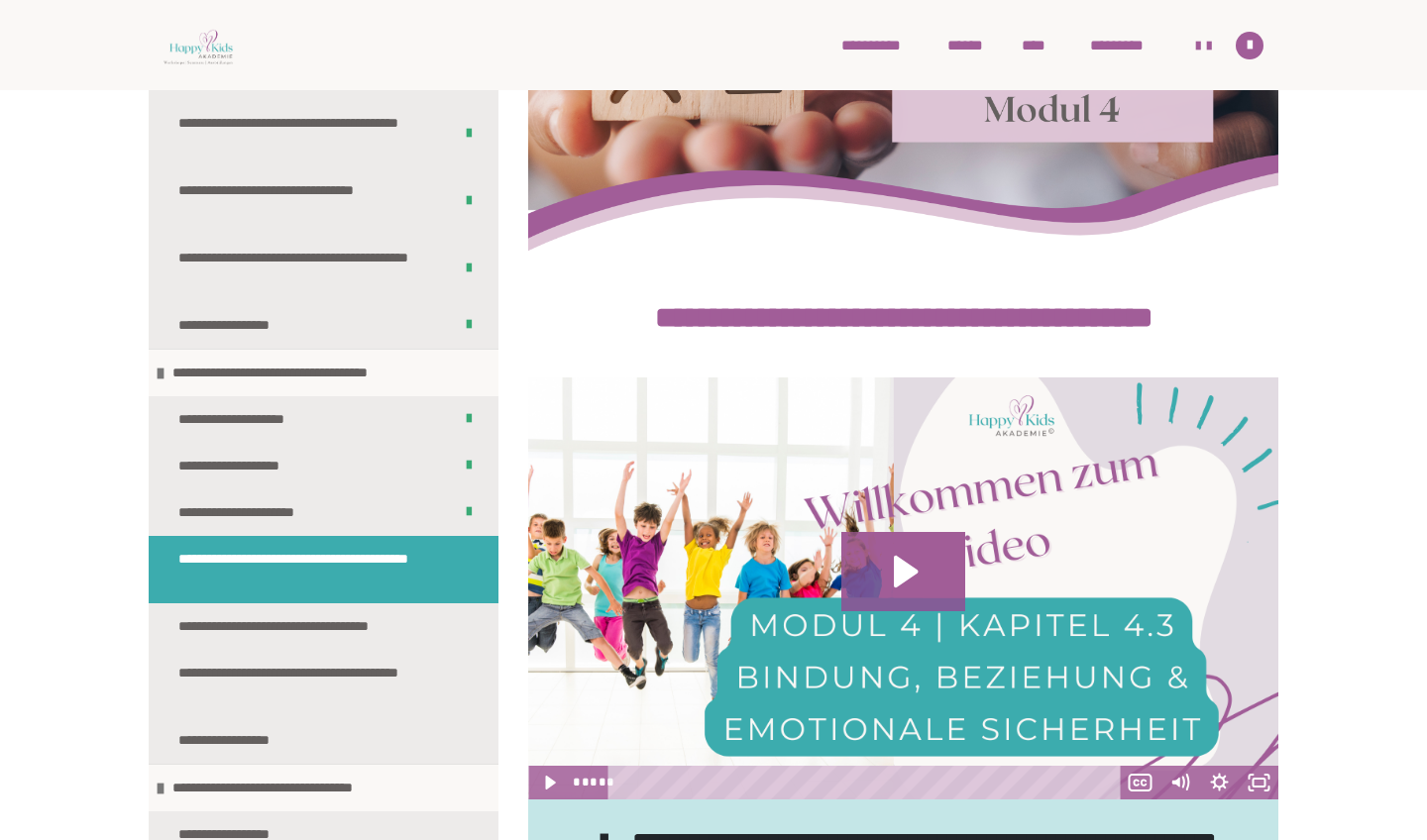 scroll, scrollTop: 543, scrollLeft: 0, axis: vertical 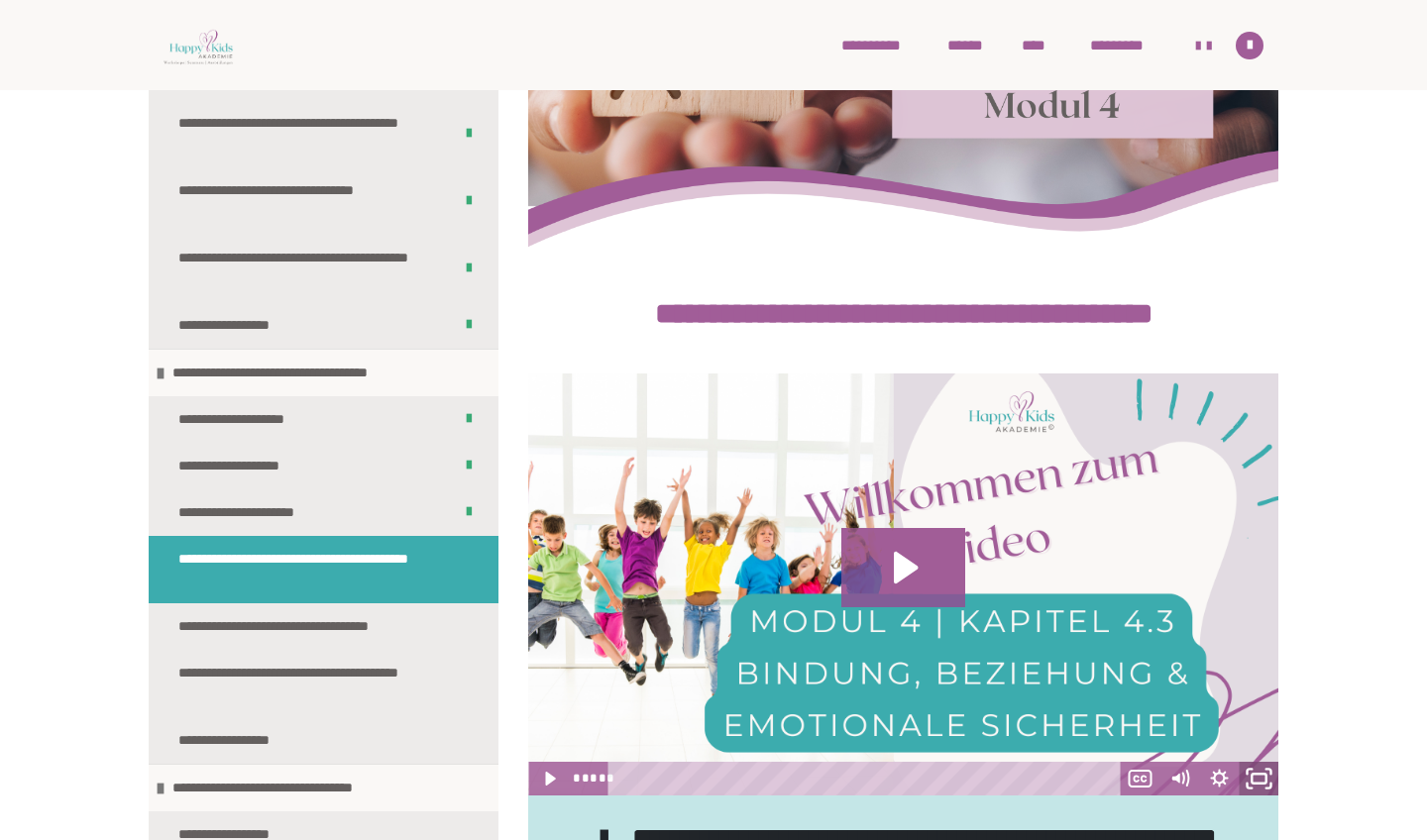 click 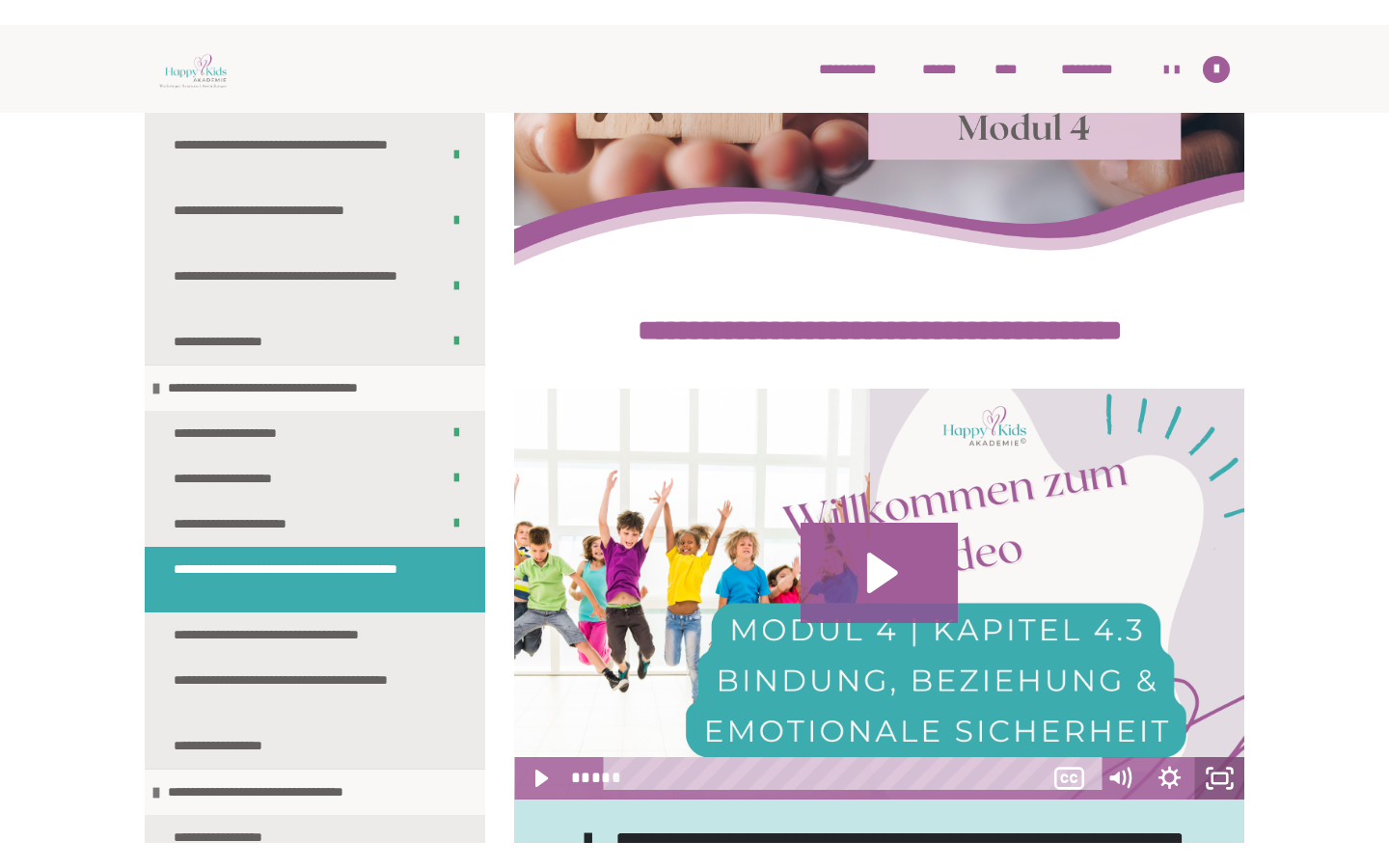 scroll, scrollTop: 0, scrollLeft: 0, axis: both 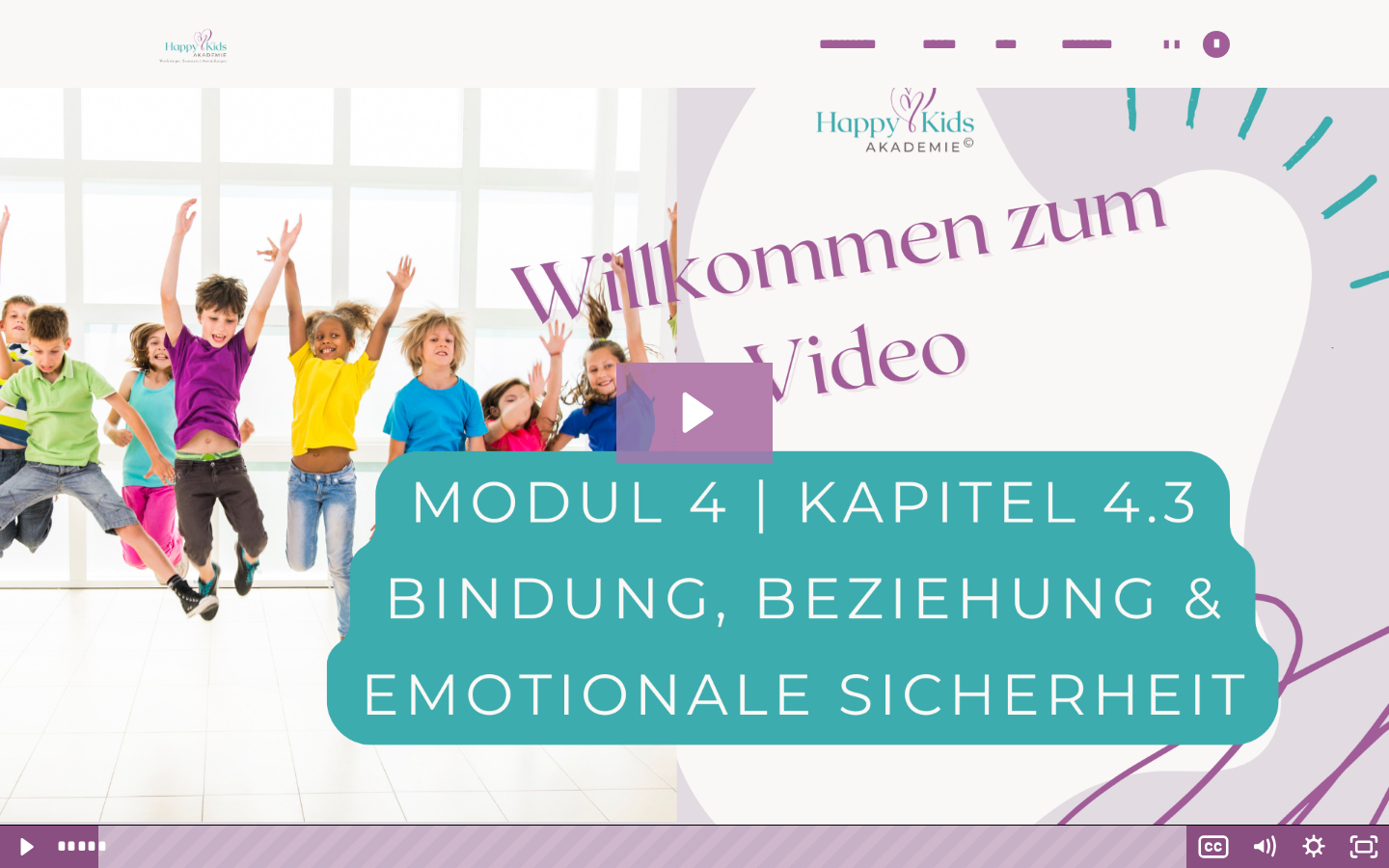 click 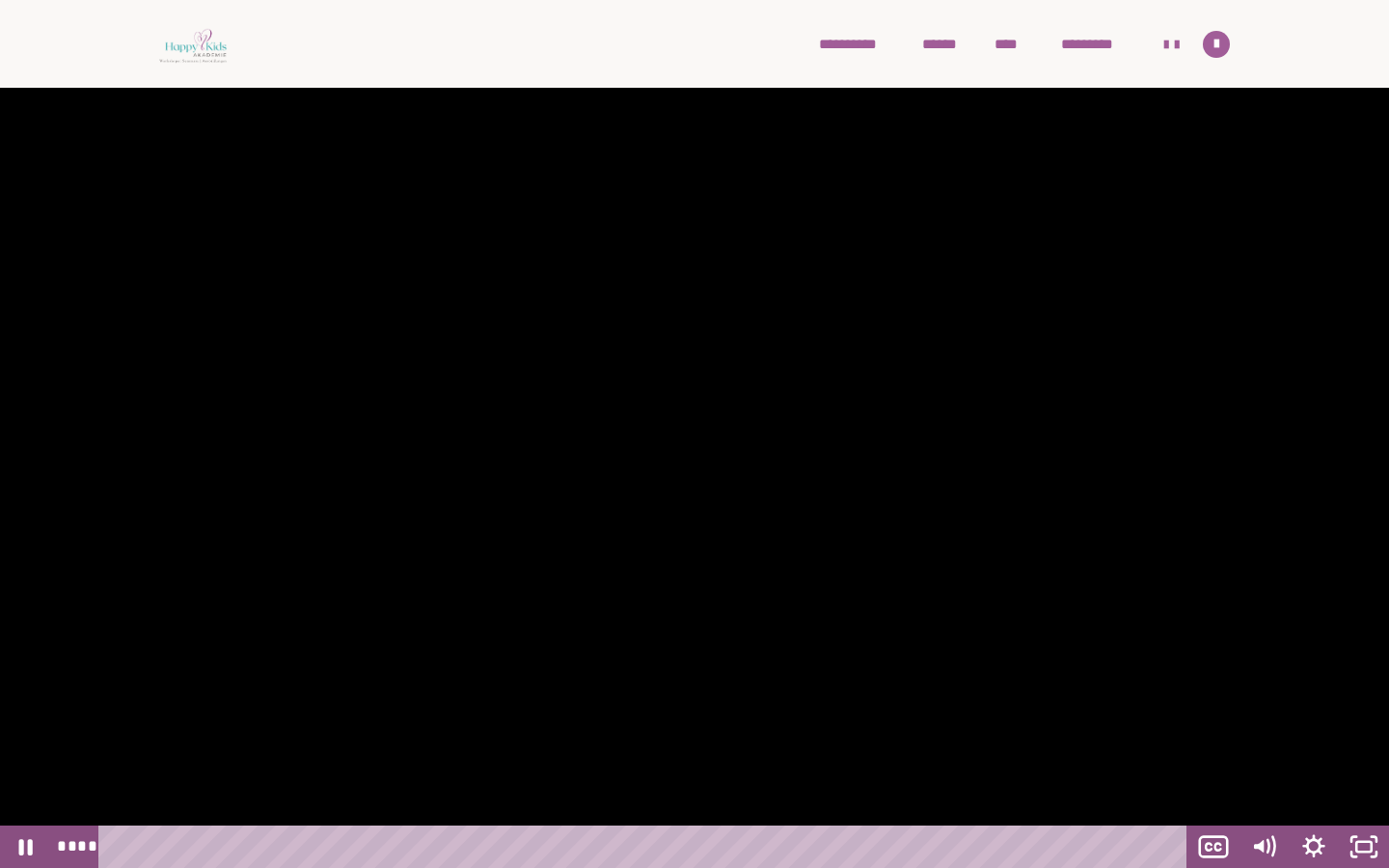 click at bounding box center [694, 434] 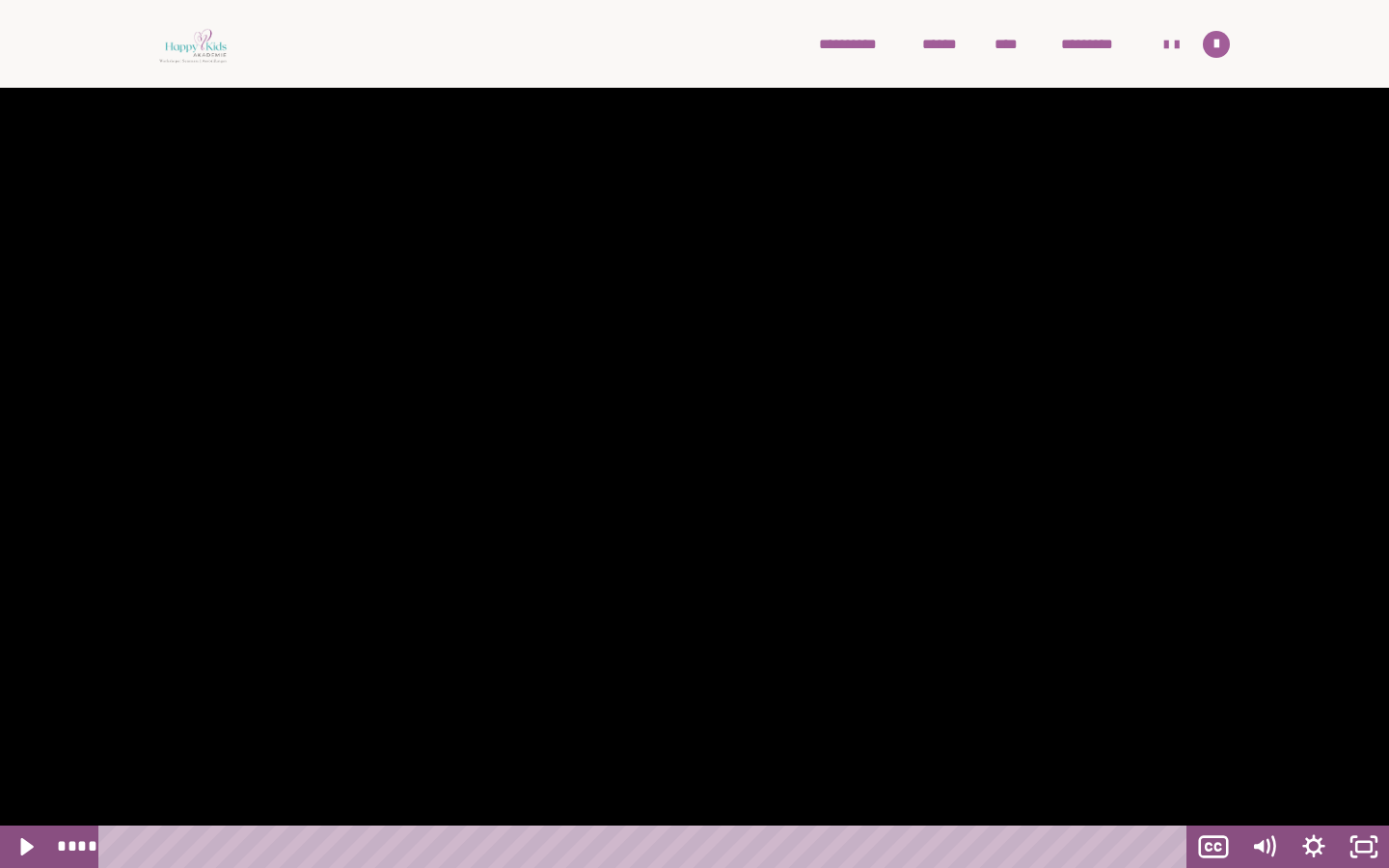 click at bounding box center (694, 434) 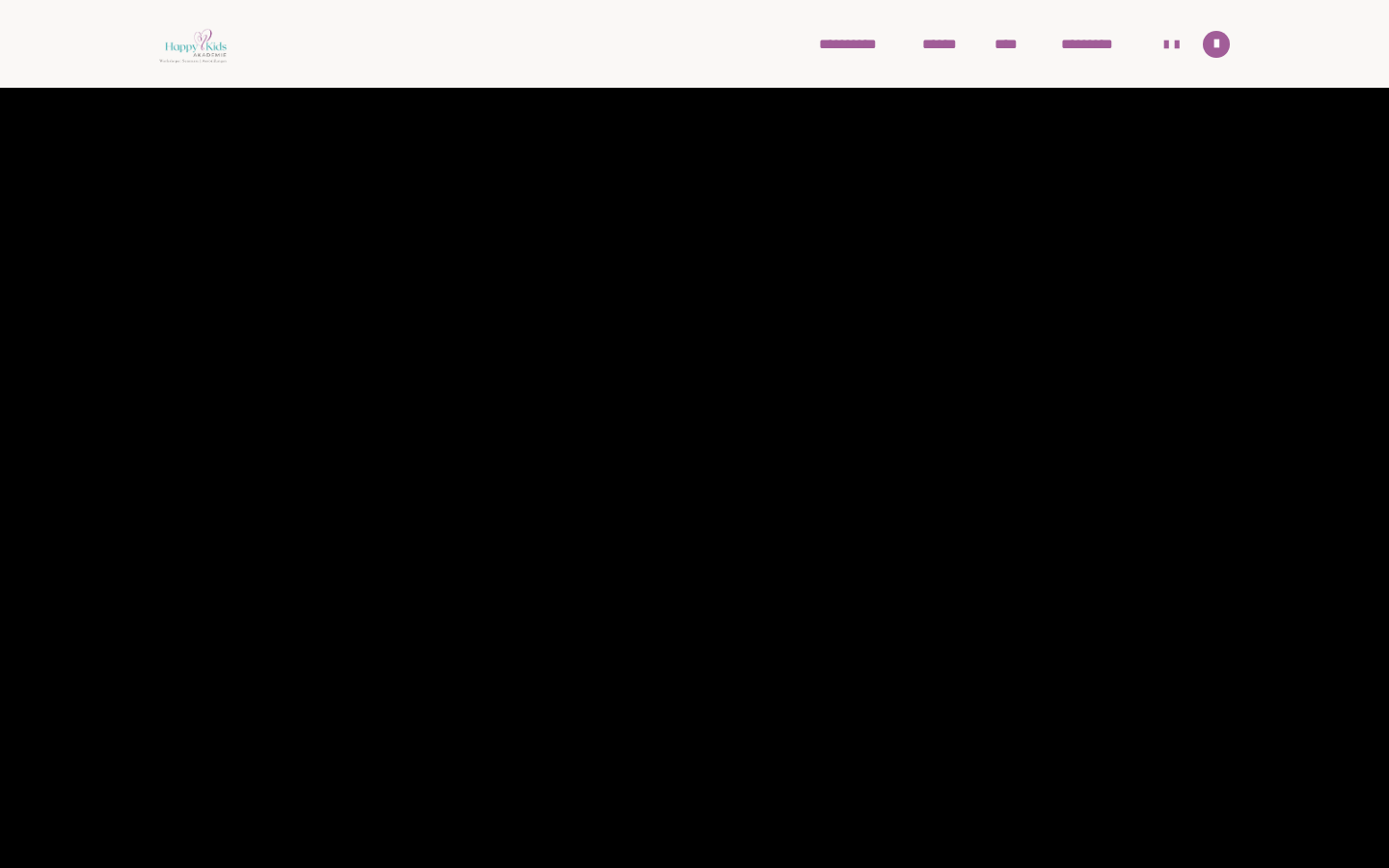 click at bounding box center [694, 434] 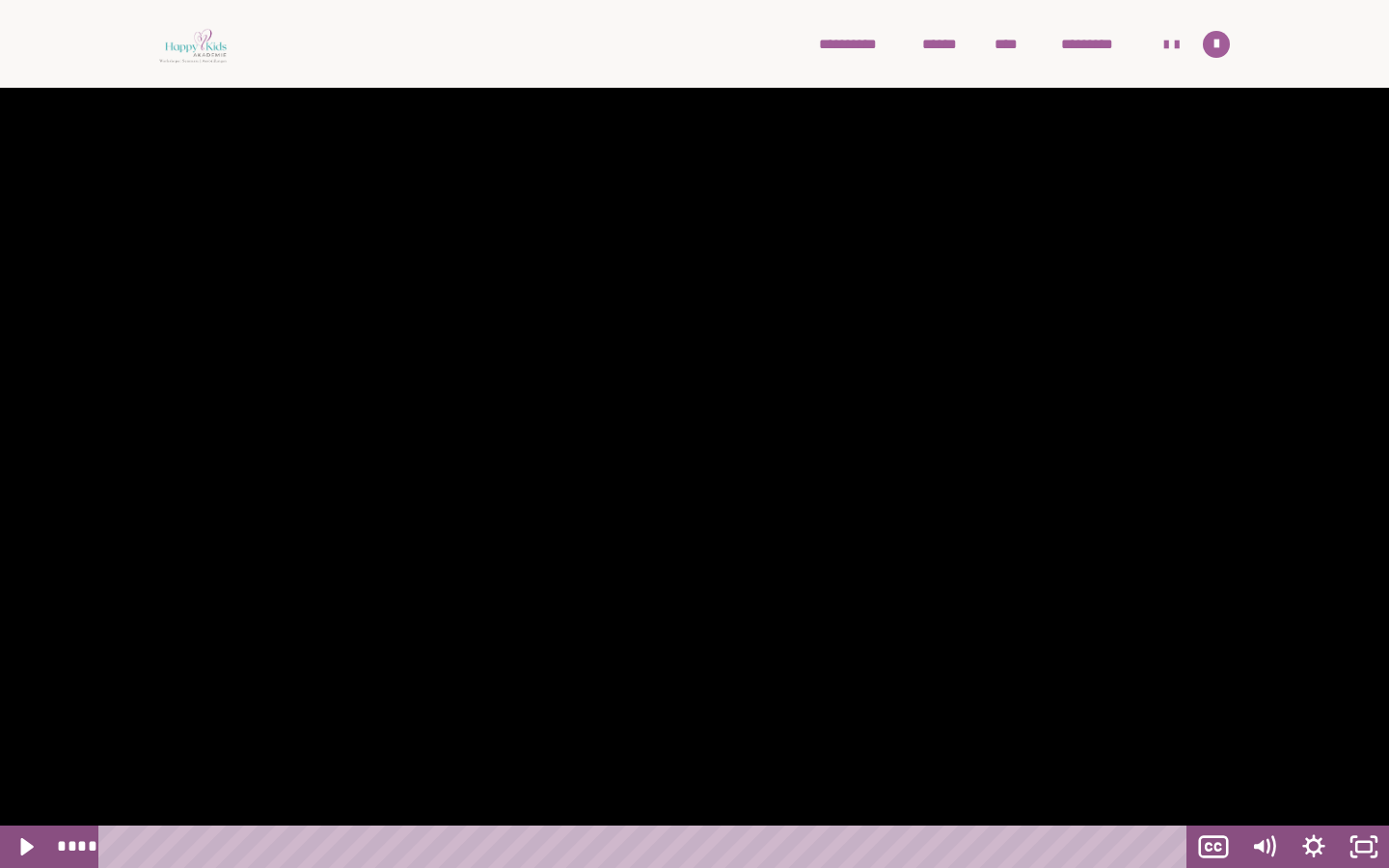 click at bounding box center [694, 434] 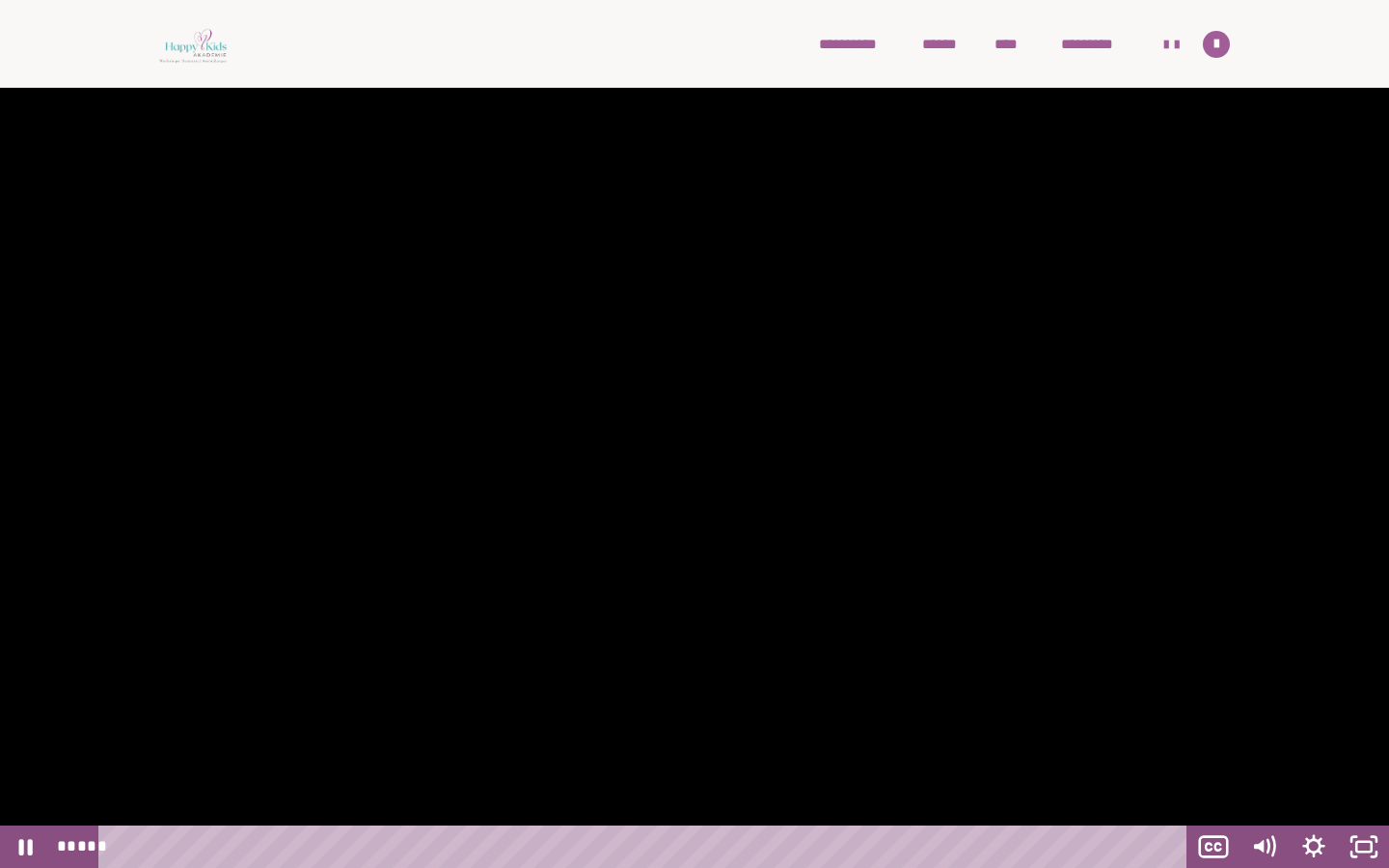 click at bounding box center (694, 434) 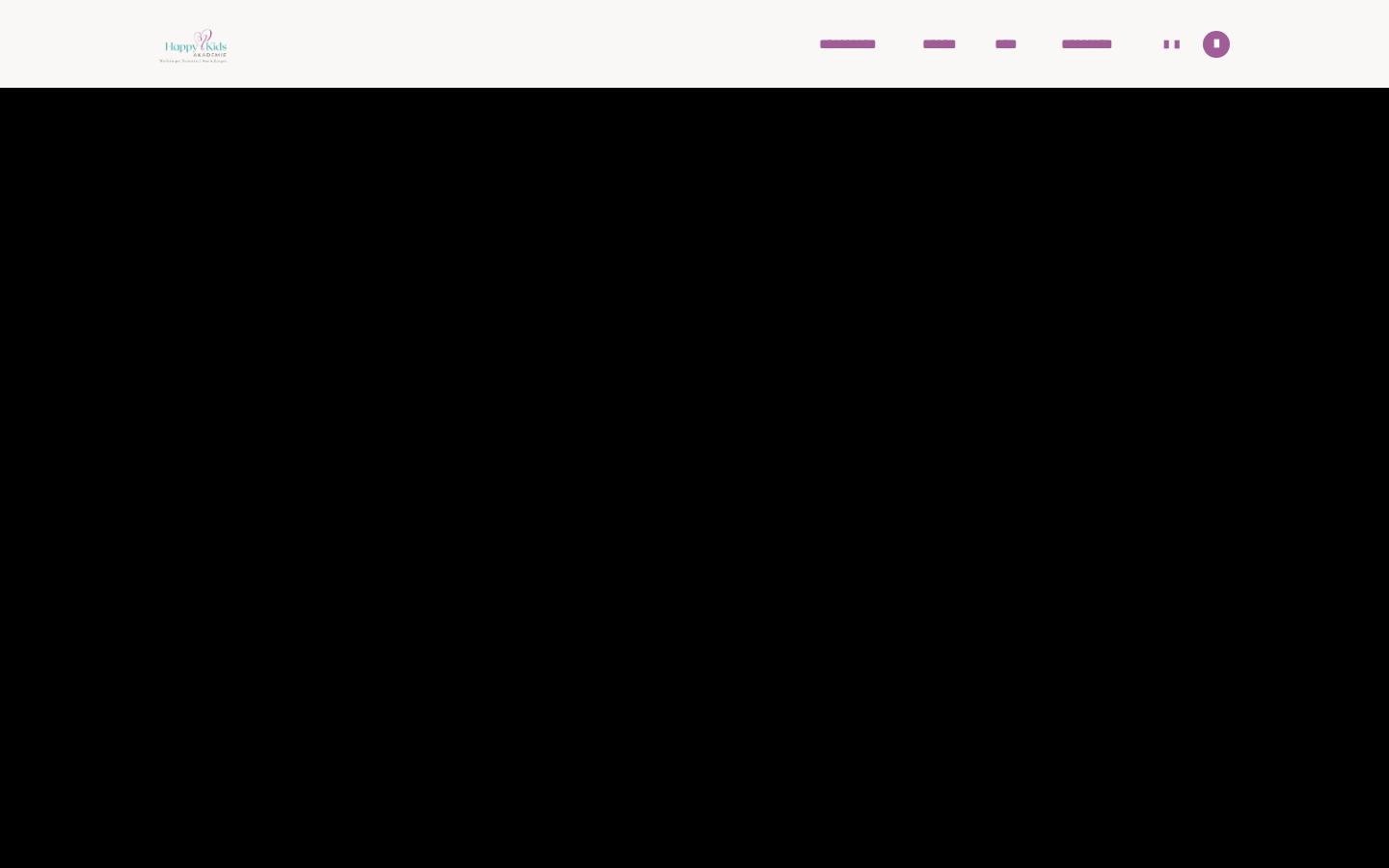 click at bounding box center [694, 434] 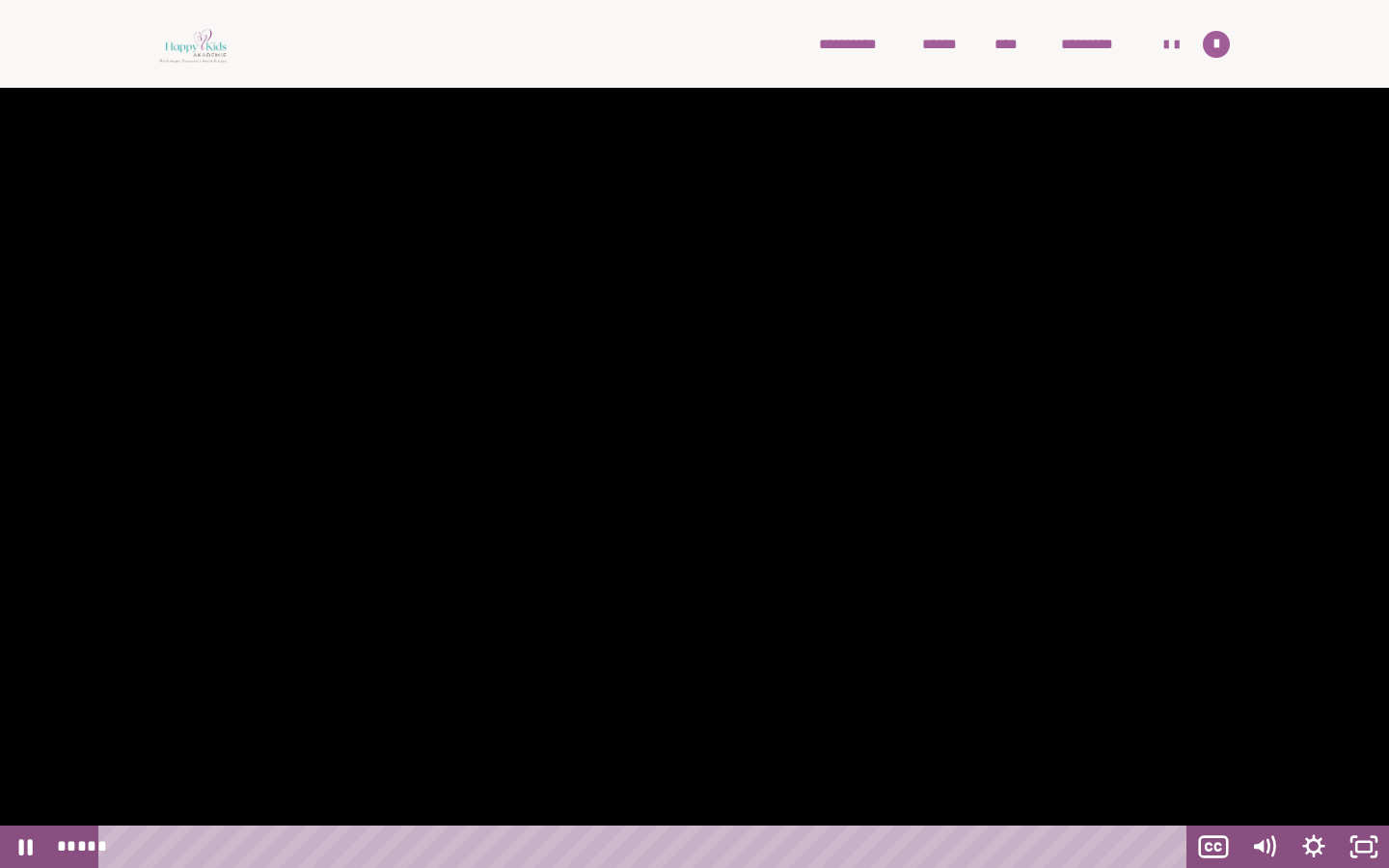 click at bounding box center (694, 434) 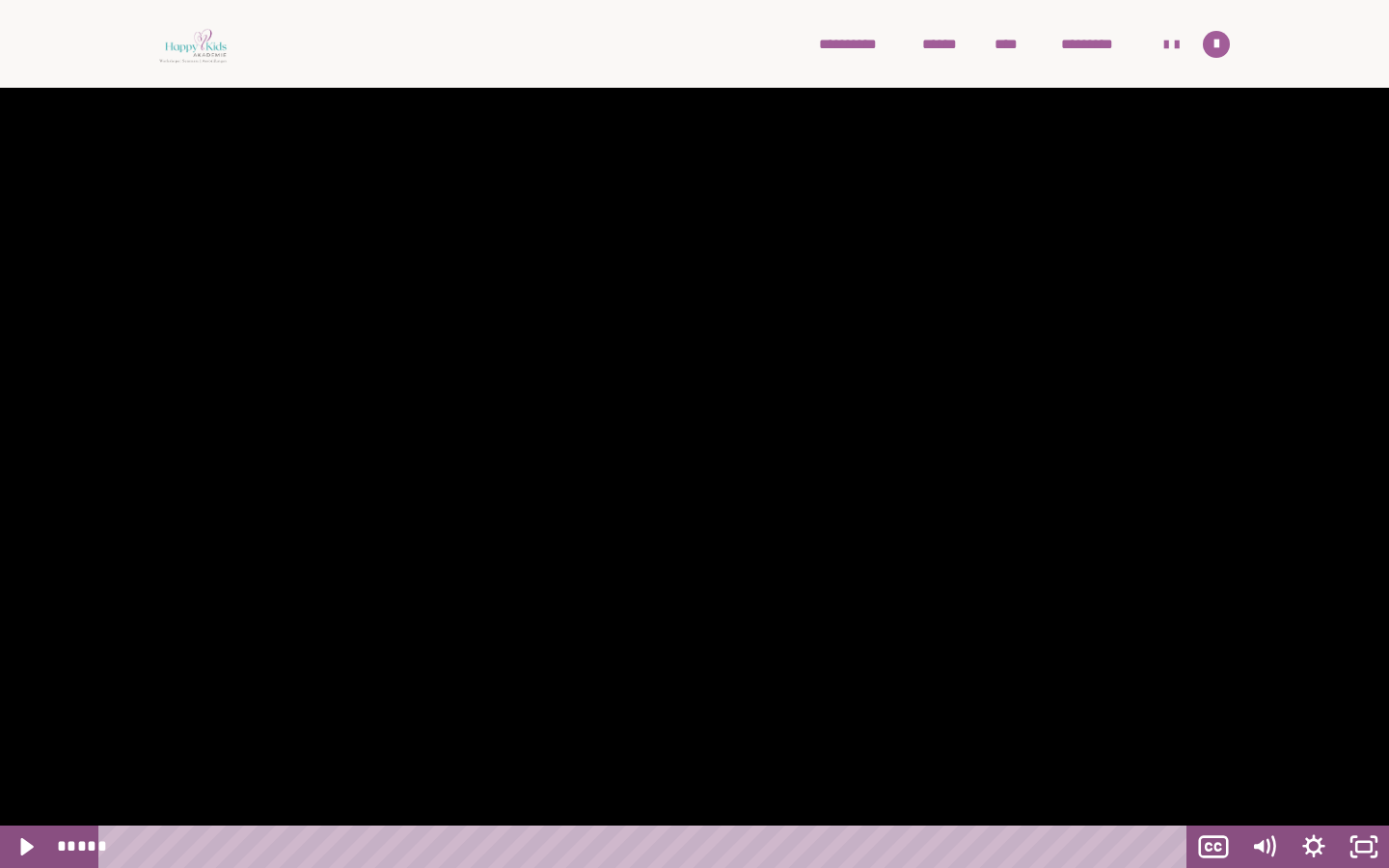 click at bounding box center (694, 434) 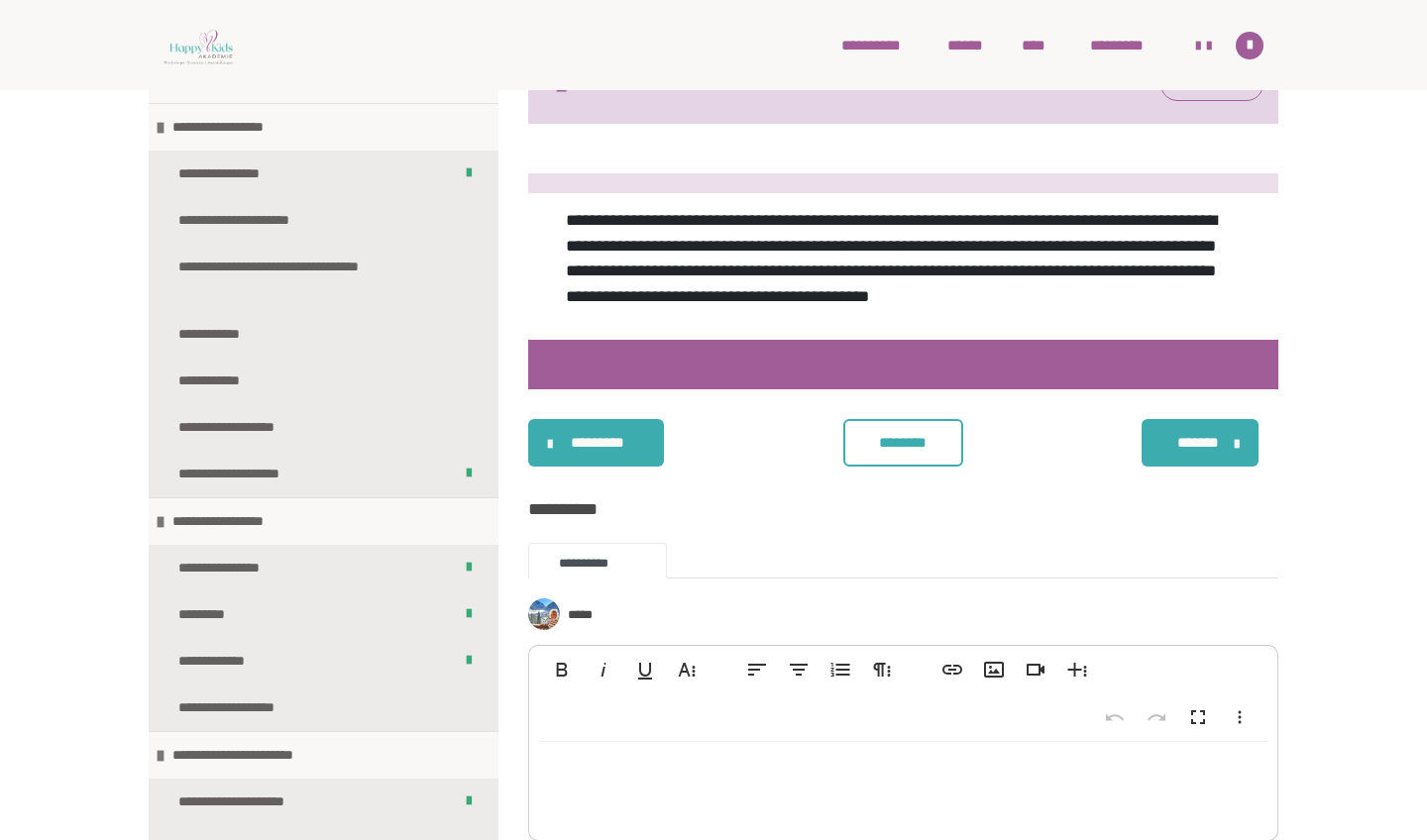 scroll, scrollTop: 1477, scrollLeft: 0, axis: vertical 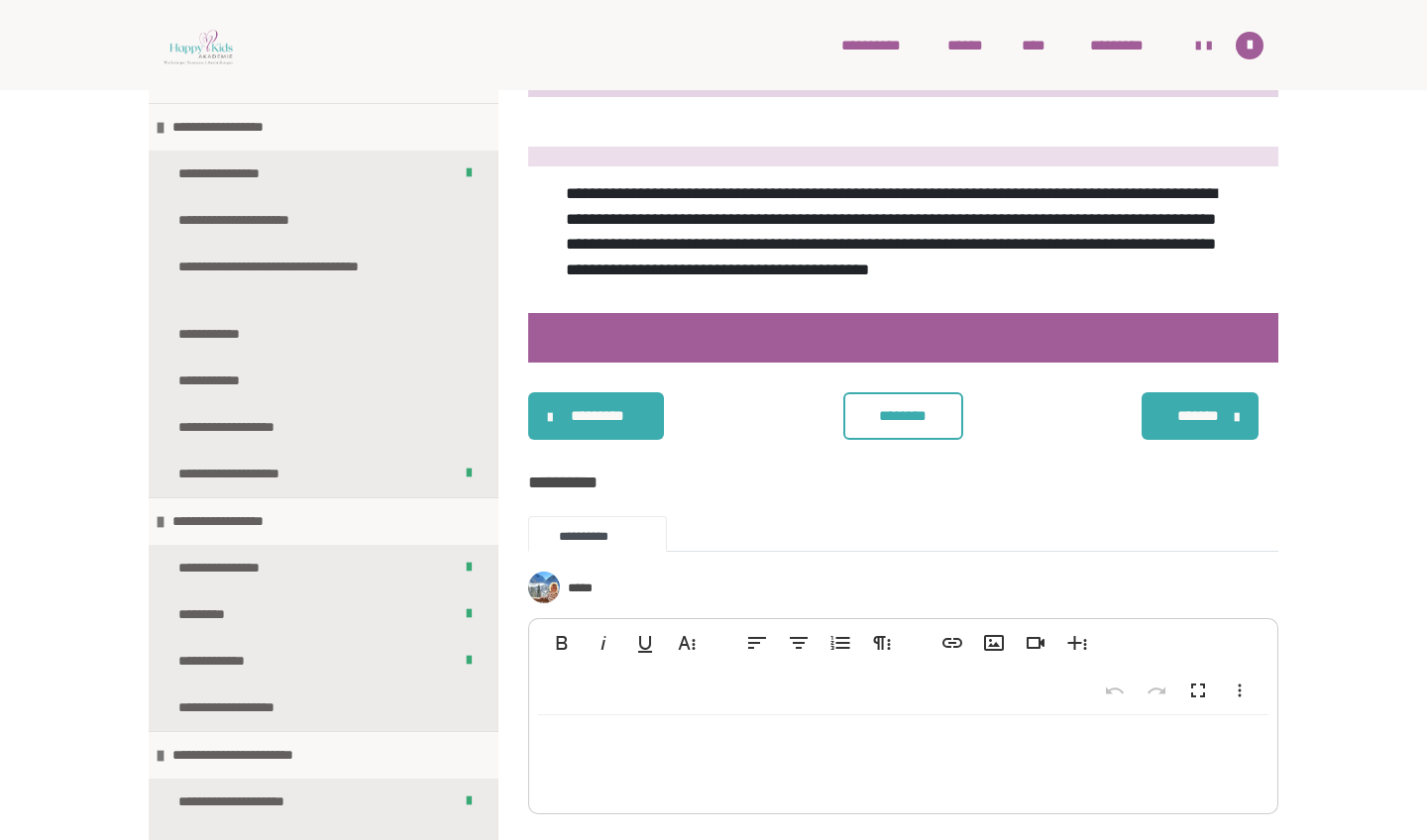 click on "********" at bounding box center (903, 416) 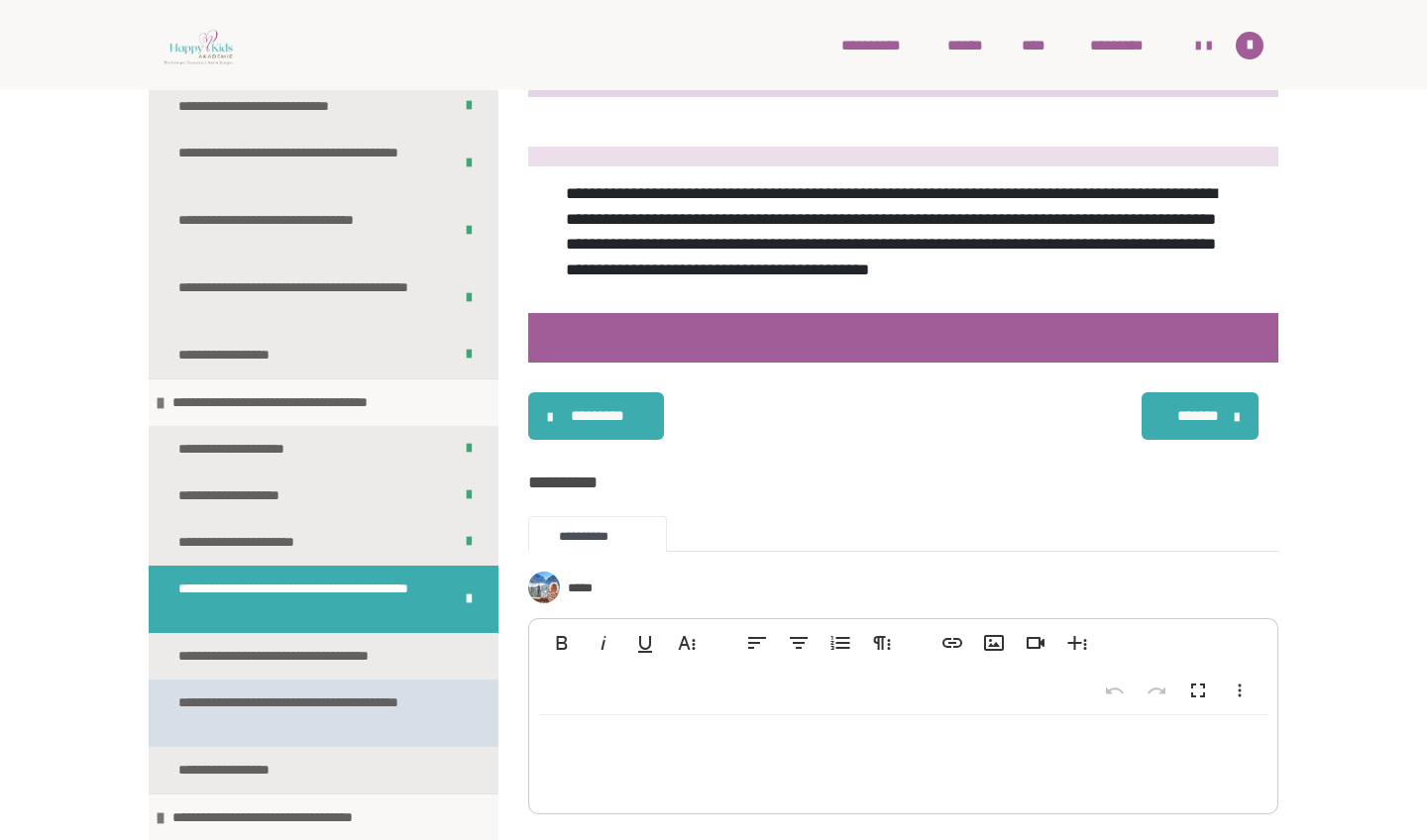 scroll, scrollTop: 2049, scrollLeft: 0, axis: vertical 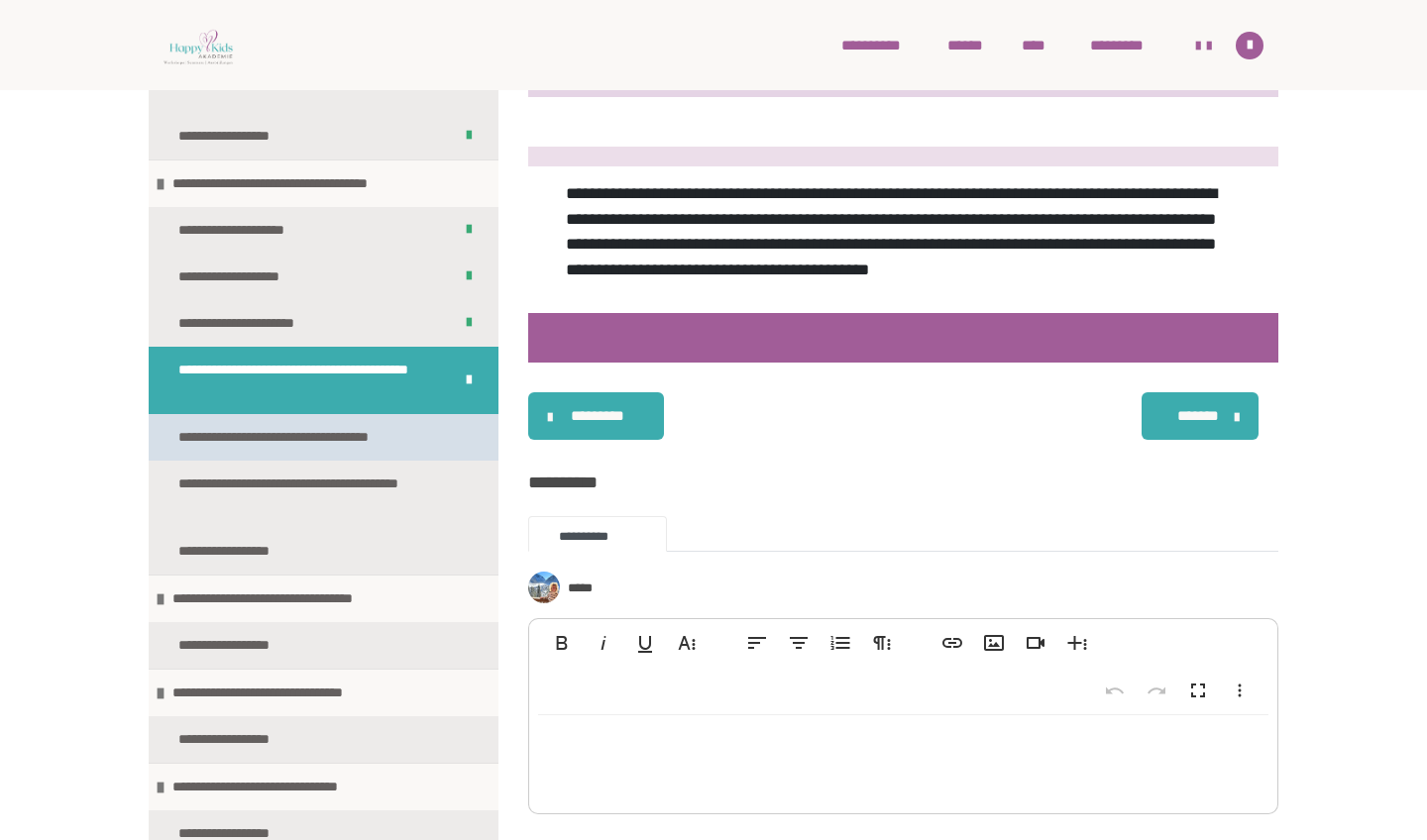 click on "**********" at bounding box center [310, 437] 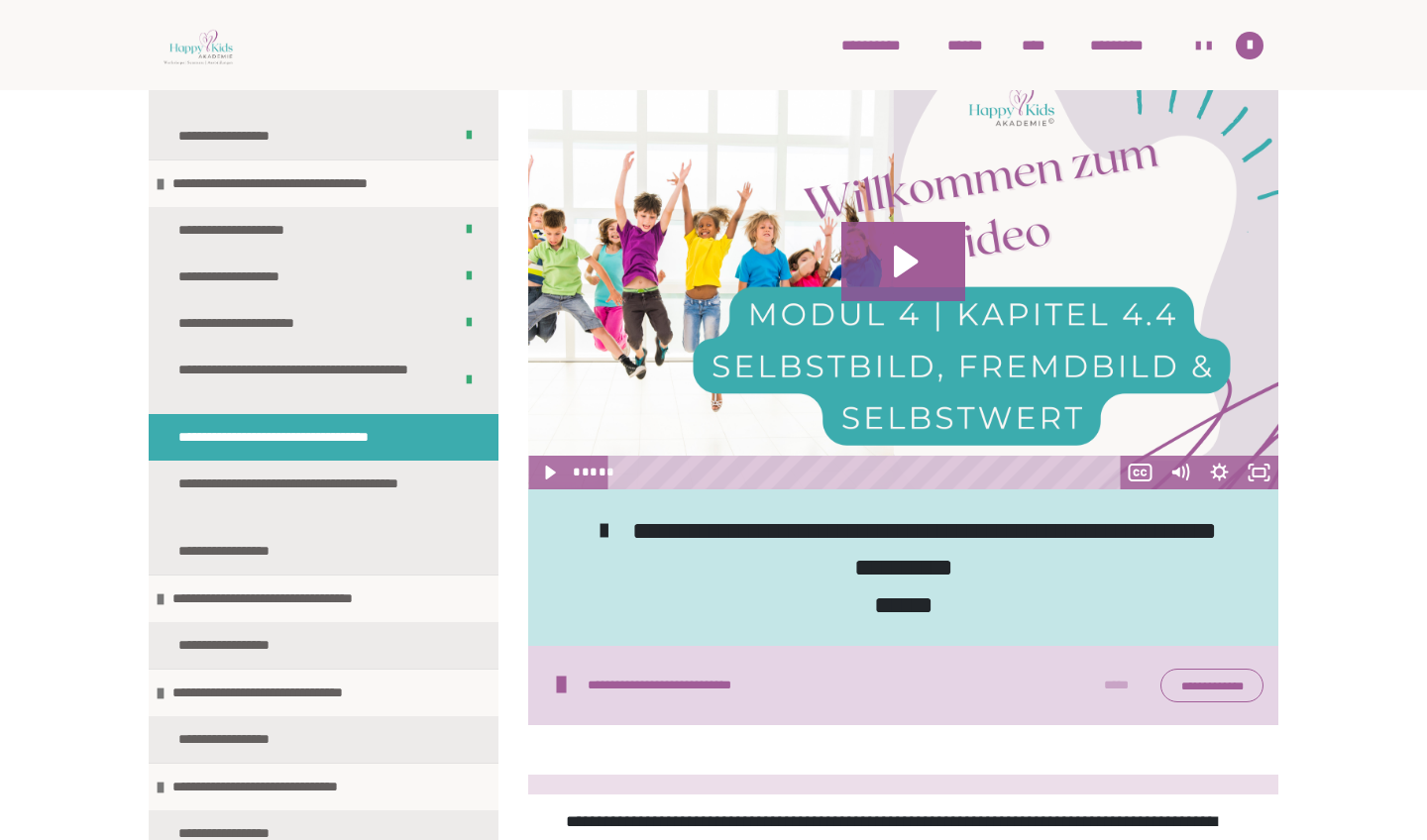 scroll, scrollTop: 692, scrollLeft: 0, axis: vertical 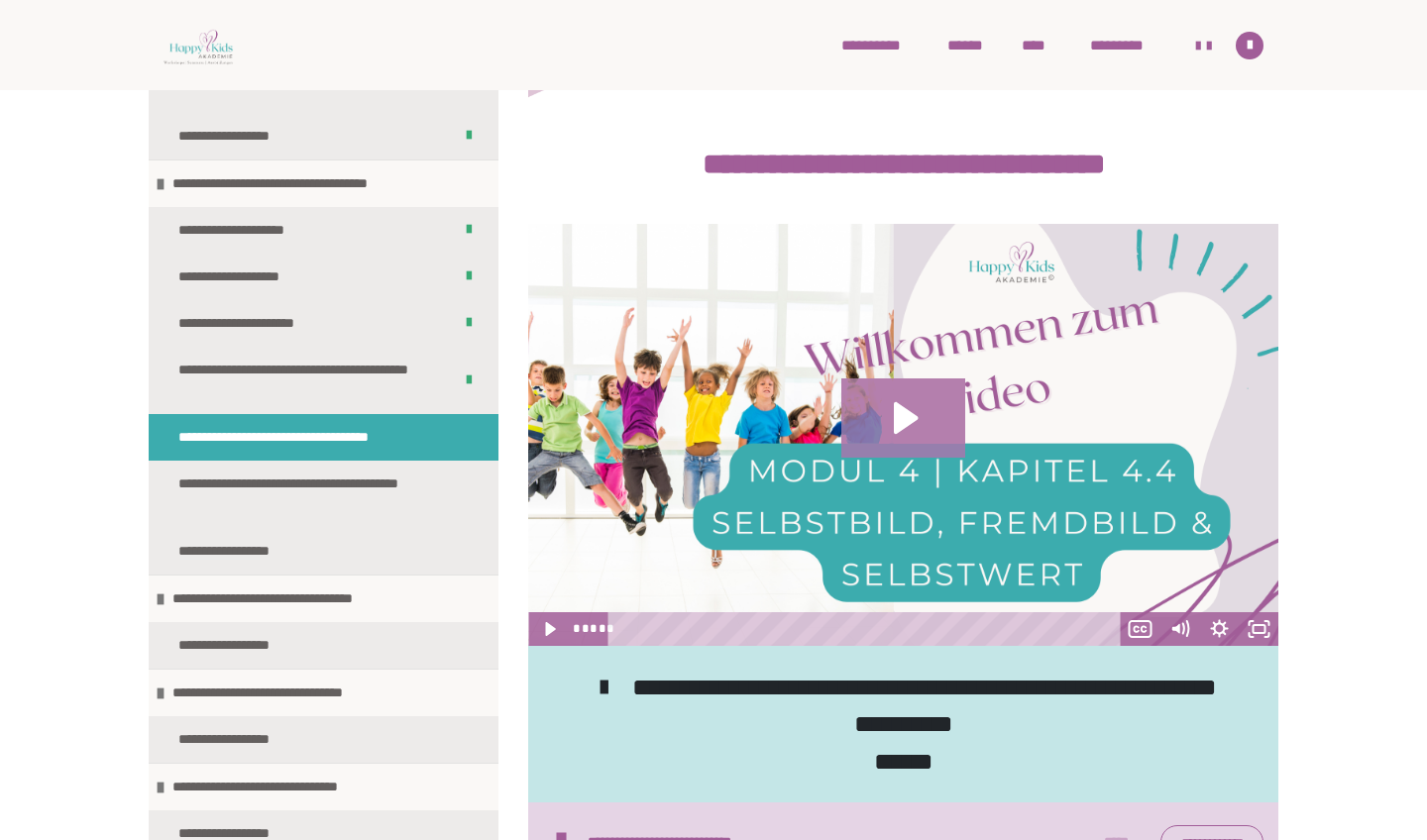 click 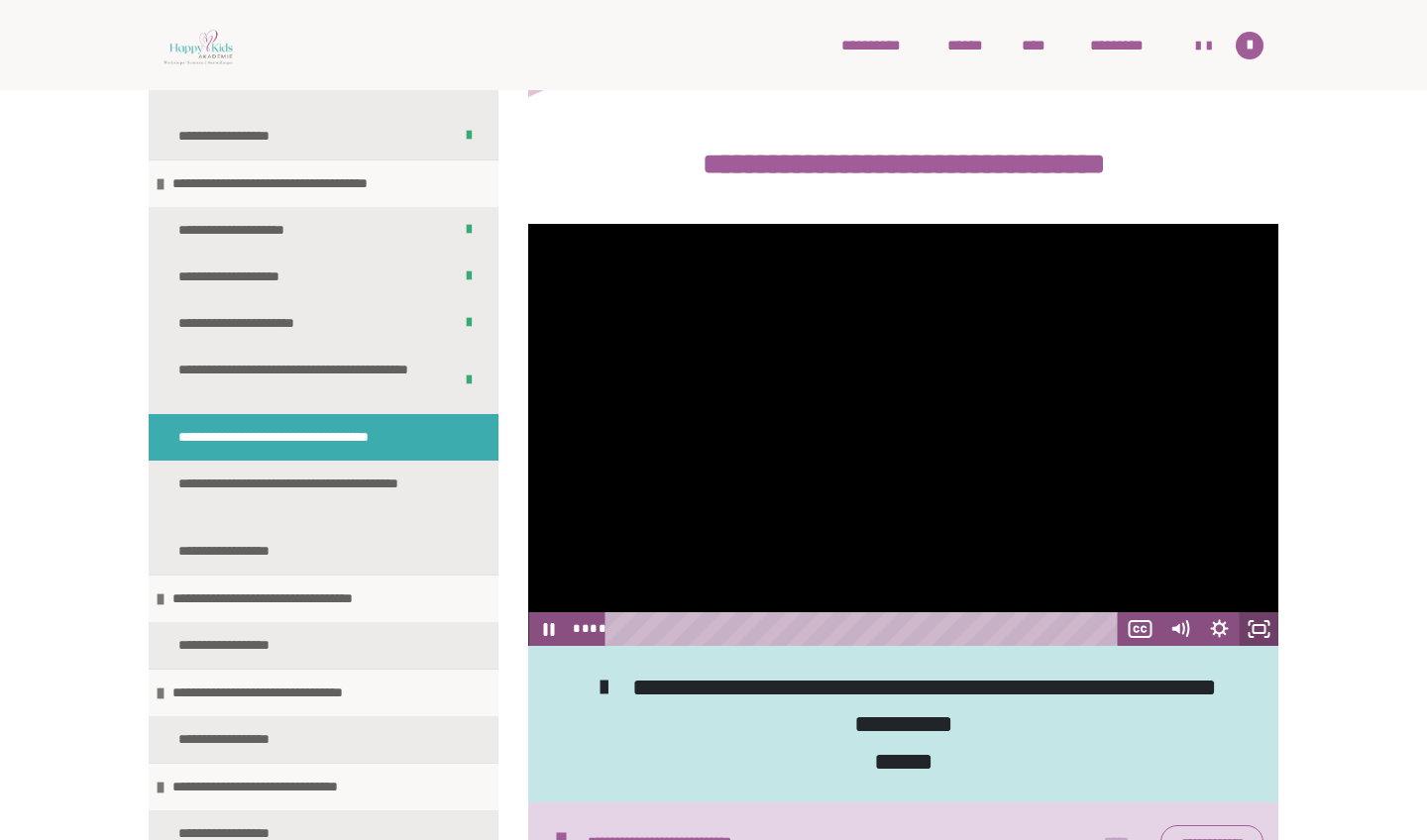 click 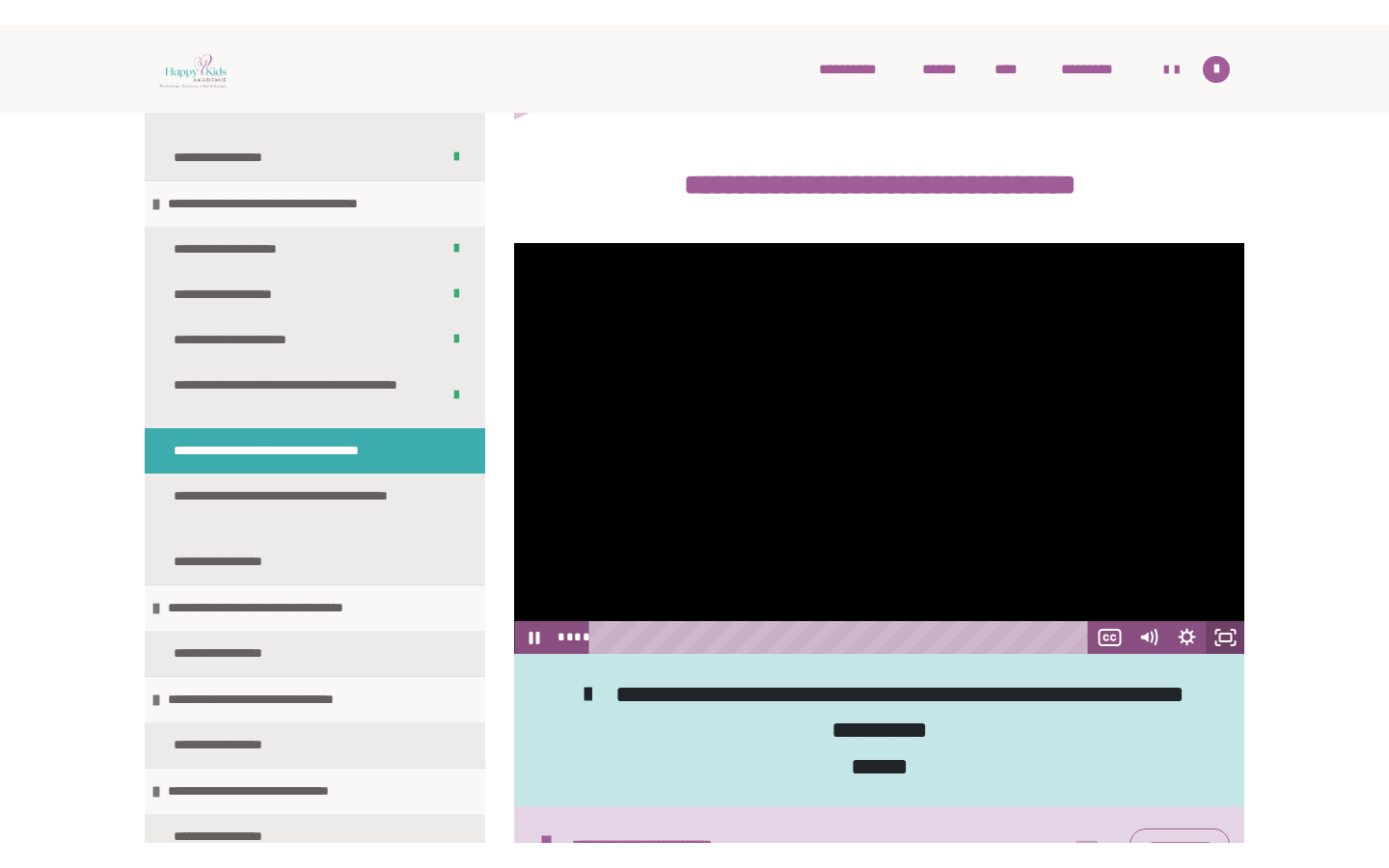 scroll, scrollTop: 0, scrollLeft: 0, axis: both 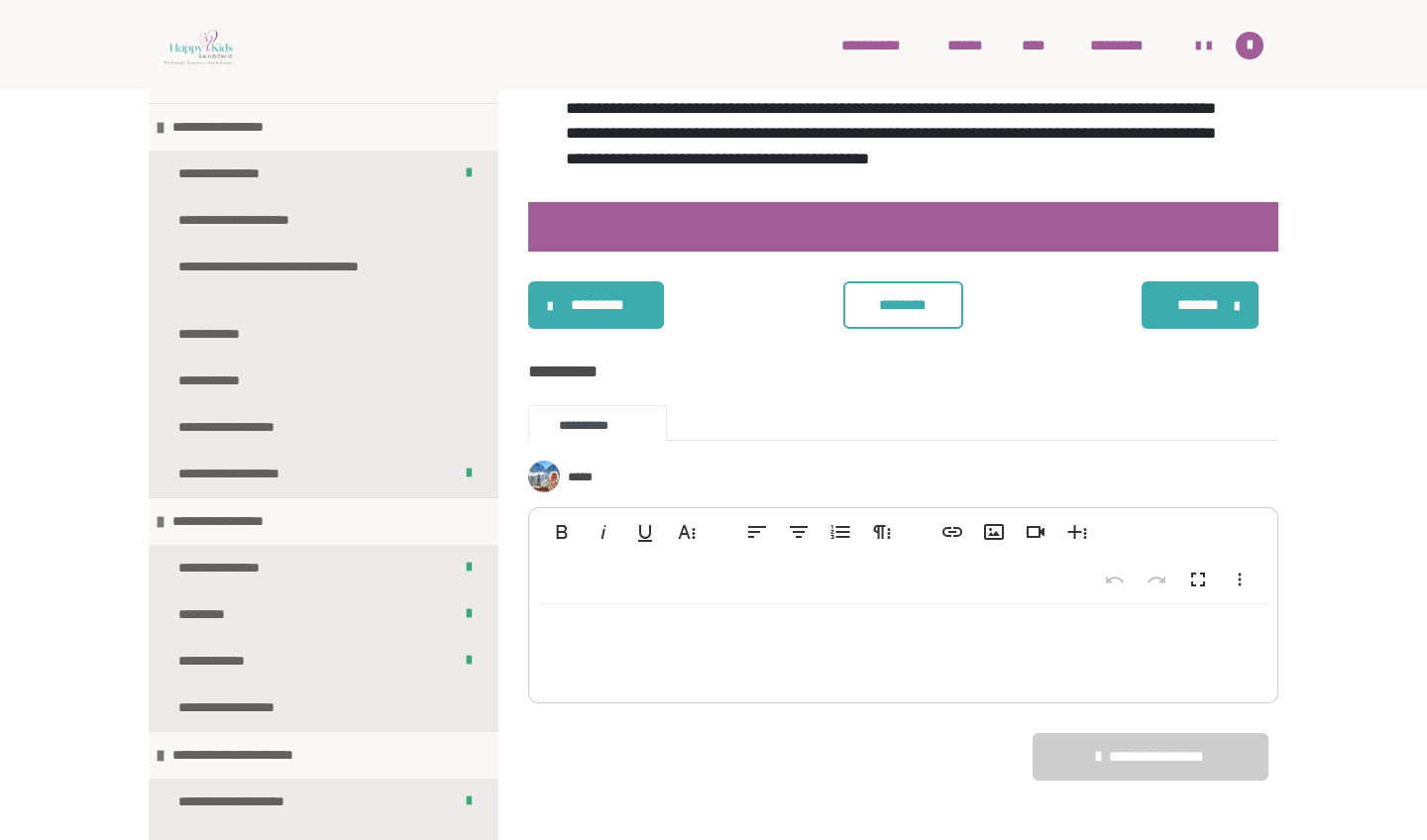 click on "********" at bounding box center (903, 305) 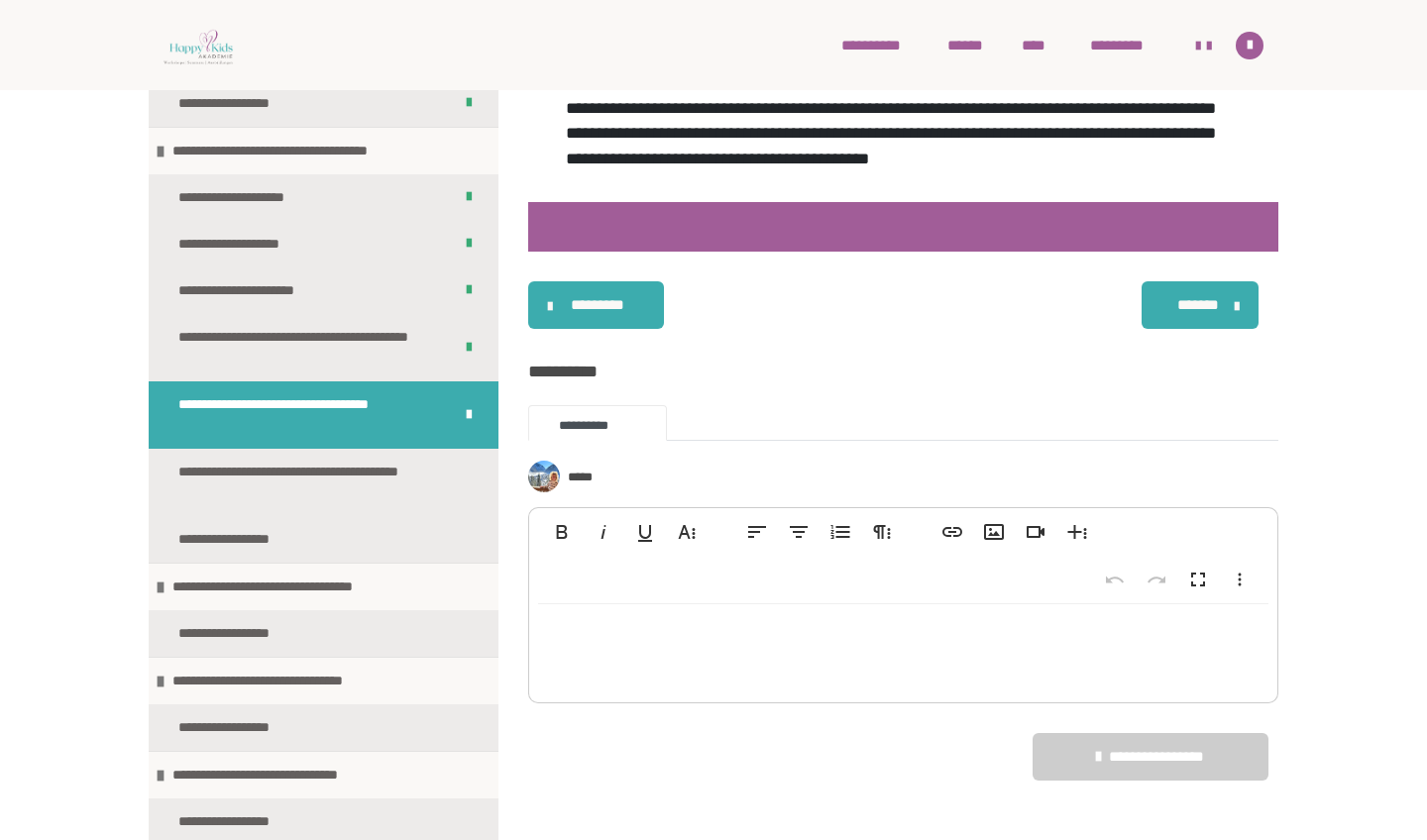 scroll, scrollTop: 2082, scrollLeft: 0, axis: vertical 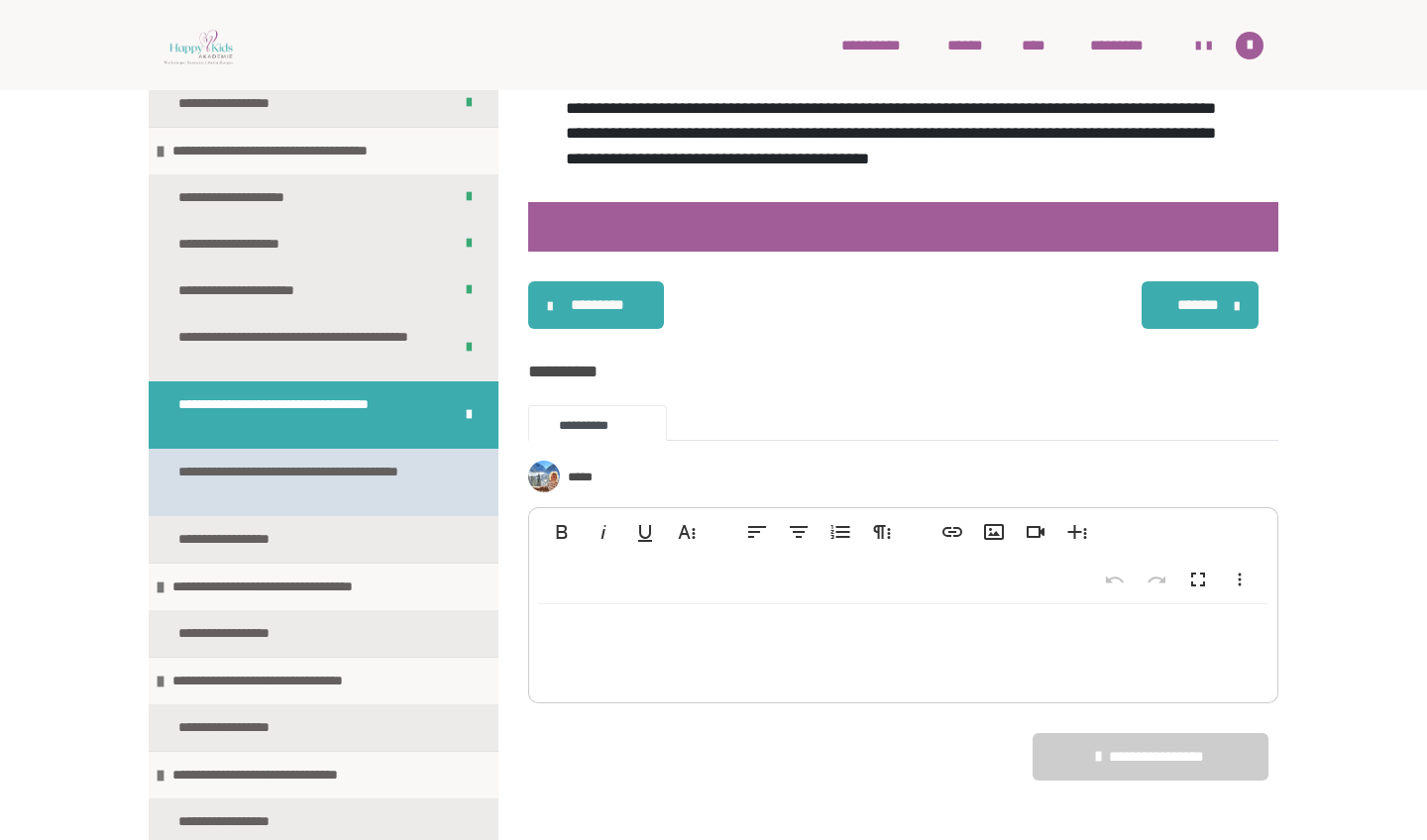 click on "**********" at bounding box center [315, 482] 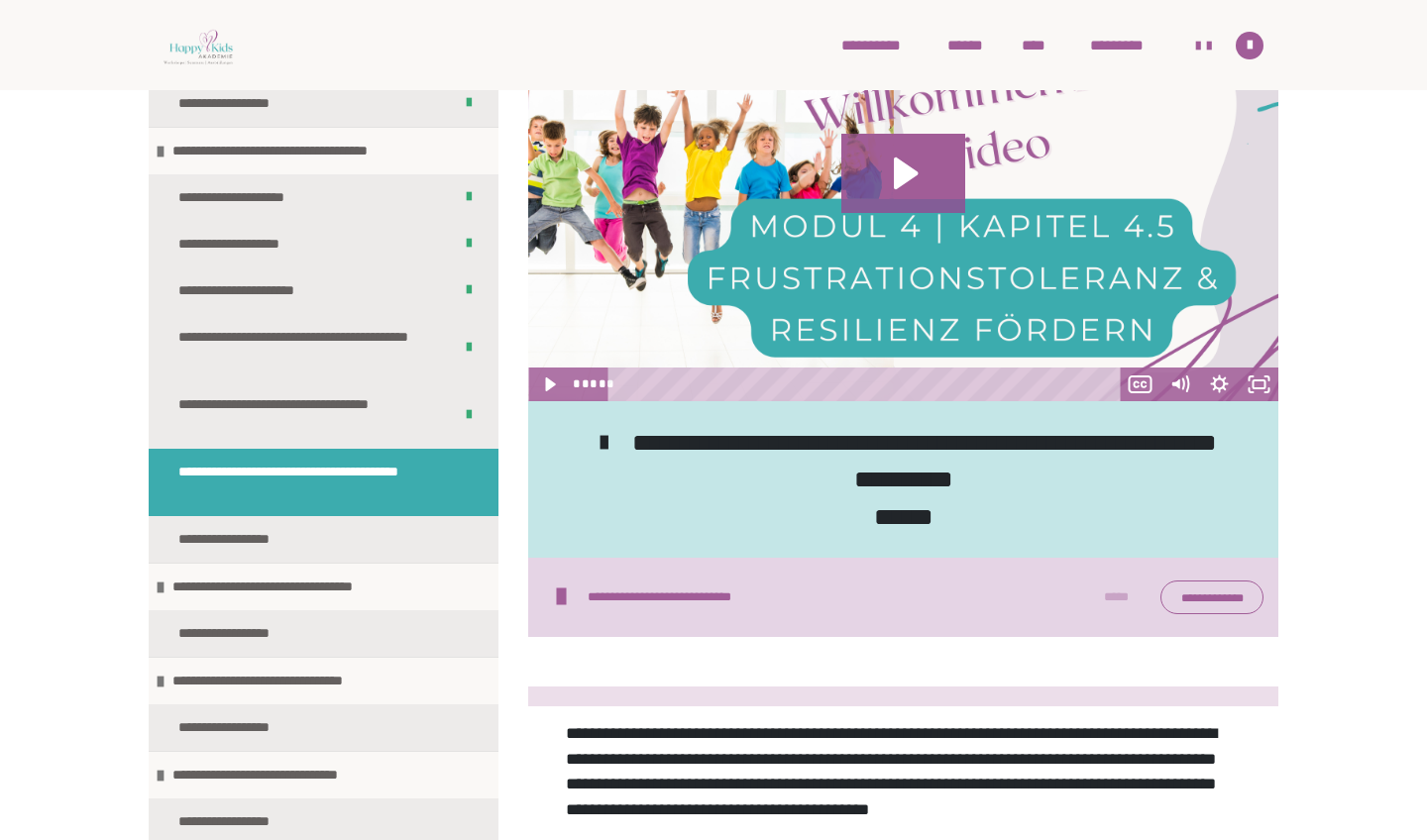 scroll, scrollTop: 935, scrollLeft: 0, axis: vertical 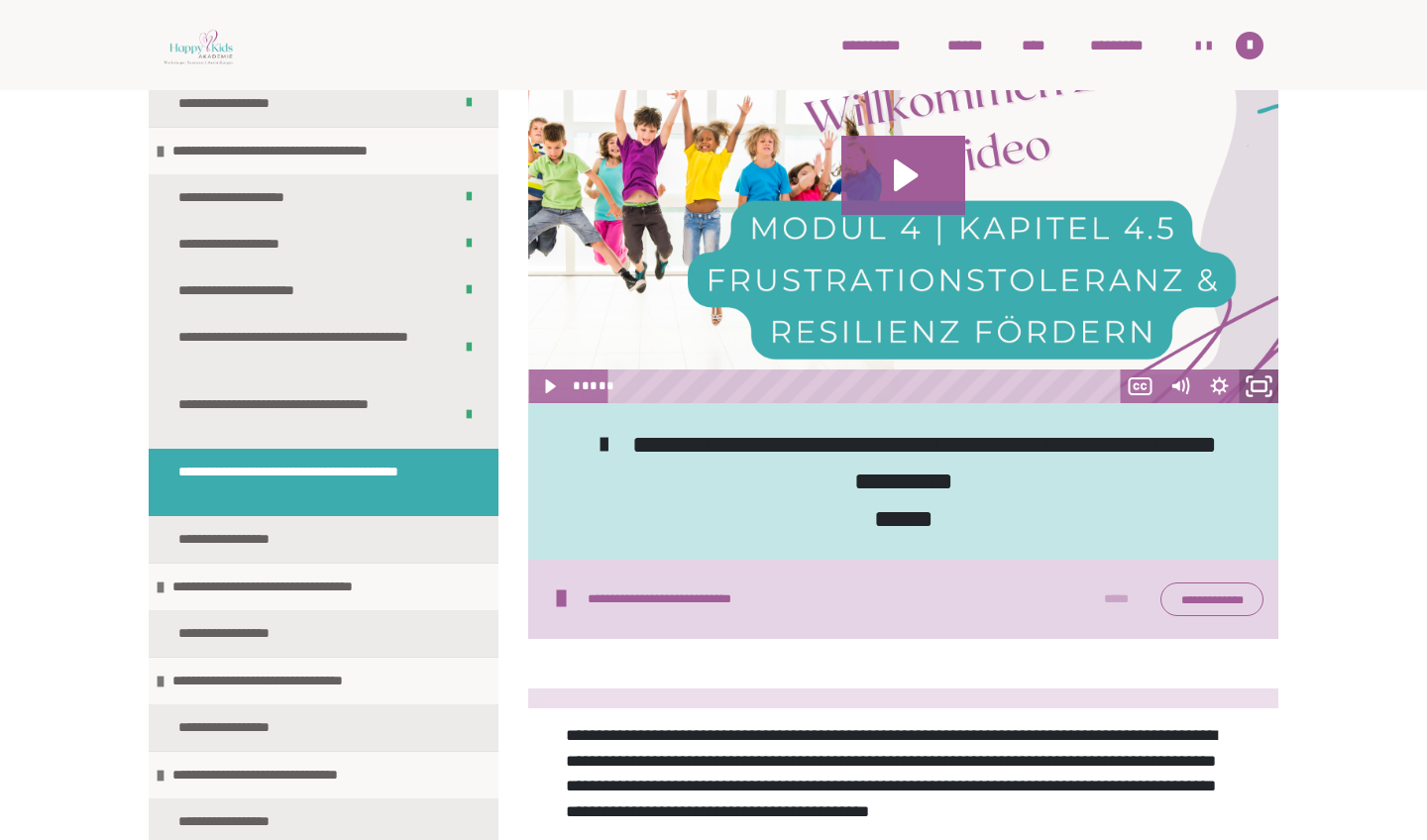 click 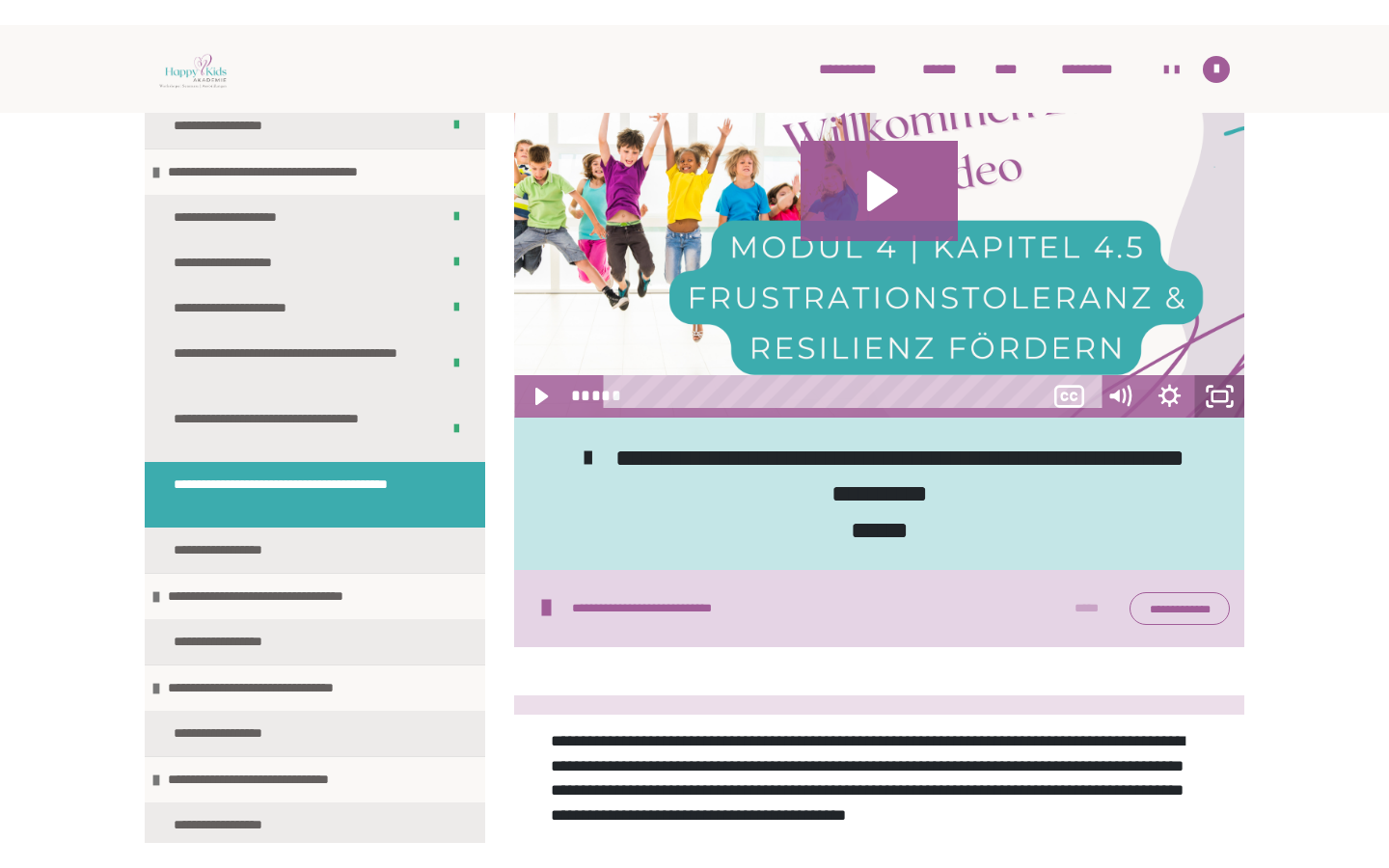 scroll, scrollTop: 0, scrollLeft: 0, axis: both 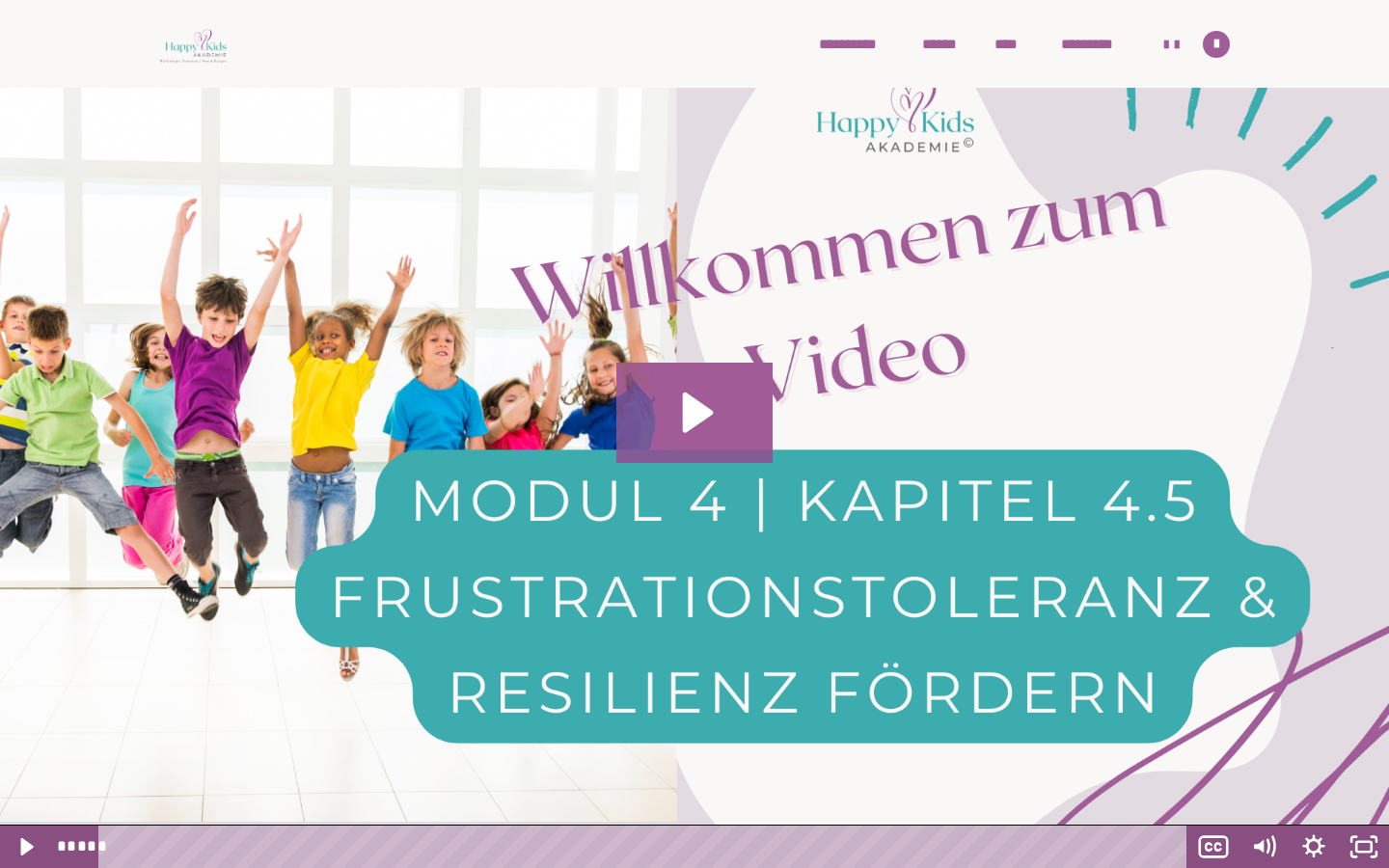 click at bounding box center (694, 434) 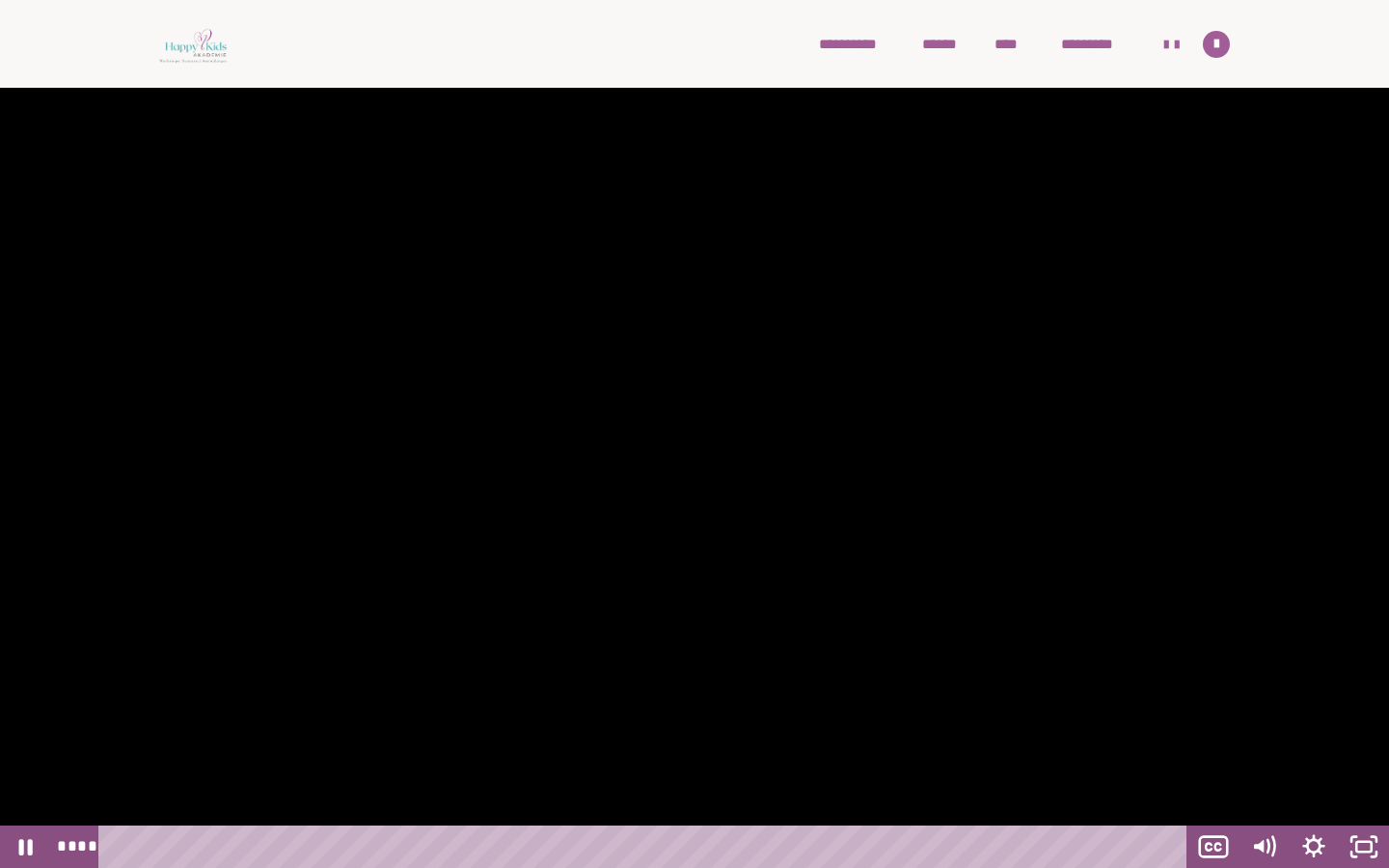 click at bounding box center (694, 434) 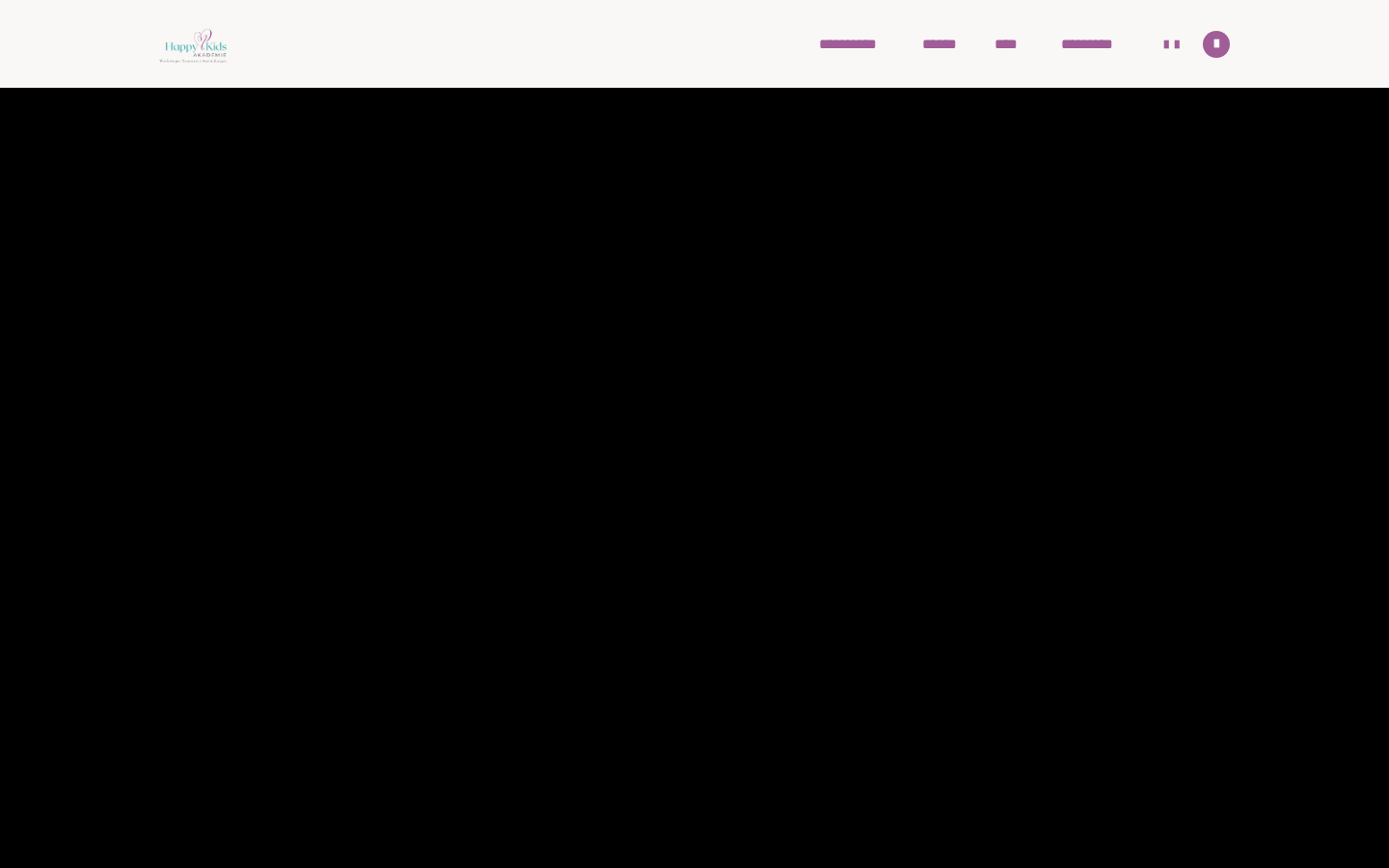 click at bounding box center (694, 434) 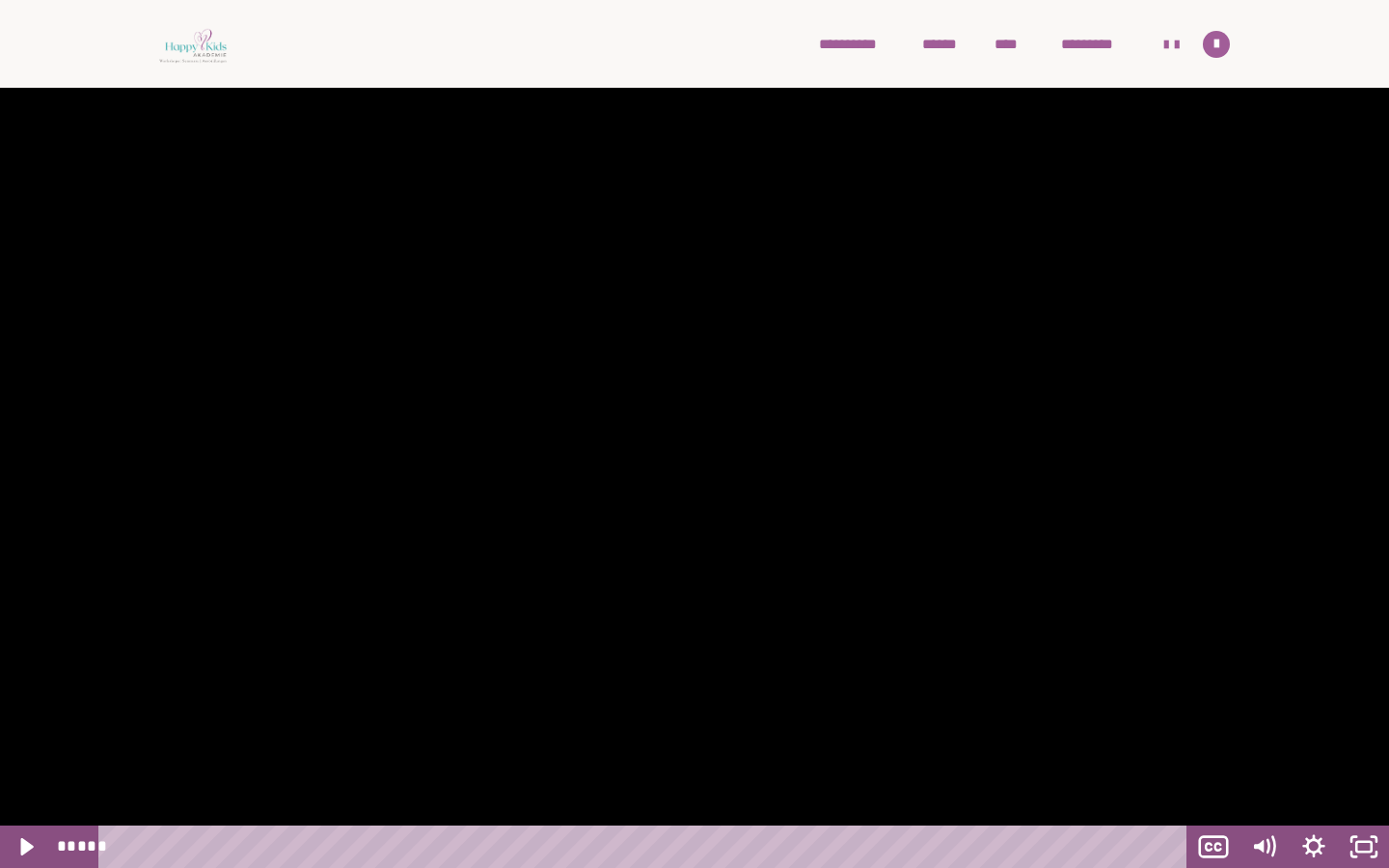 click at bounding box center [694, 434] 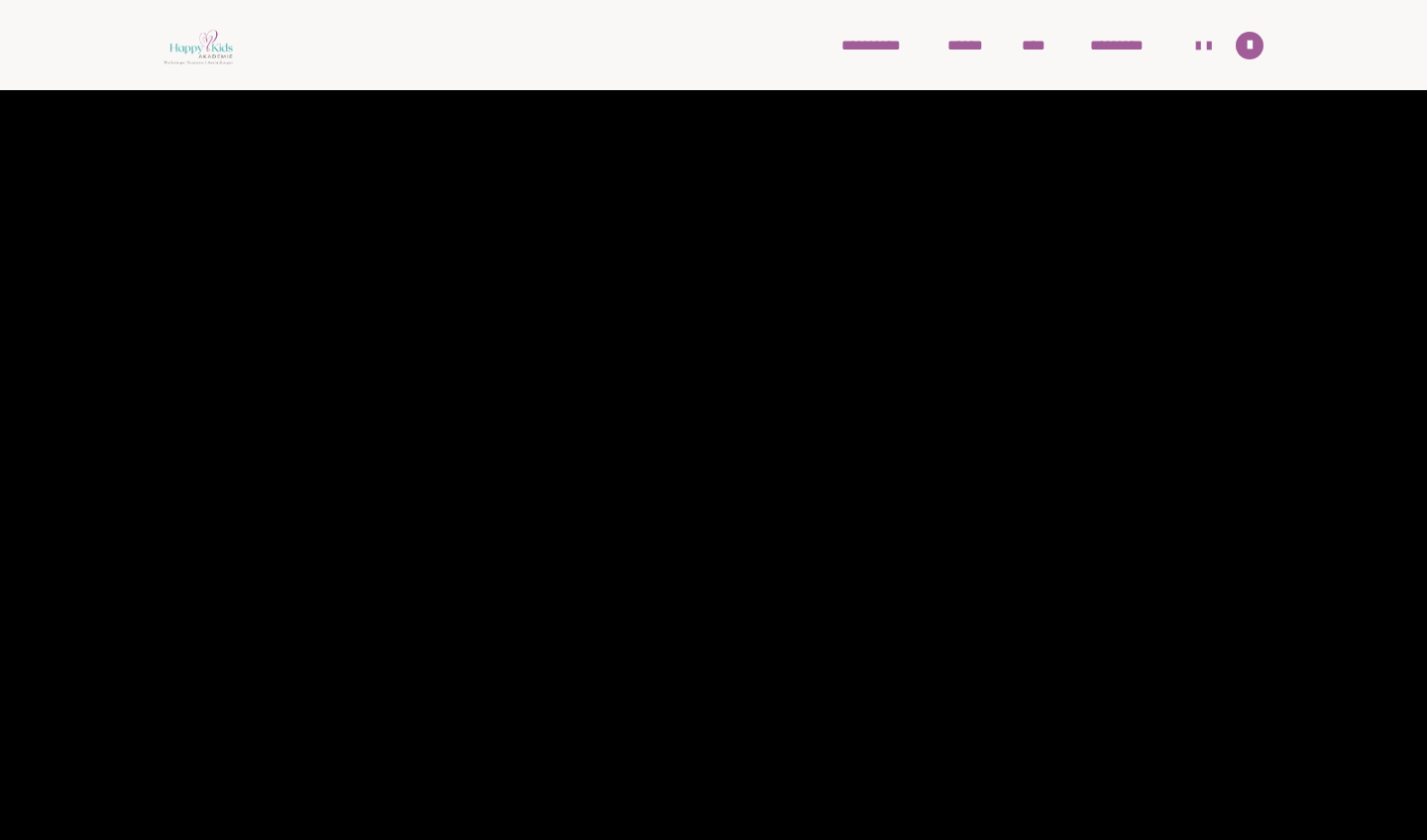 scroll, scrollTop: 1393, scrollLeft: 0, axis: vertical 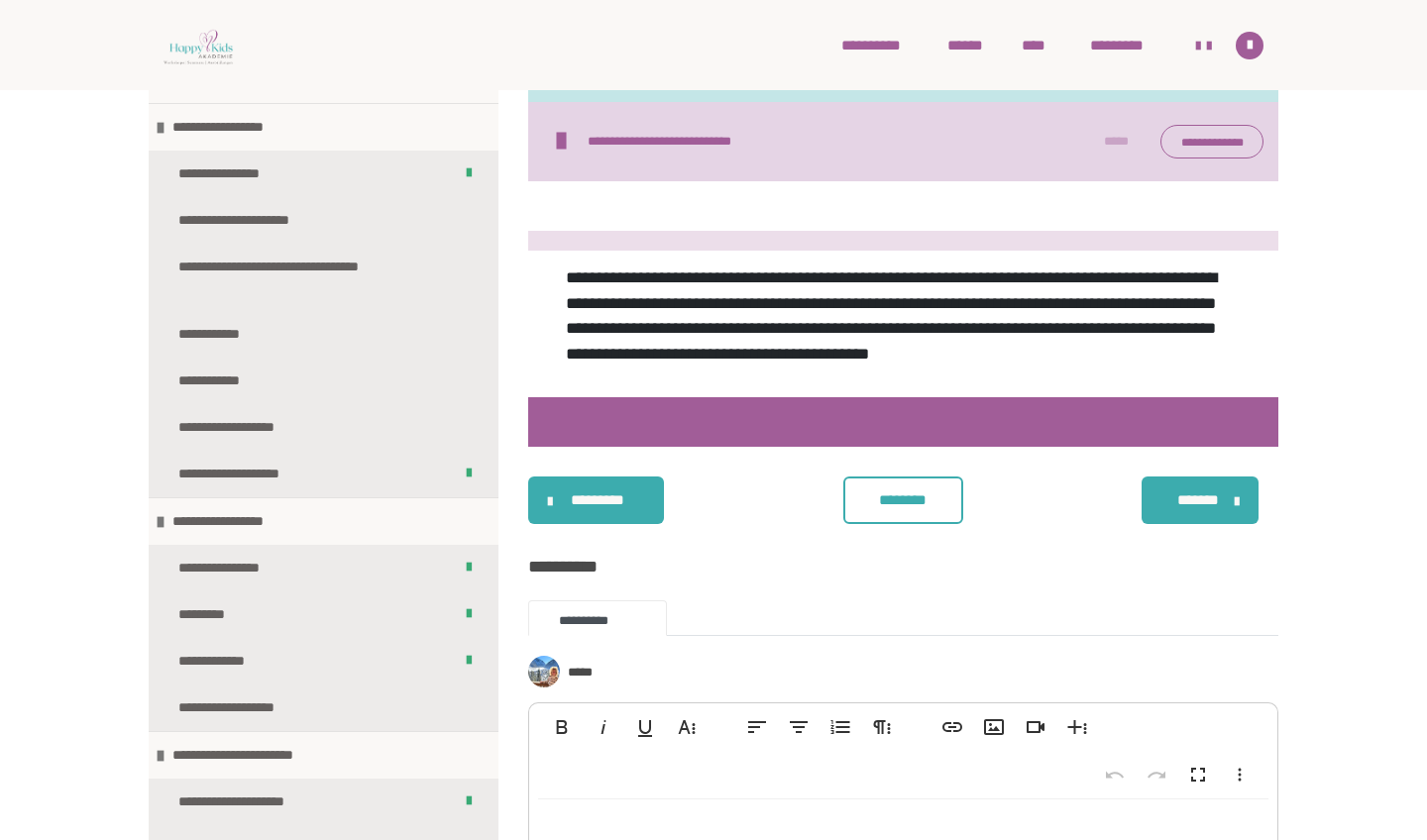 click on "********" at bounding box center (903, 500) 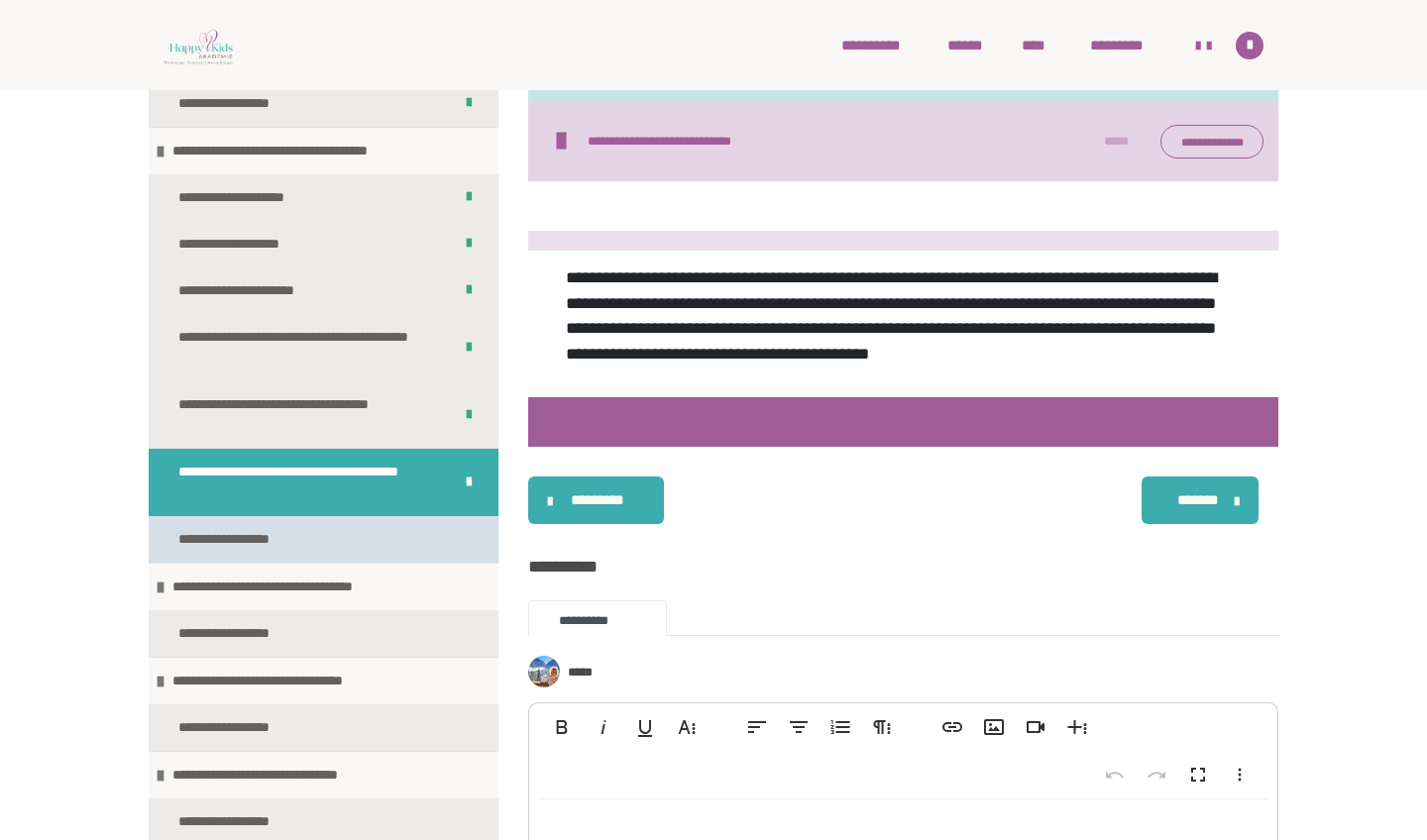 scroll, scrollTop: 2082, scrollLeft: 0, axis: vertical 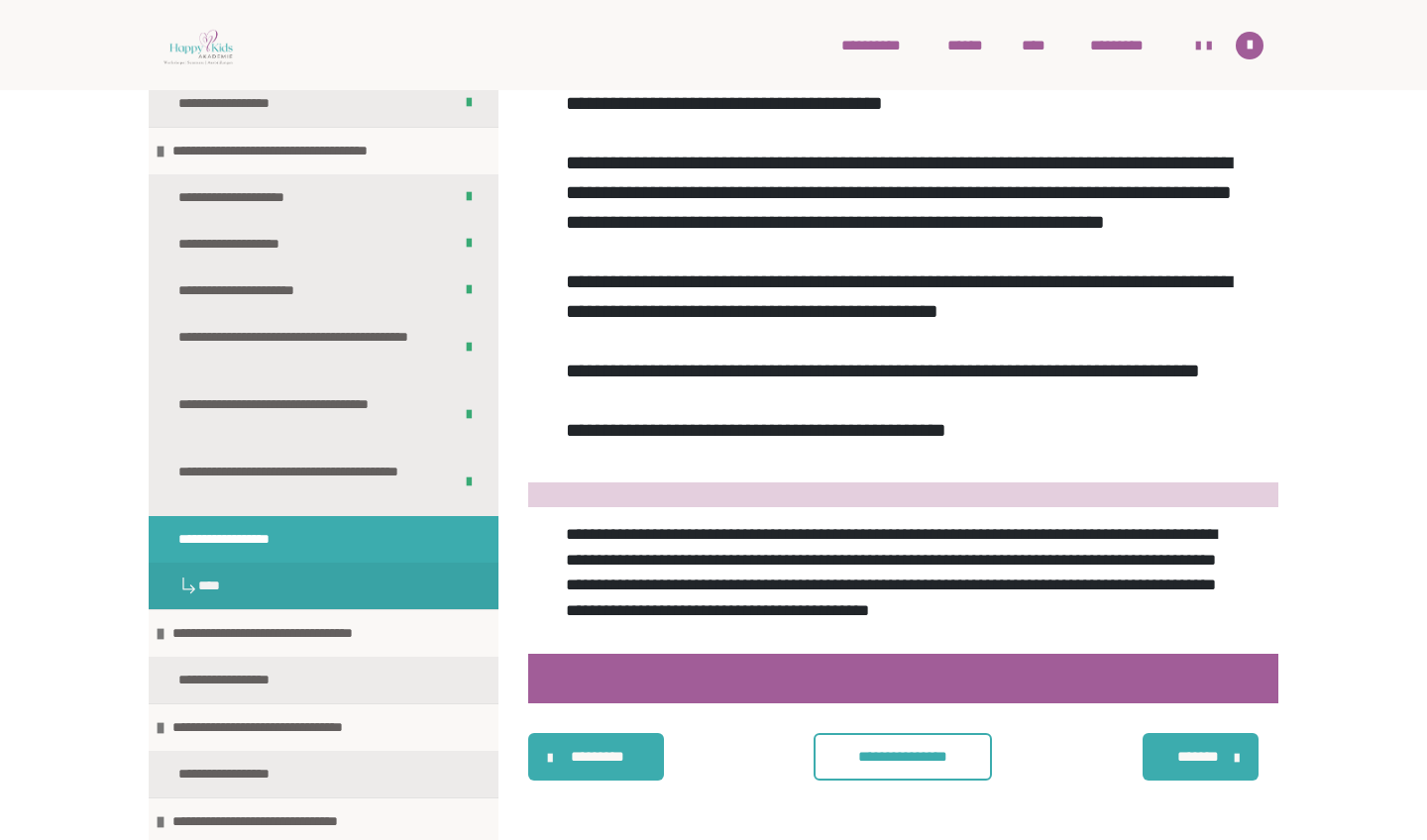 click on "**********" at bounding box center [903, 757] 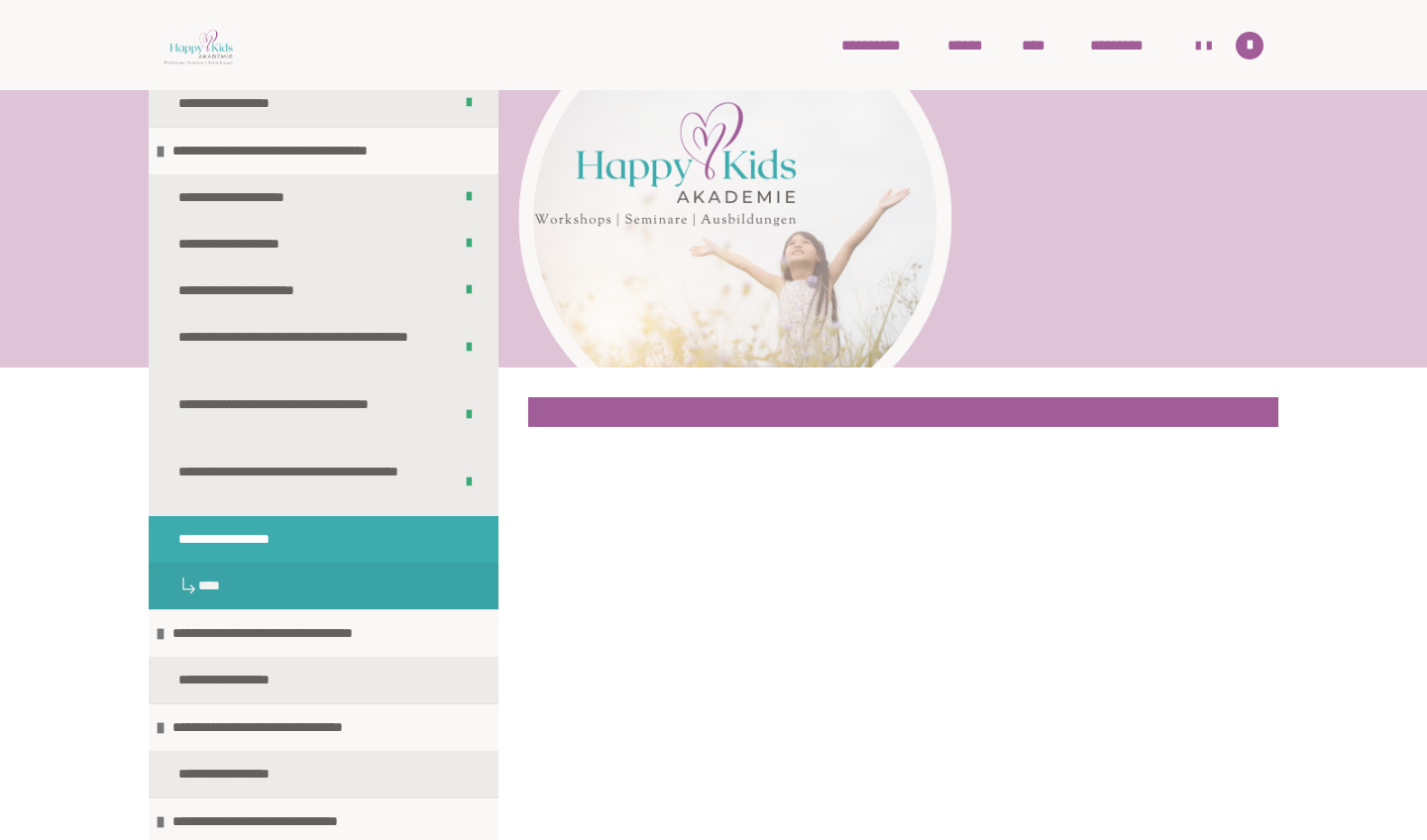 scroll, scrollTop: 0, scrollLeft: 0, axis: both 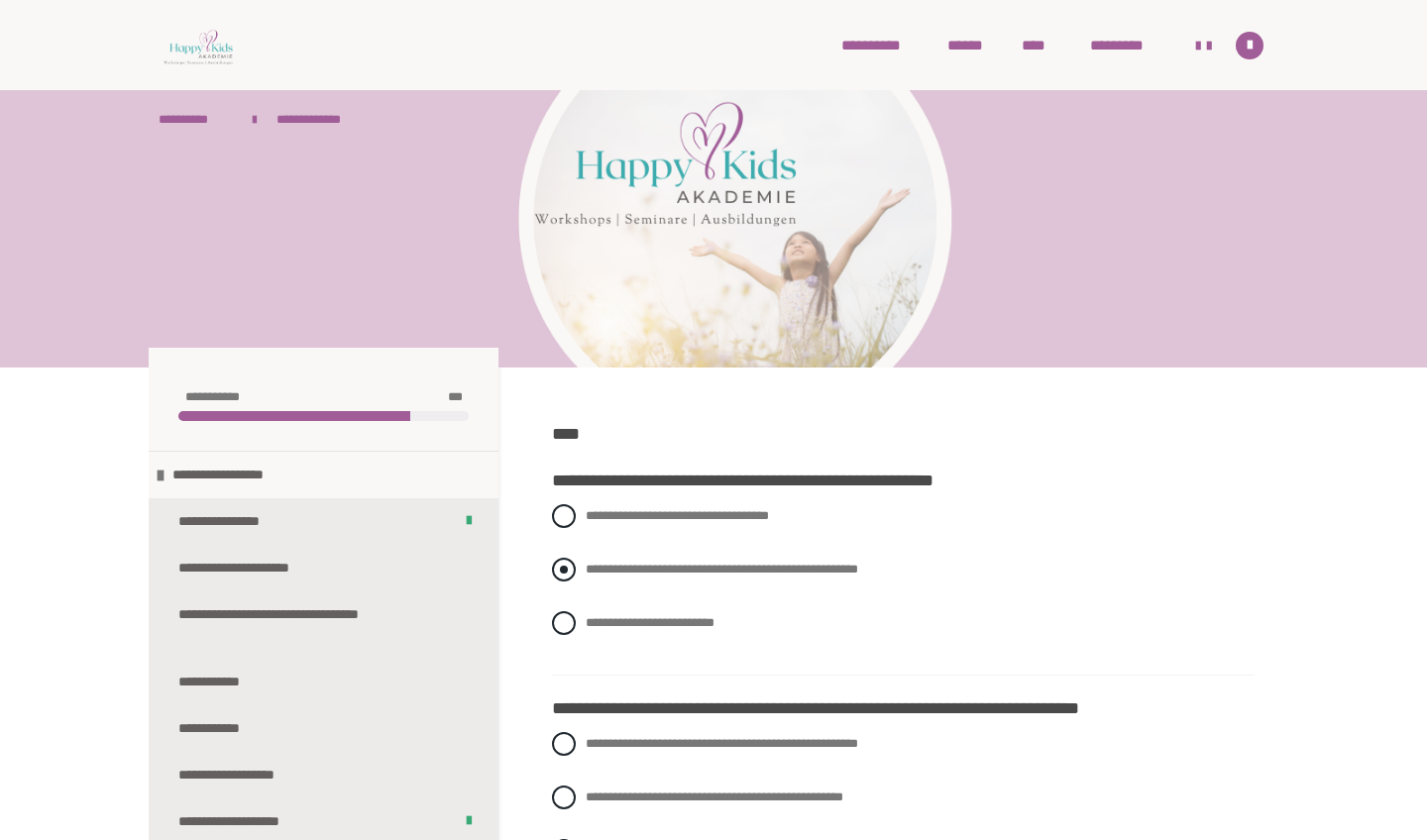 click at bounding box center [564, 570] 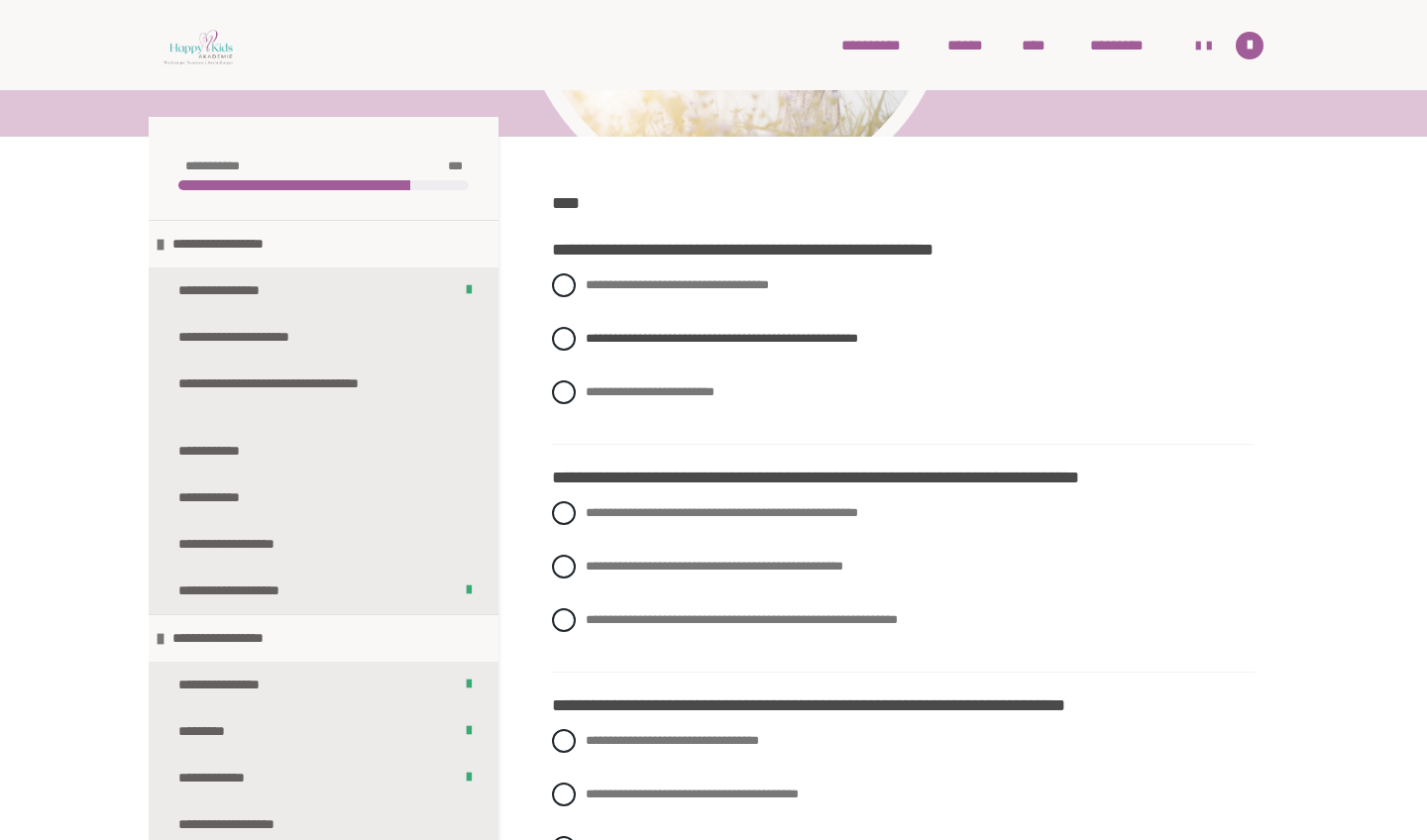 scroll, scrollTop: 231, scrollLeft: 0, axis: vertical 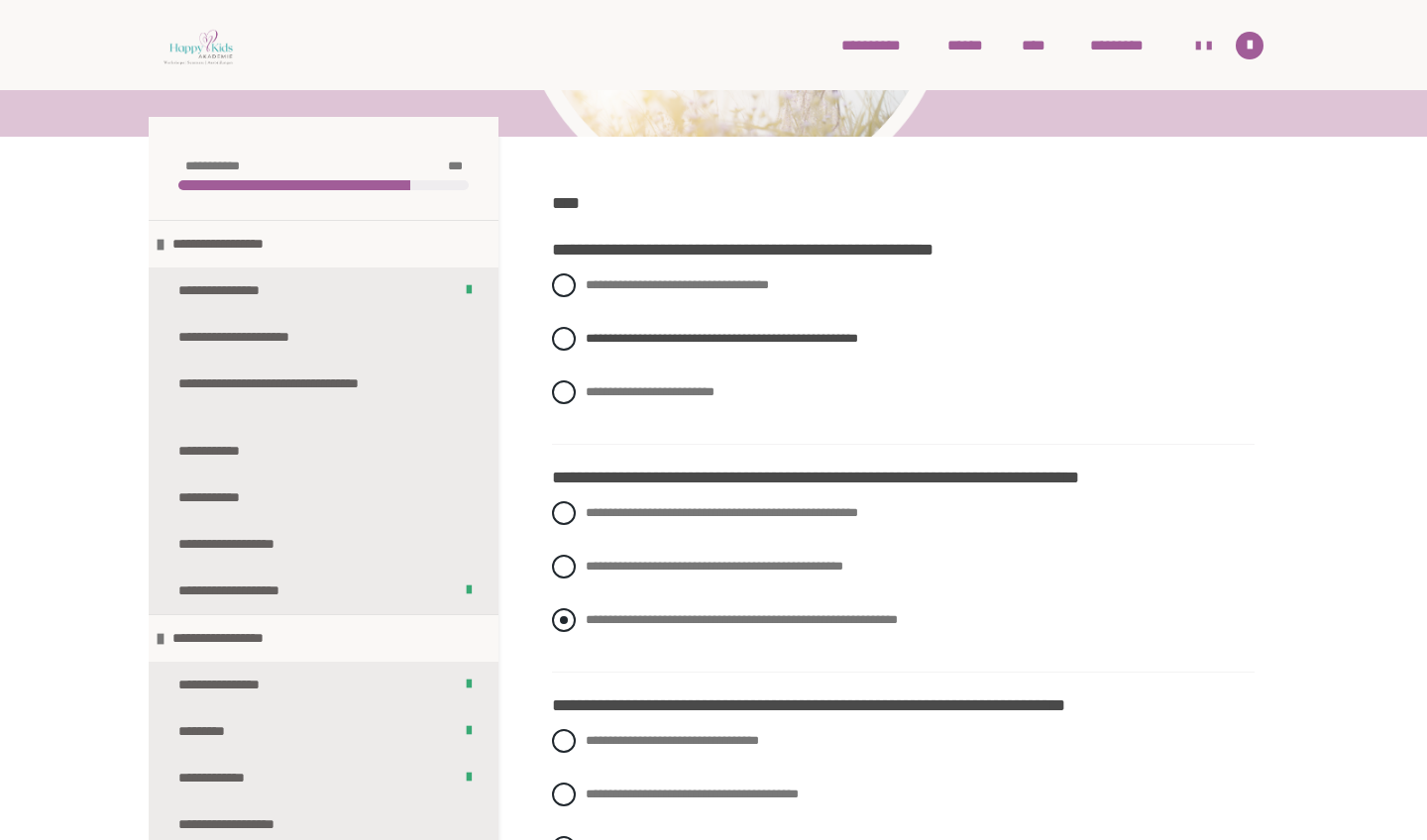 click at bounding box center (564, 620) 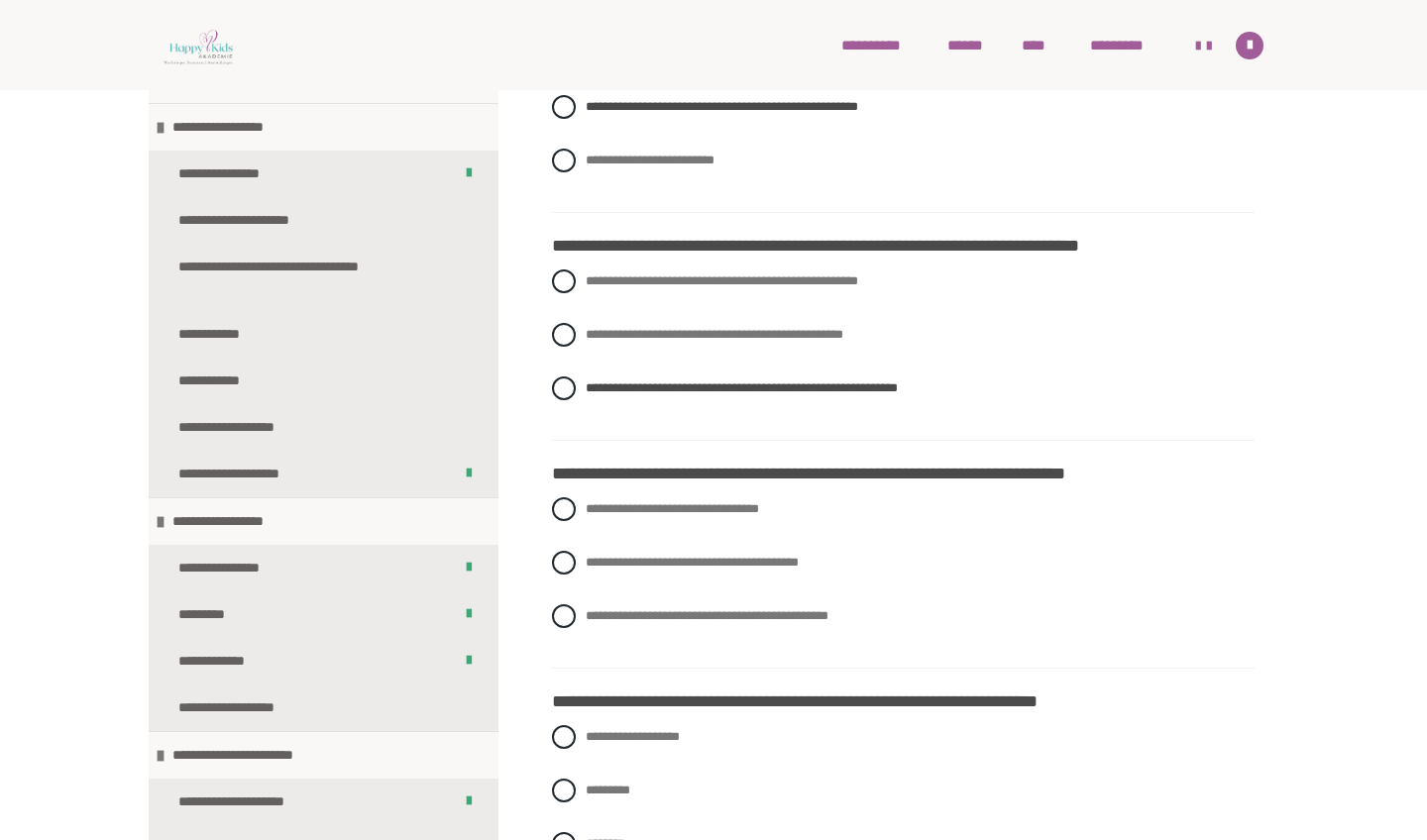 scroll, scrollTop: 464, scrollLeft: 0, axis: vertical 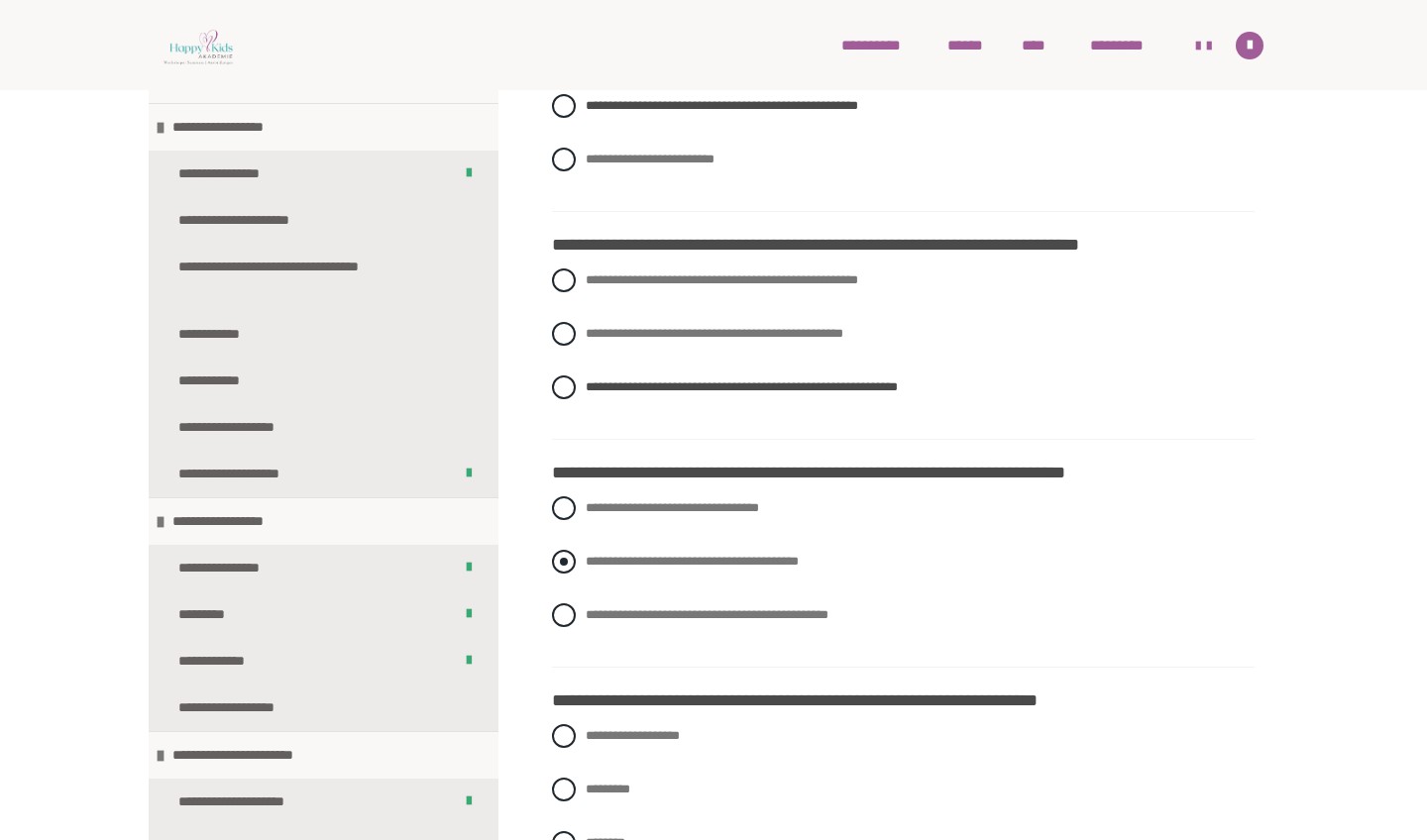 click at bounding box center (564, 562) 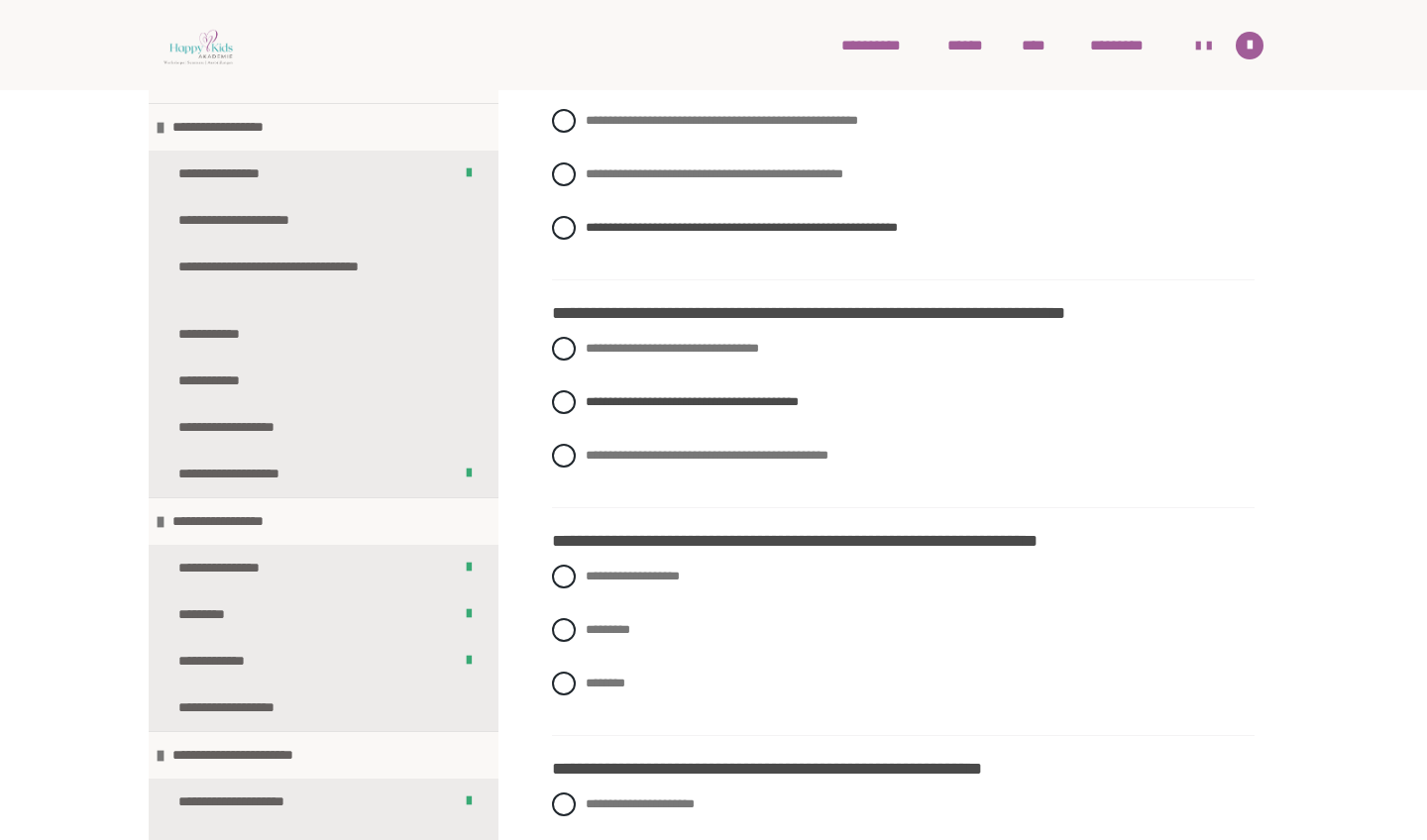 scroll, scrollTop: 637, scrollLeft: 0, axis: vertical 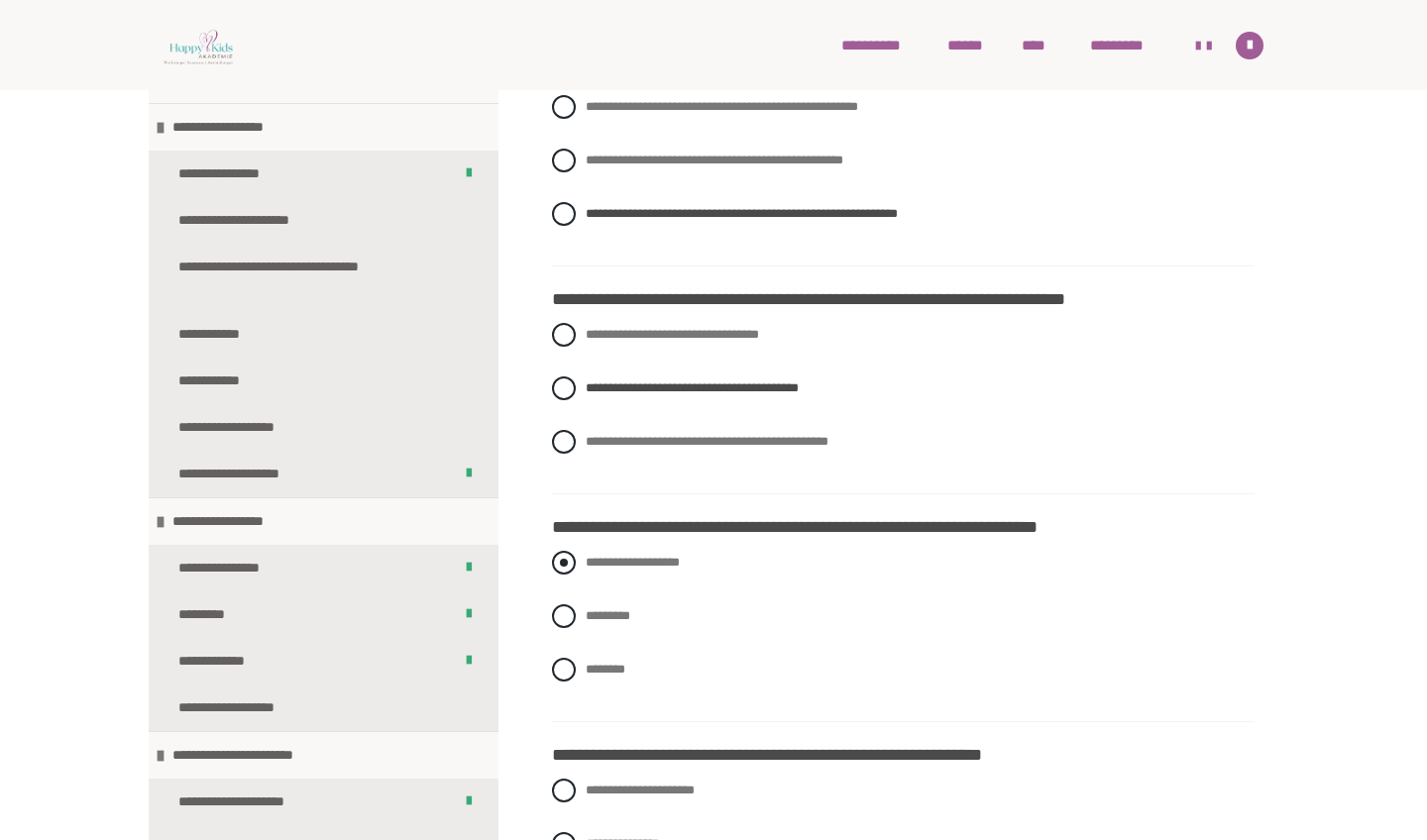 click at bounding box center (564, 563) 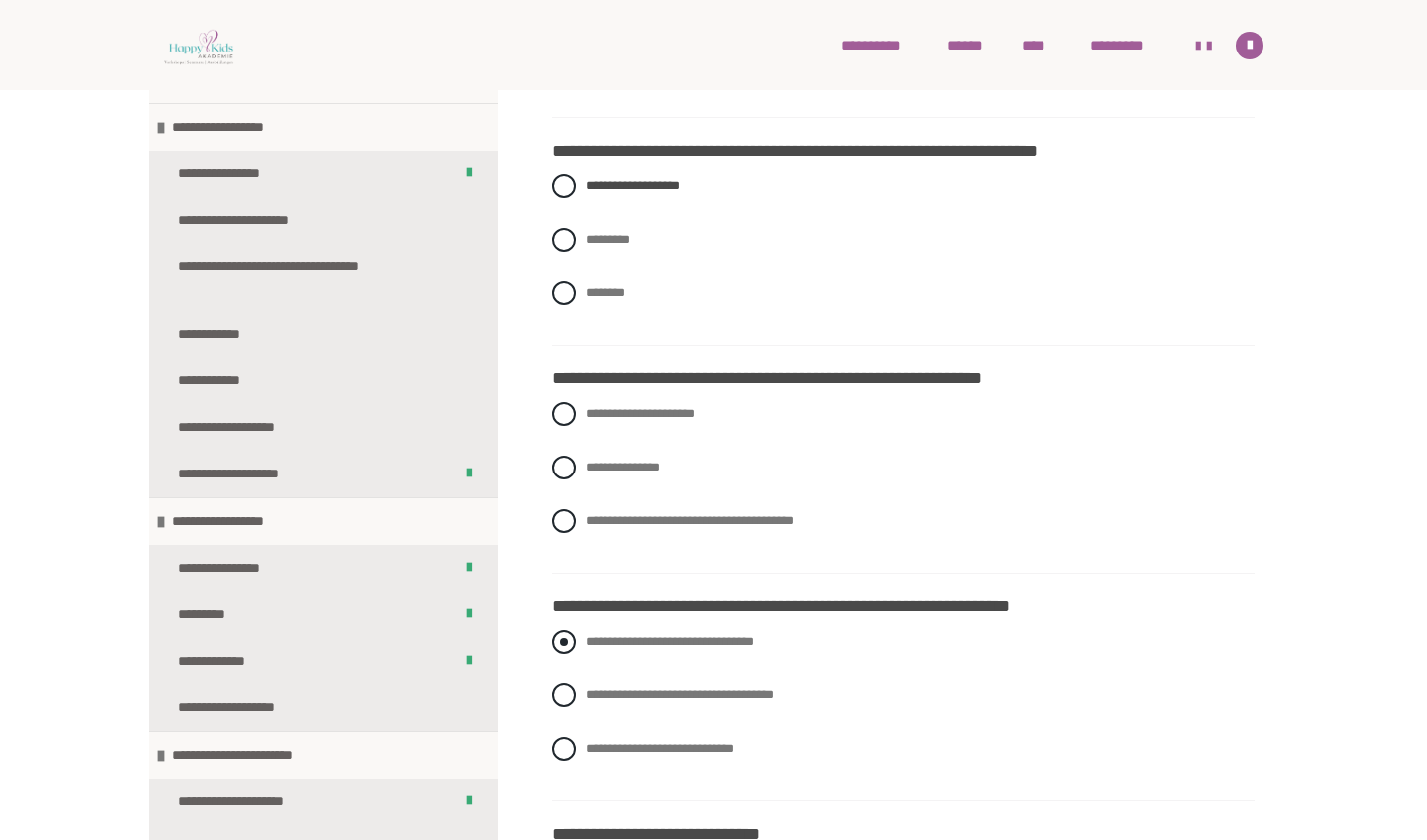 scroll, scrollTop: 1015, scrollLeft: 0, axis: vertical 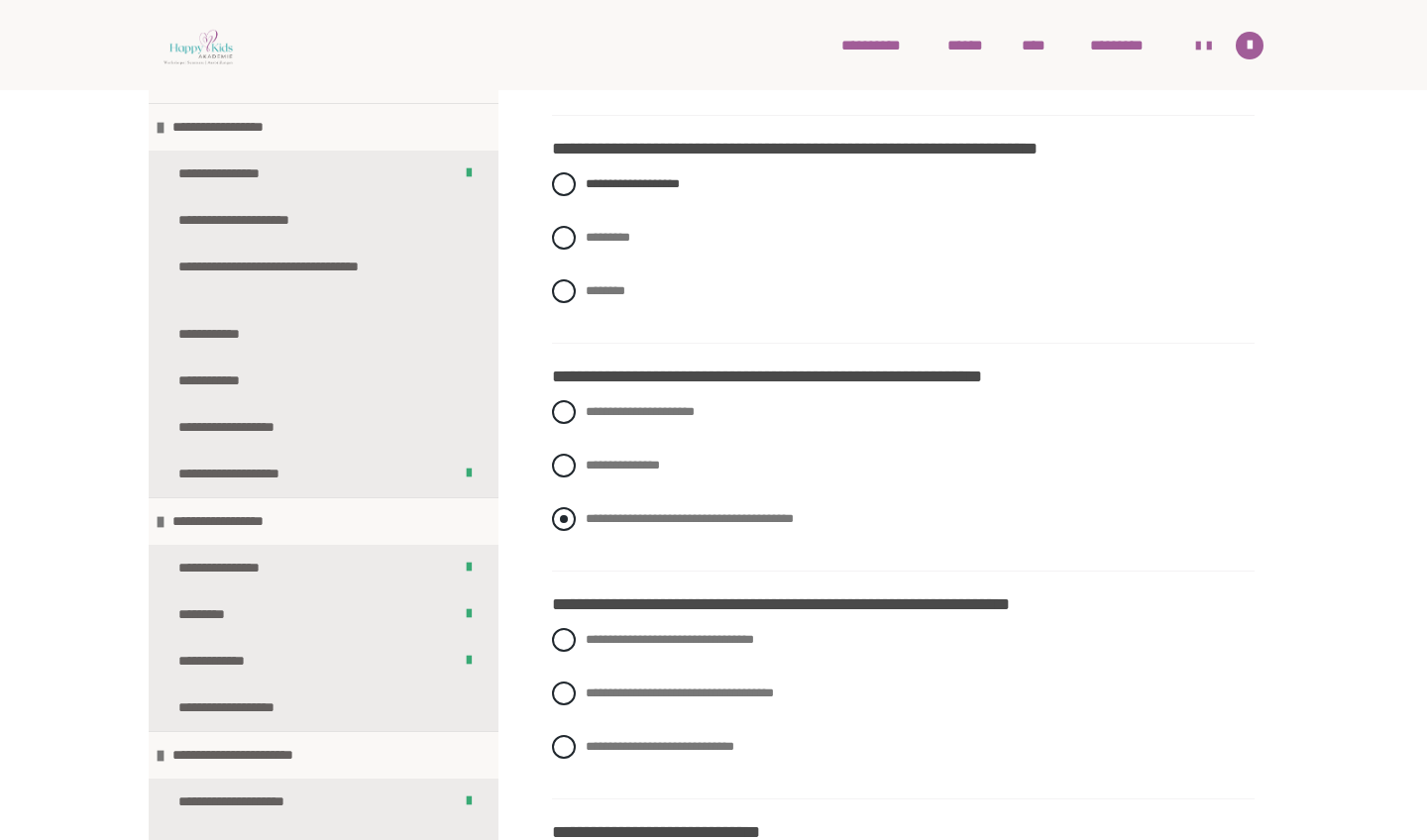 click at bounding box center [564, 519] 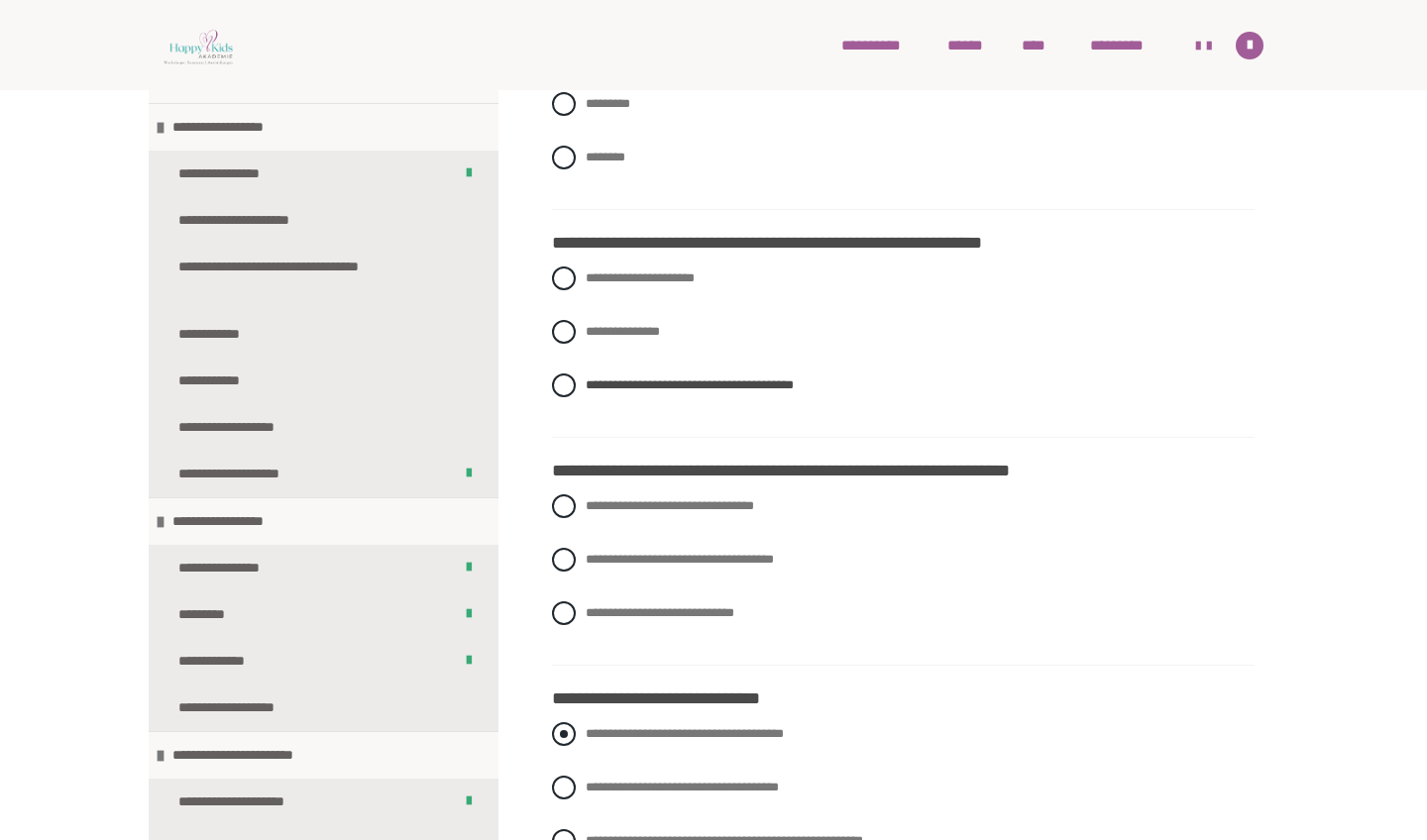 scroll, scrollTop: 1151, scrollLeft: 0, axis: vertical 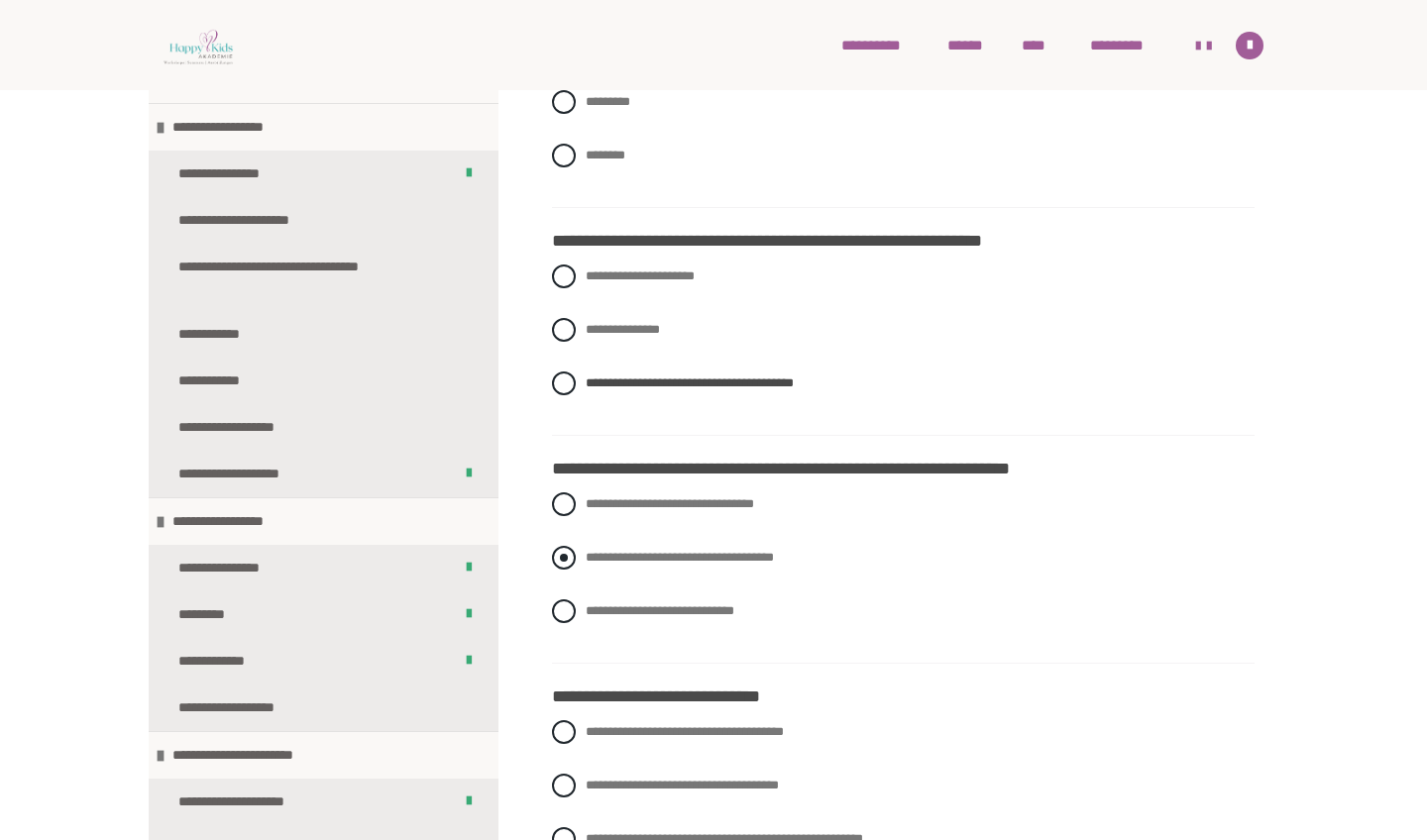 click at bounding box center [564, 558] 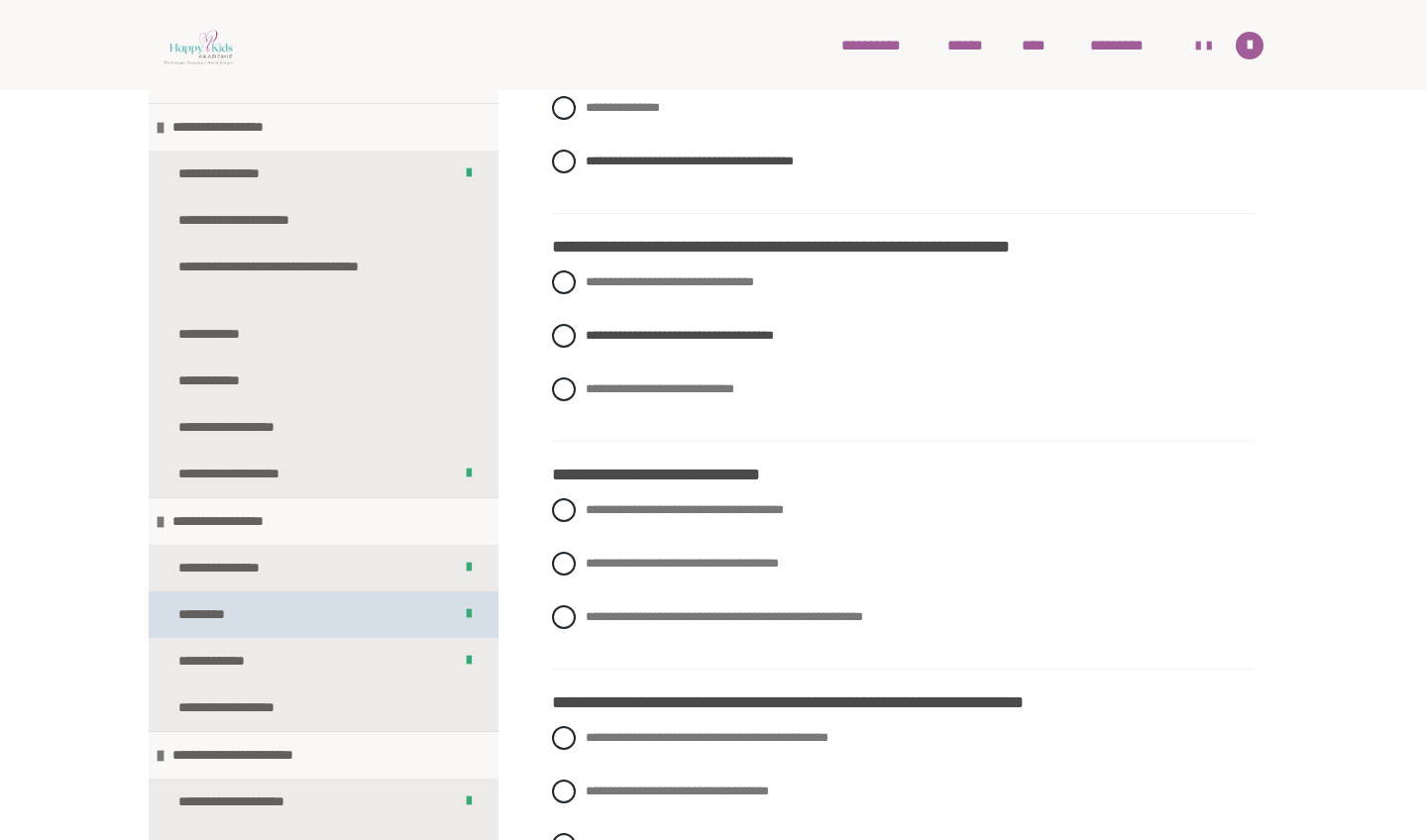 scroll, scrollTop: 1373, scrollLeft: 0, axis: vertical 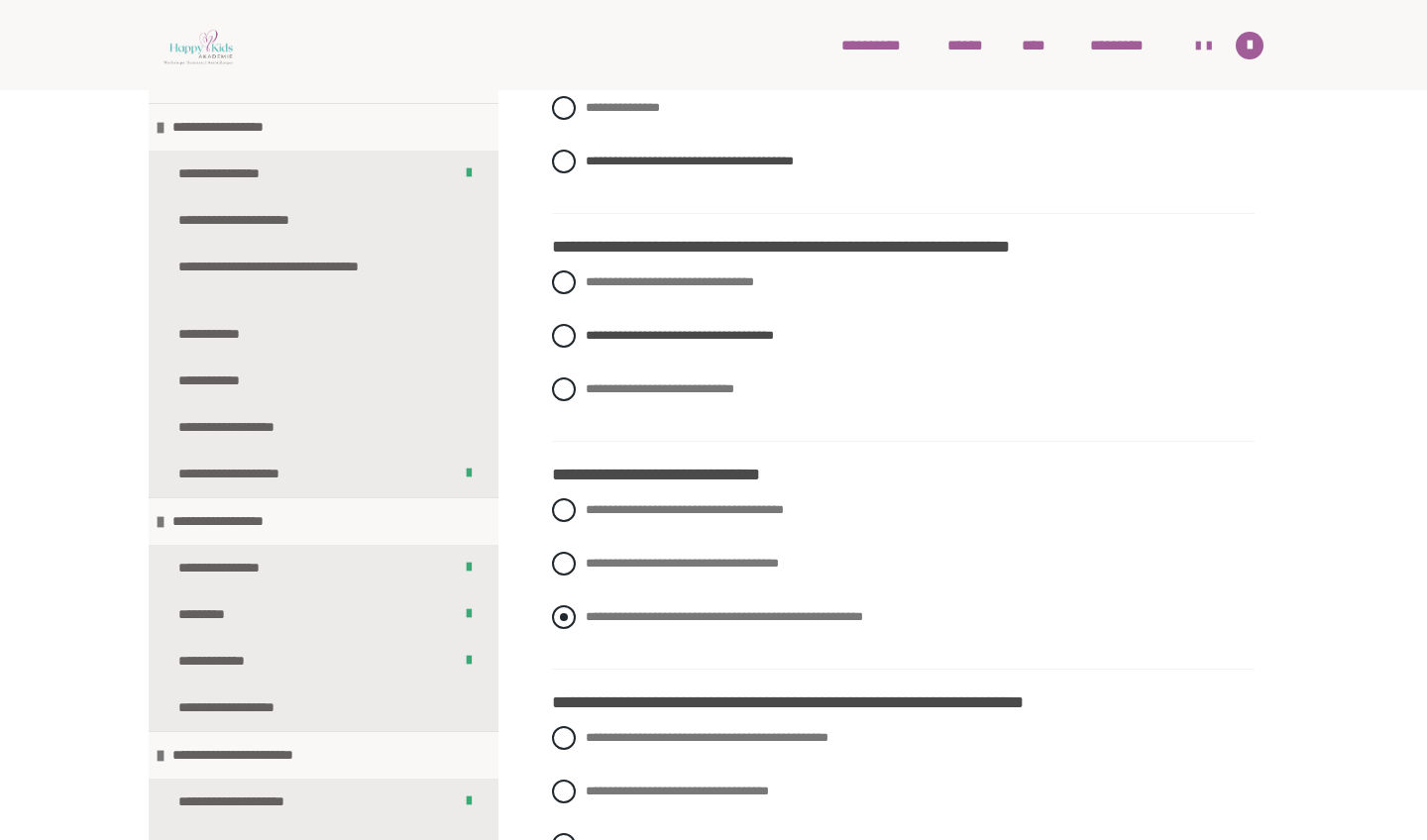 click at bounding box center [564, 617] 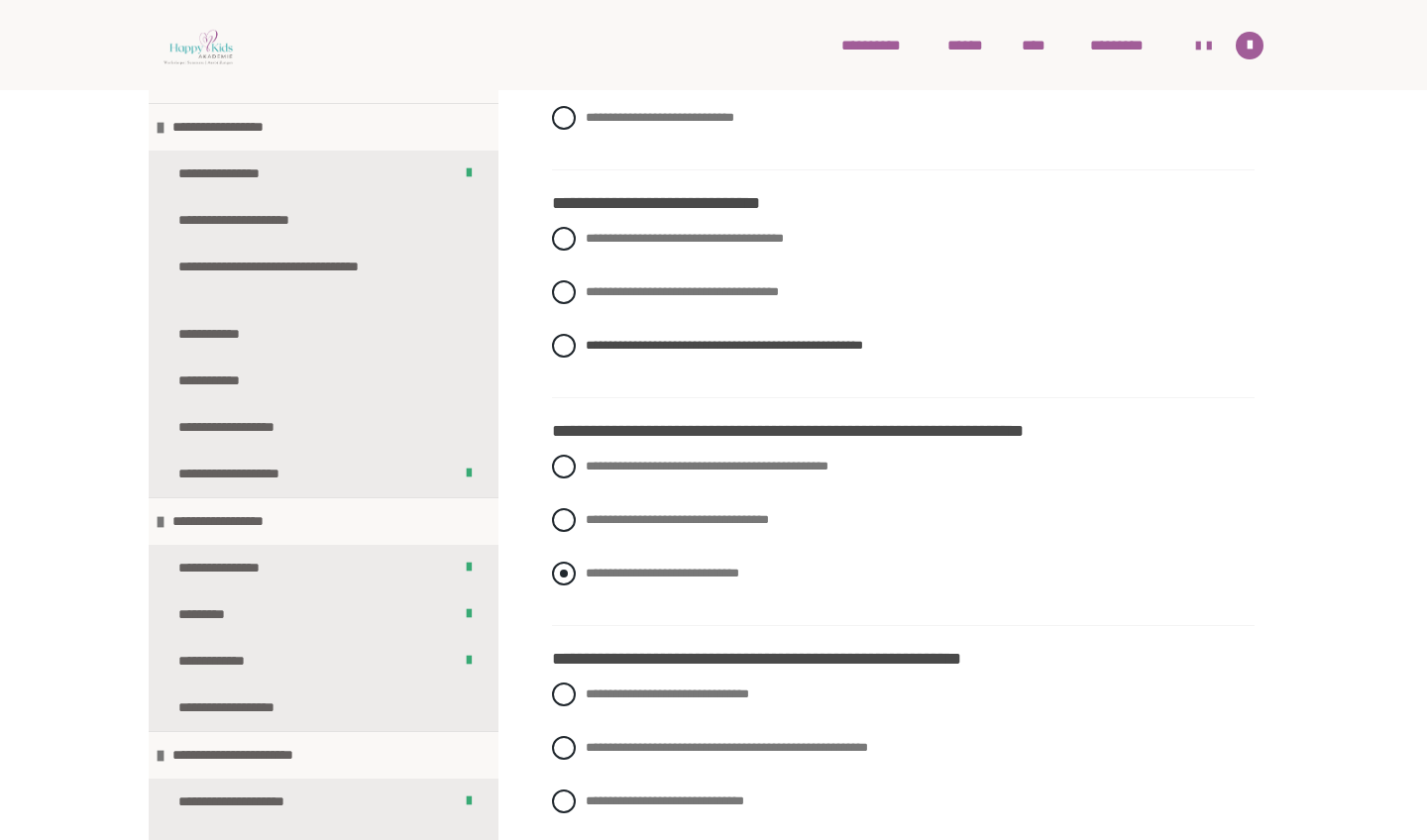 scroll, scrollTop: 1644, scrollLeft: 0, axis: vertical 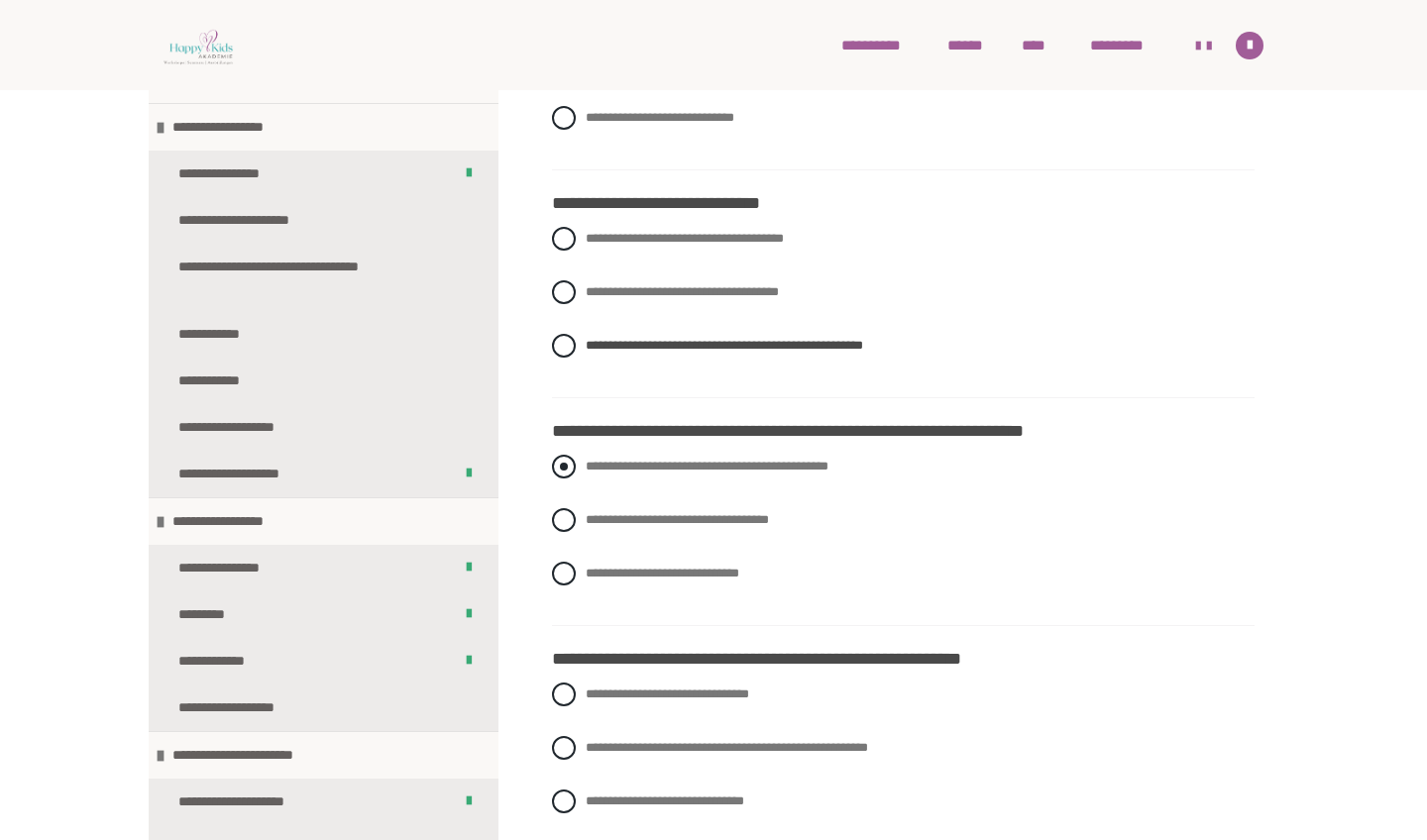click at bounding box center [564, 467] 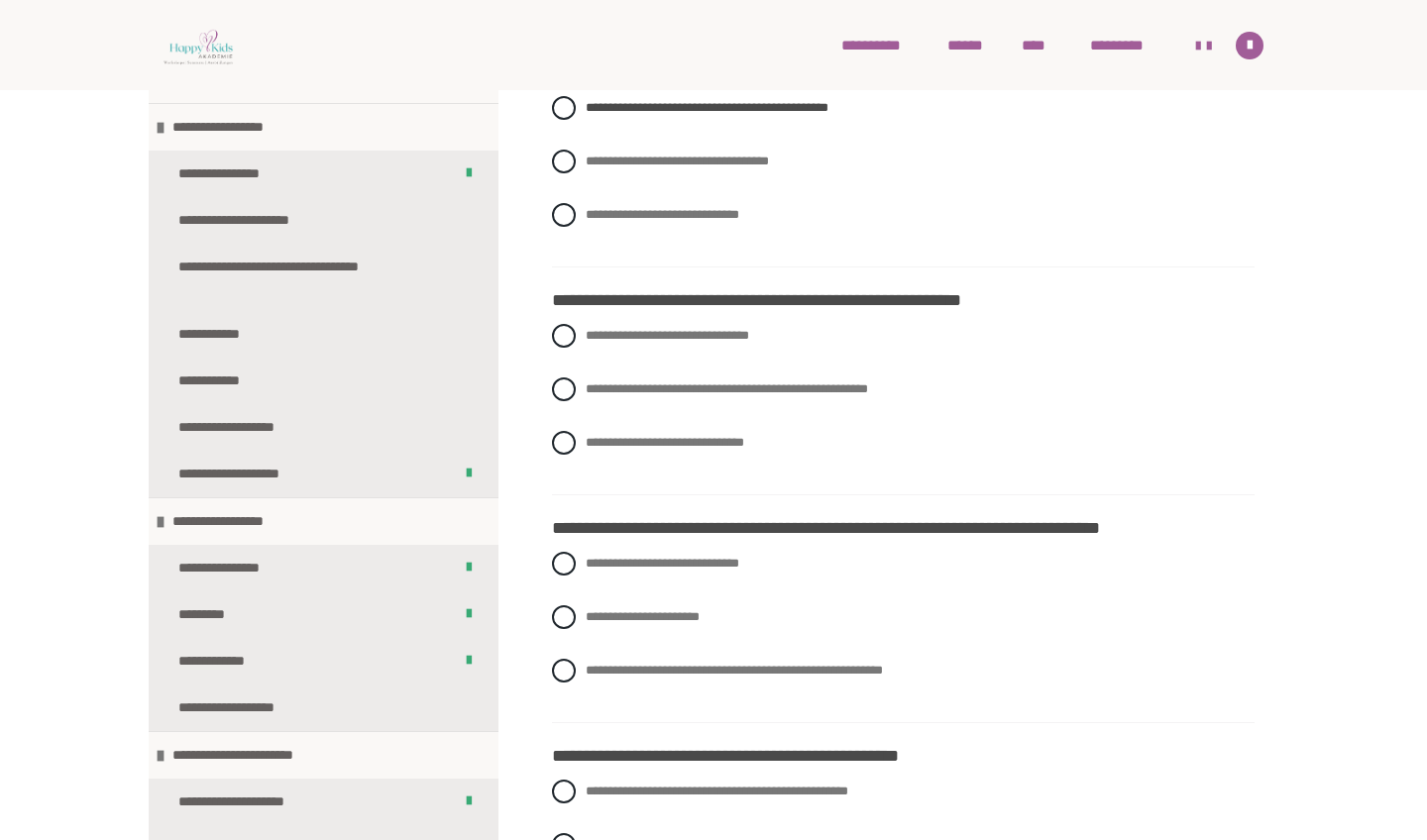 scroll, scrollTop: 2004, scrollLeft: 0, axis: vertical 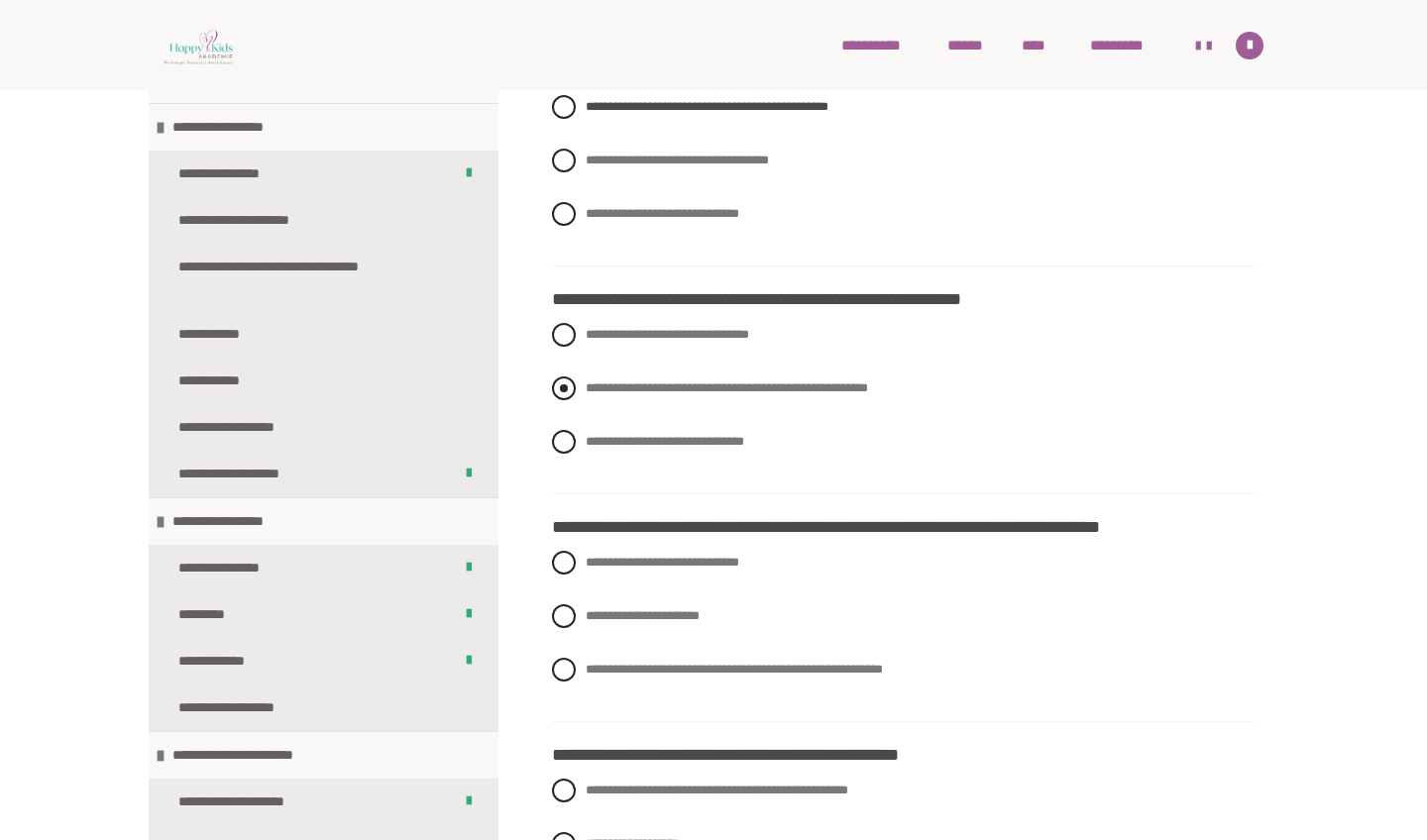 click at bounding box center (564, 388) 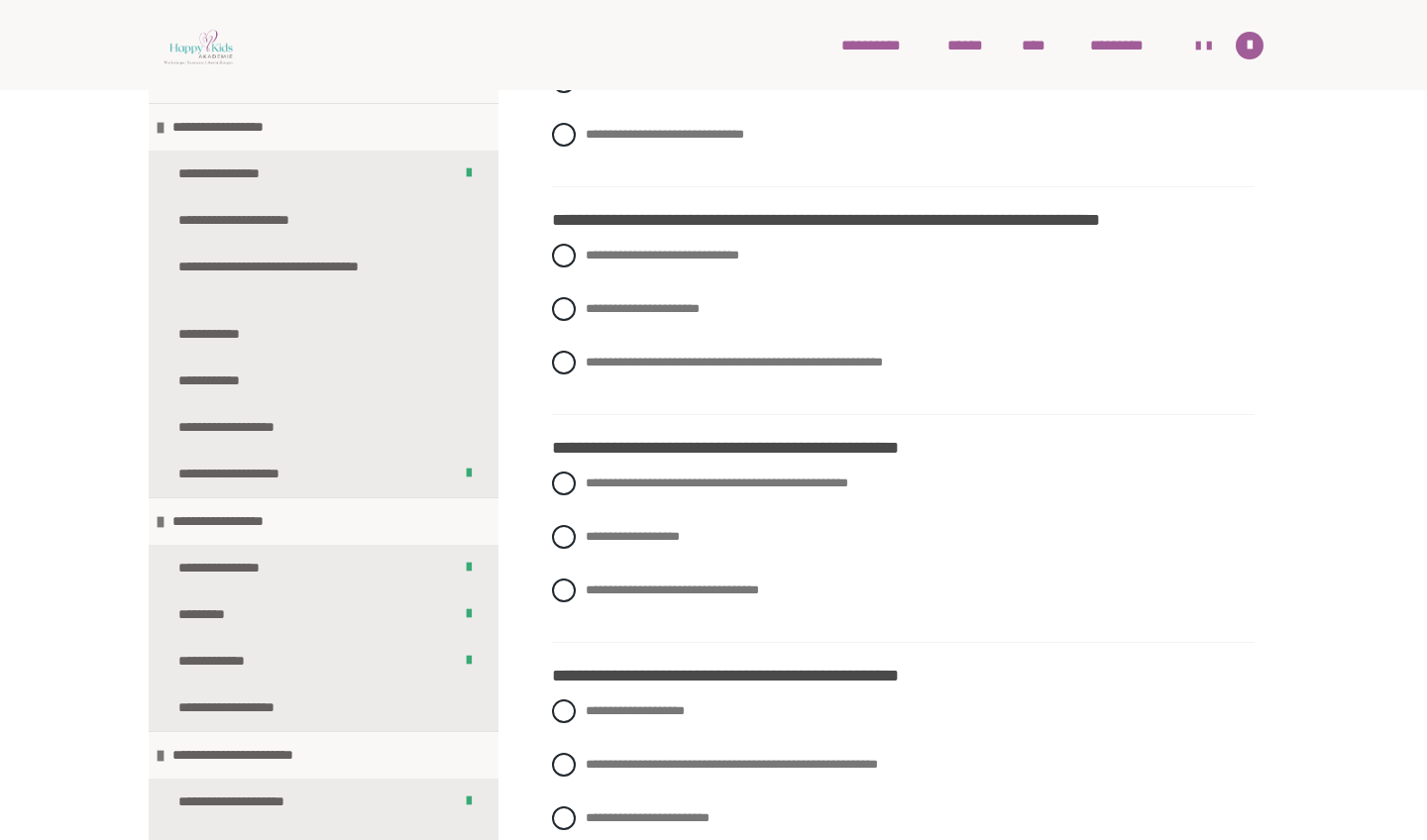 scroll, scrollTop: 2315, scrollLeft: 0, axis: vertical 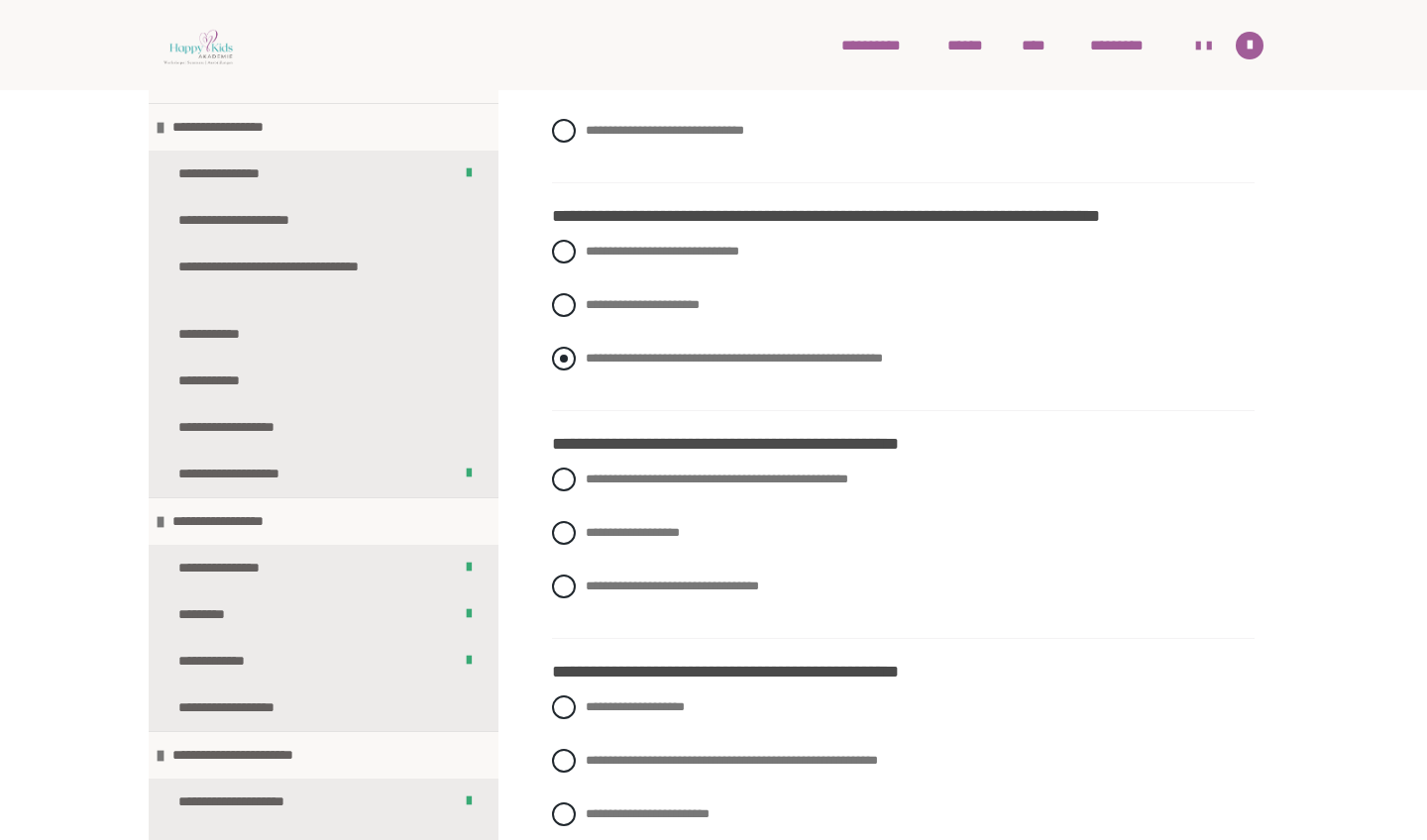 click at bounding box center (564, 359) 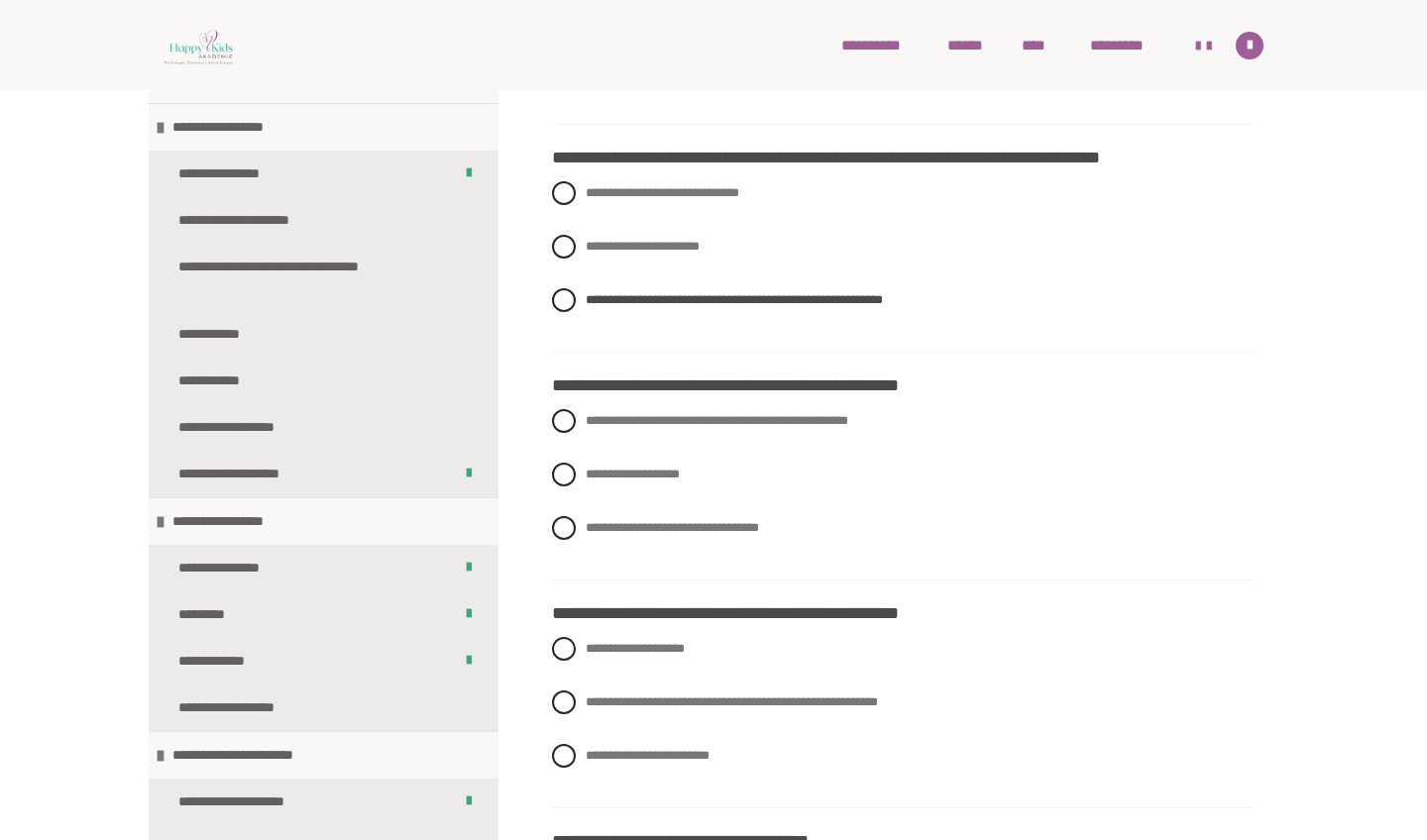 scroll, scrollTop: 2373, scrollLeft: 1, axis: both 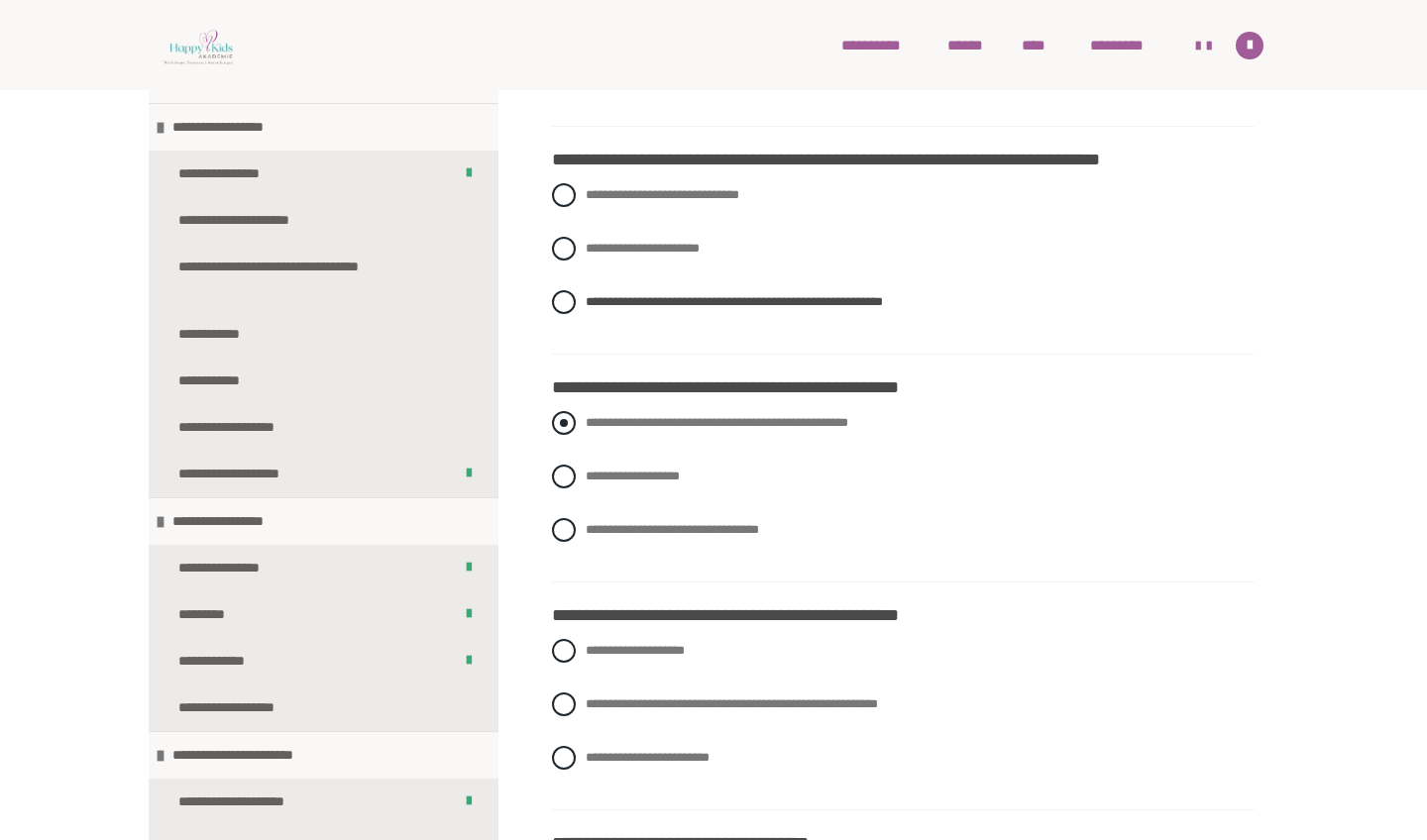click at bounding box center (564, 423) 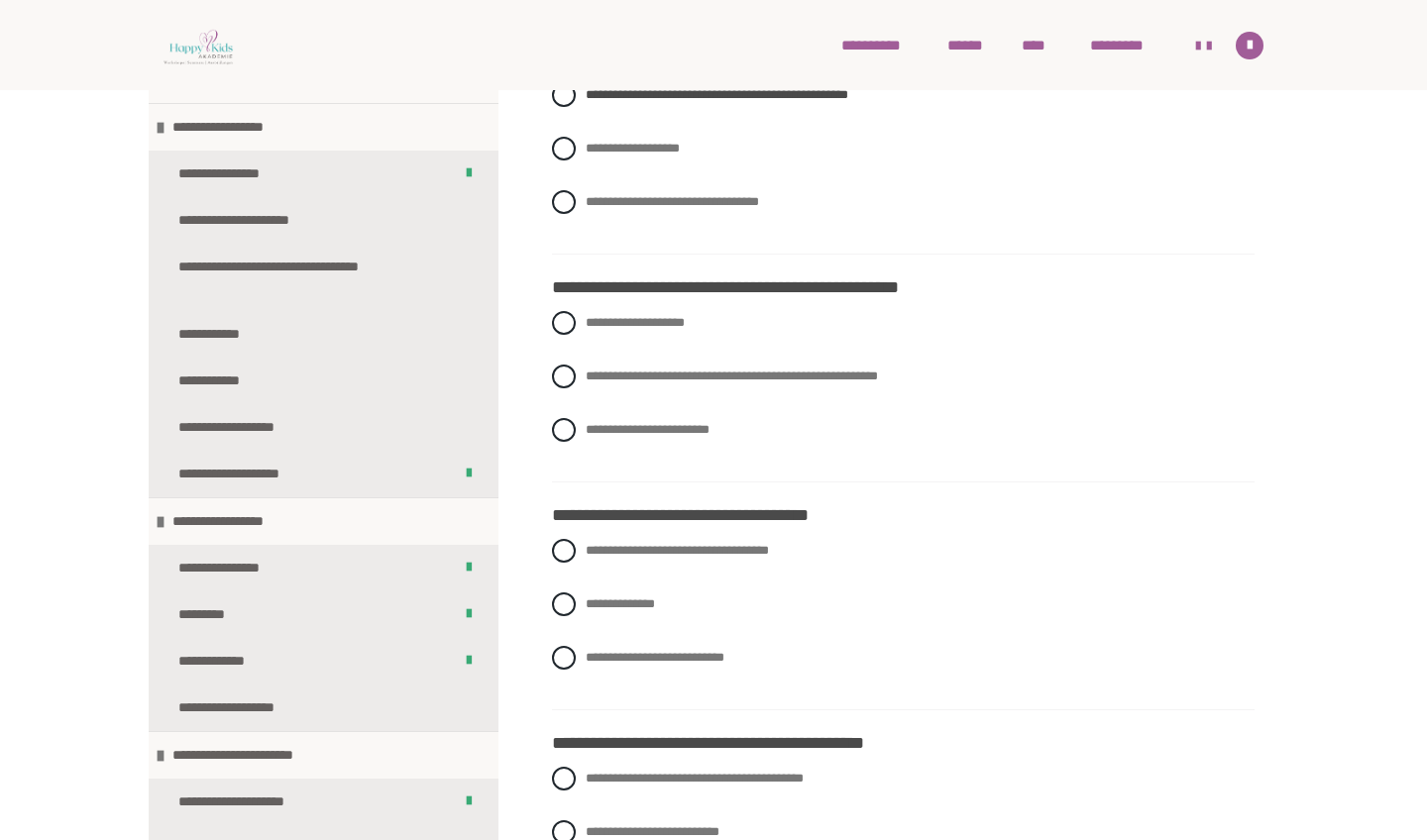 scroll, scrollTop: 2703, scrollLeft: 0, axis: vertical 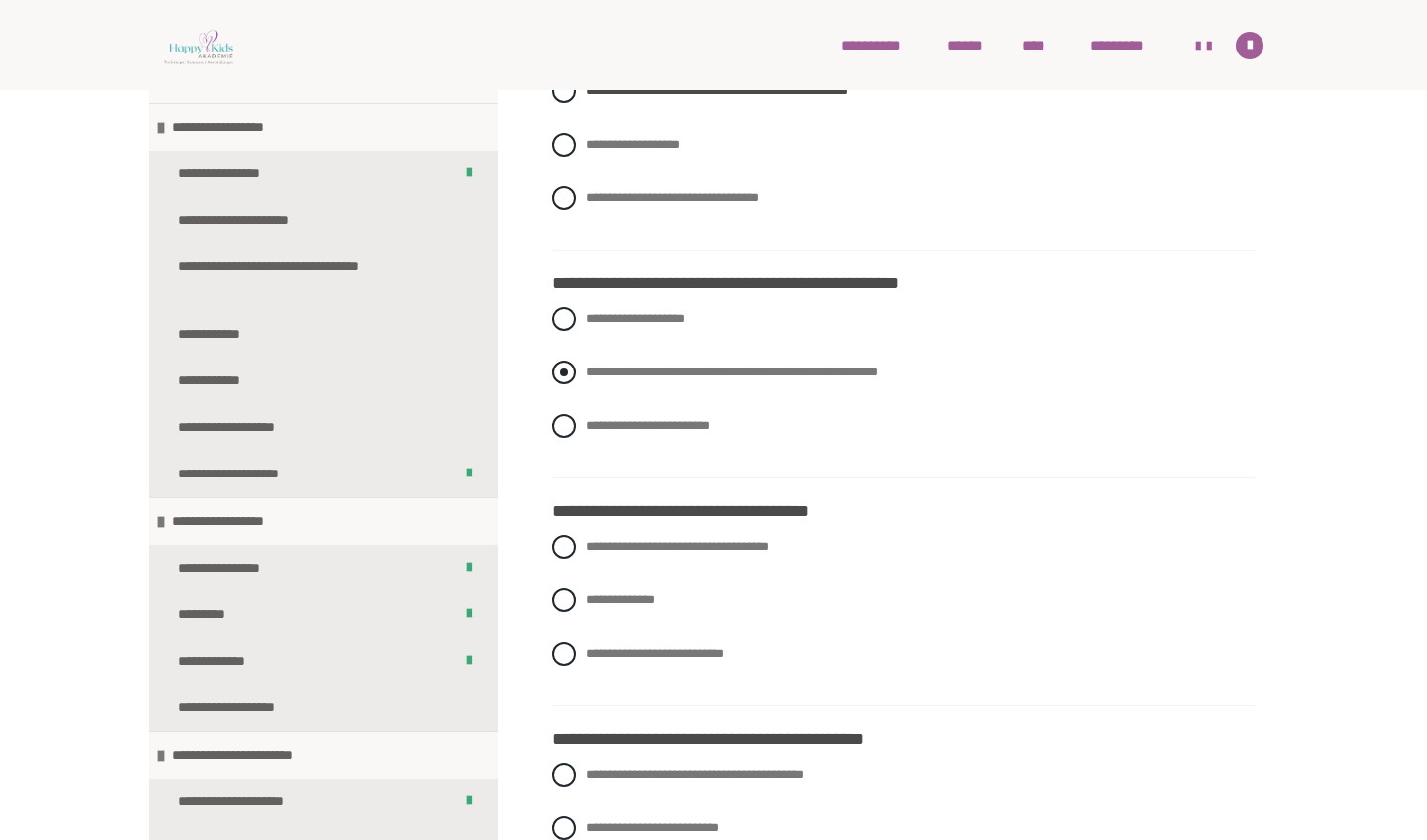 click at bounding box center (564, 372) 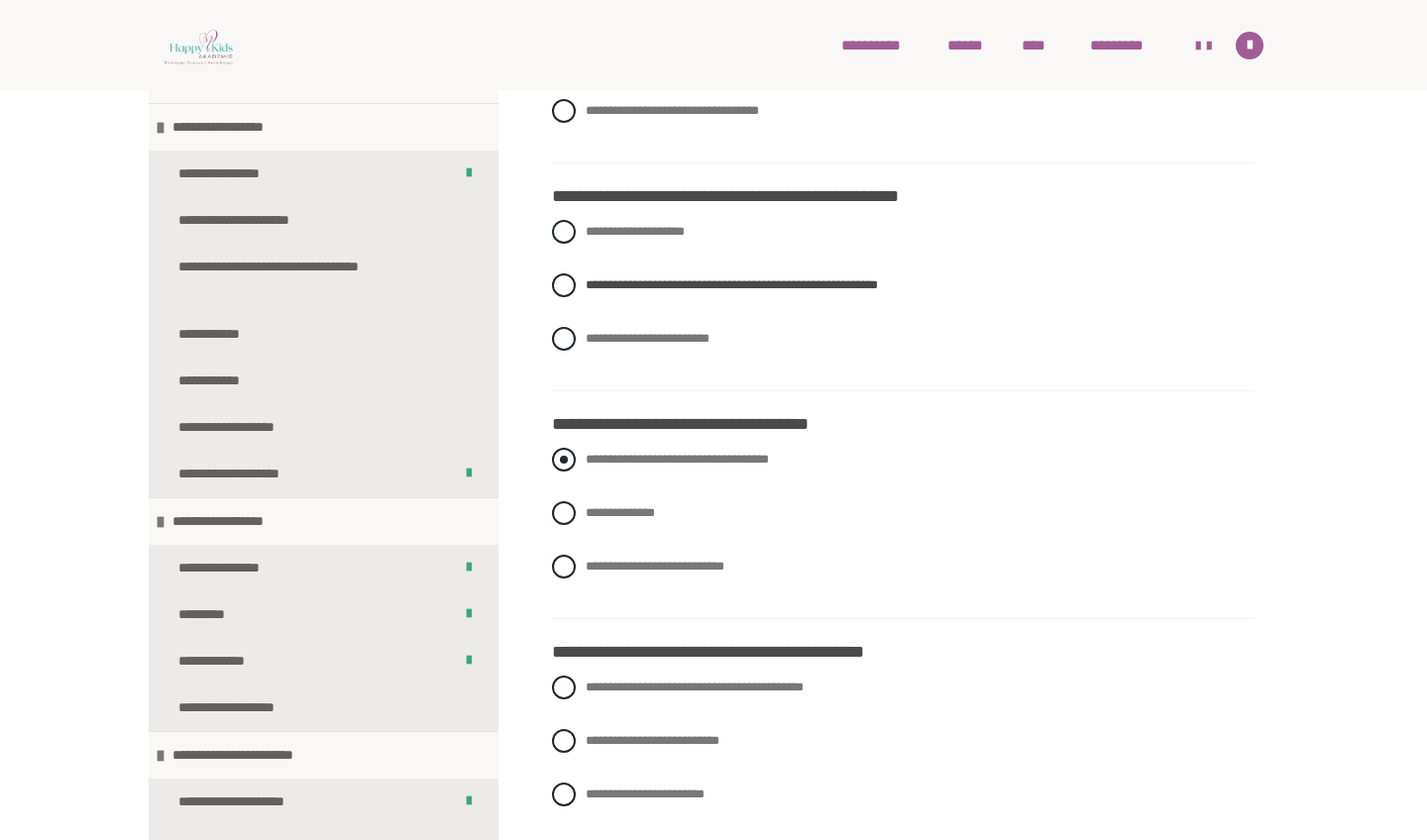 scroll, scrollTop: 2788, scrollLeft: 1, axis: both 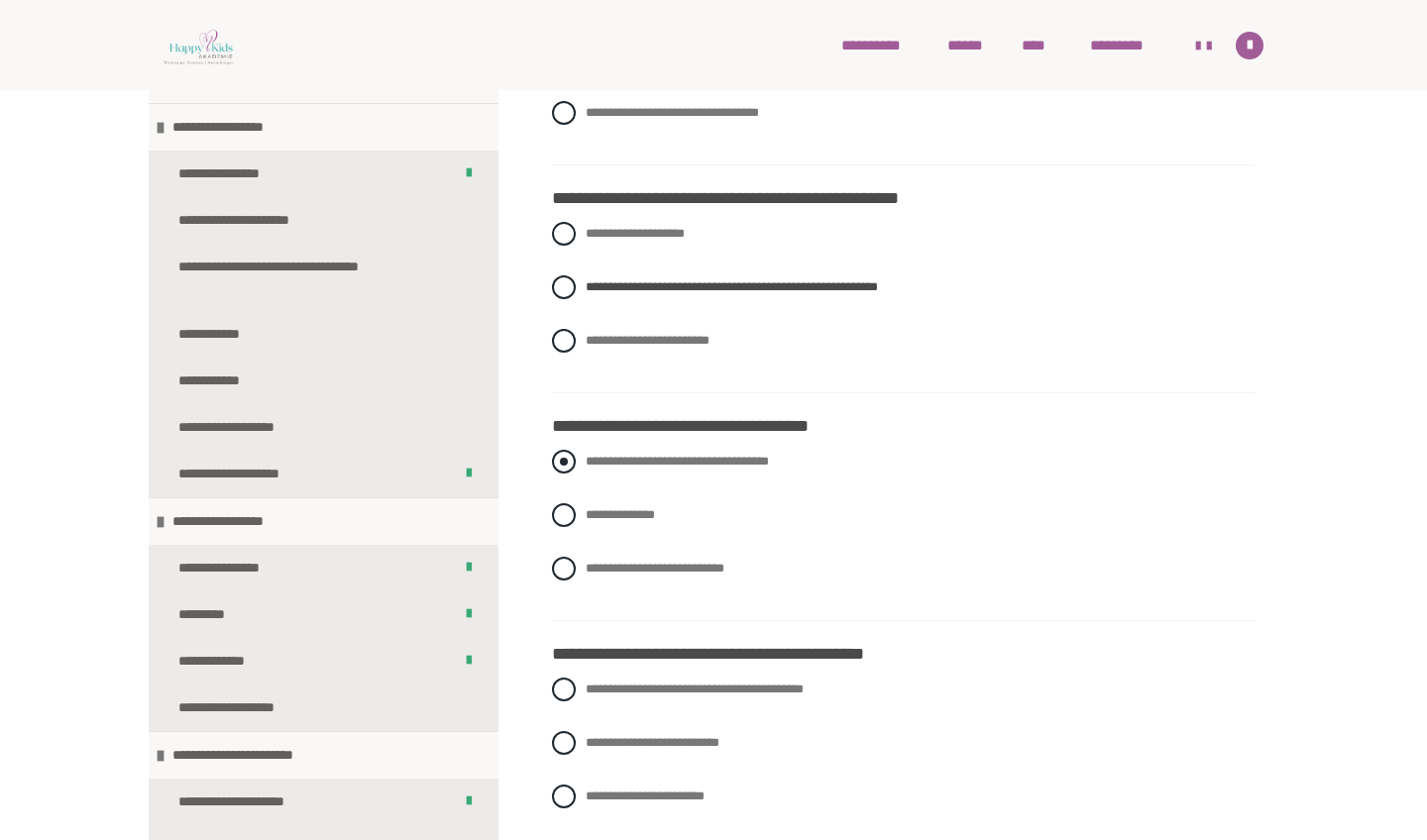click at bounding box center (564, 462) 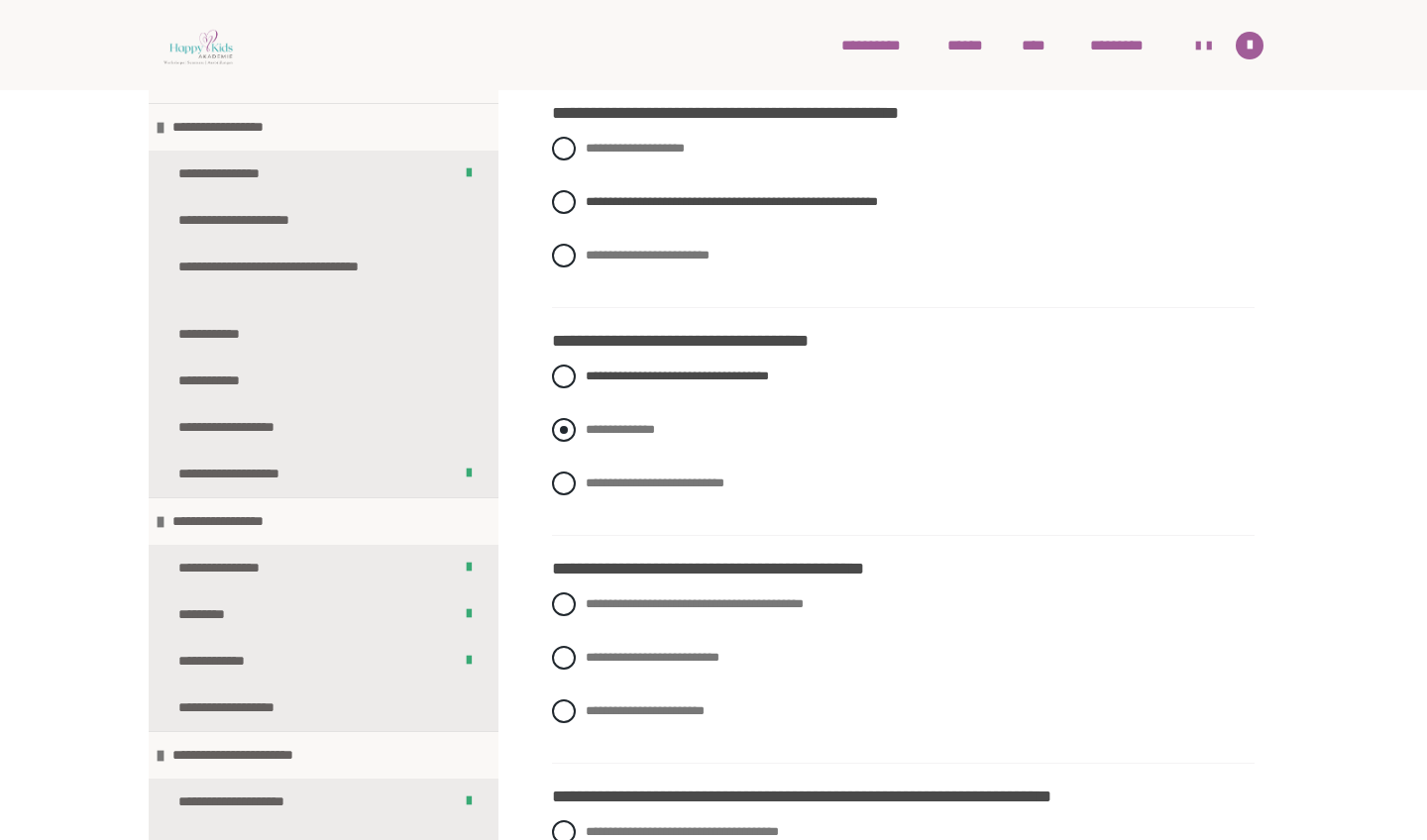 scroll, scrollTop: 2945, scrollLeft: 0, axis: vertical 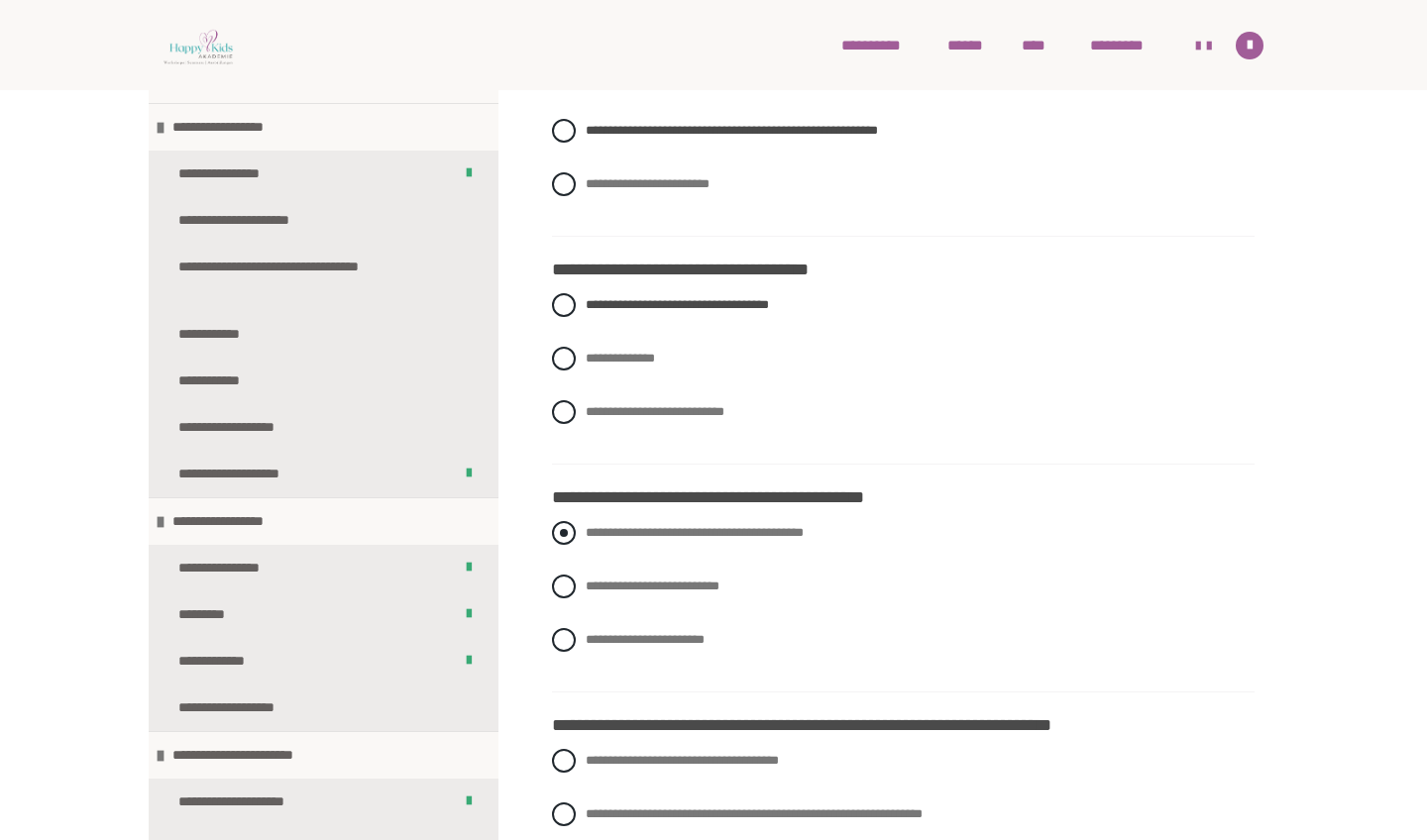click at bounding box center [564, 533] 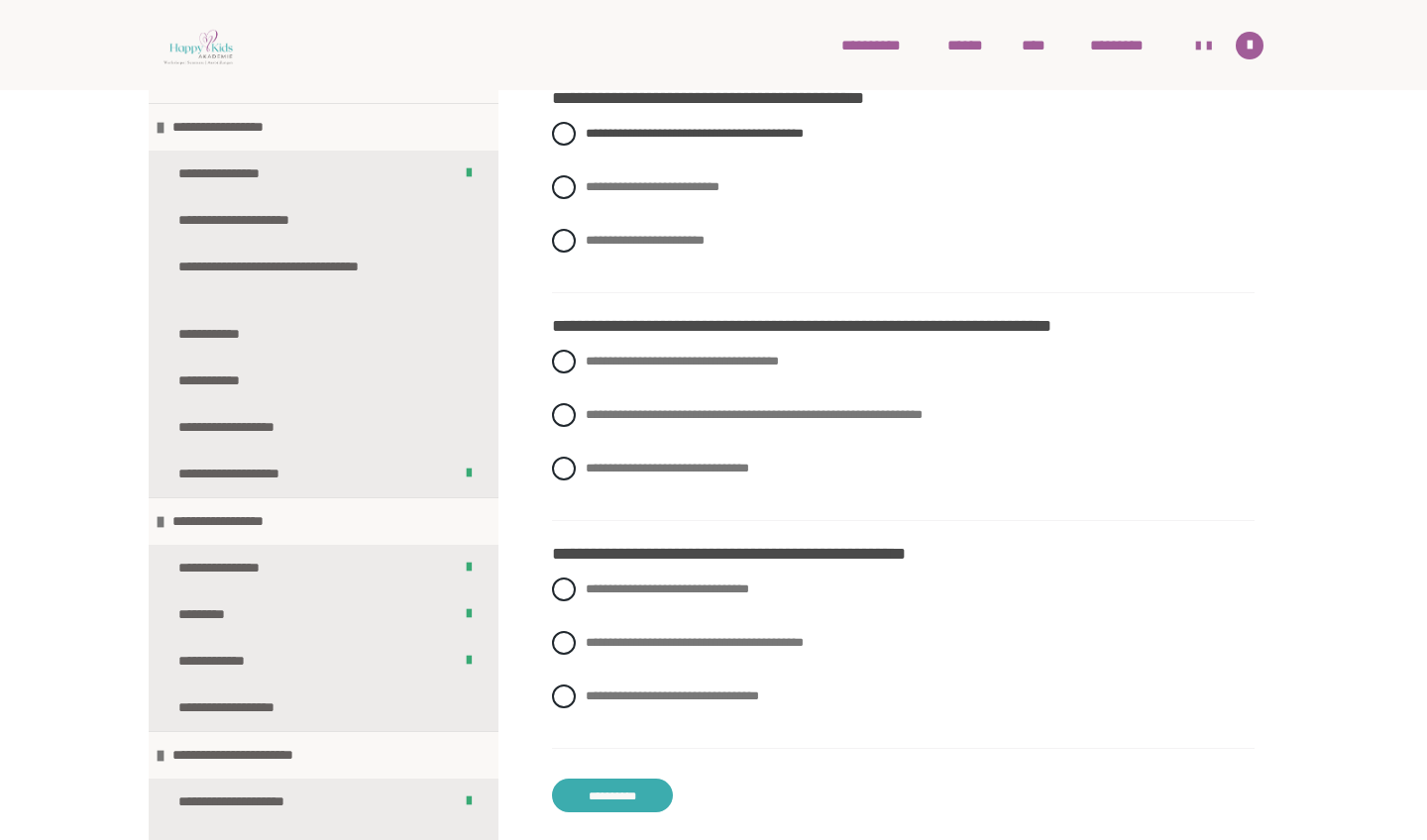 scroll, scrollTop: 3346, scrollLeft: 0, axis: vertical 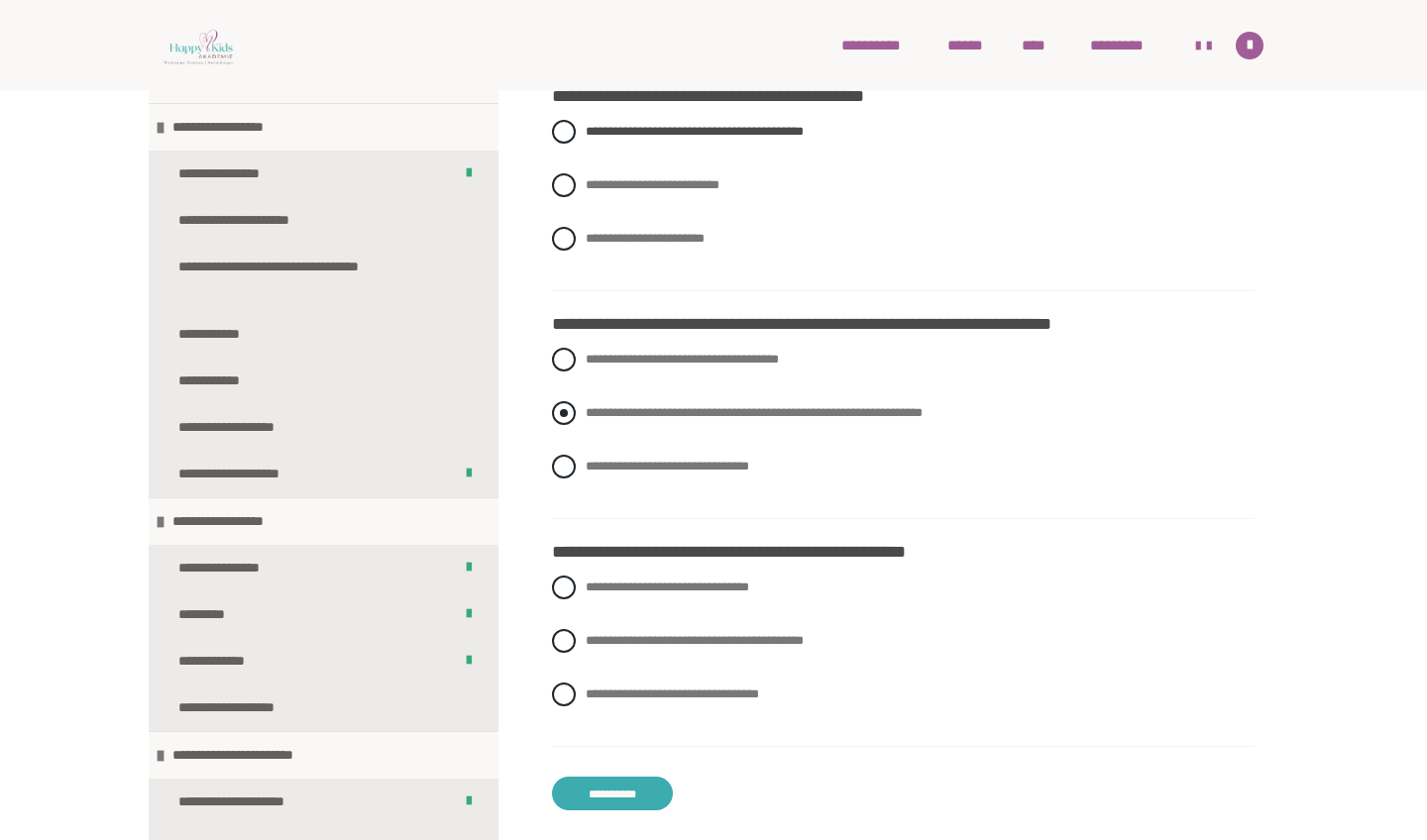 click at bounding box center [564, 413] 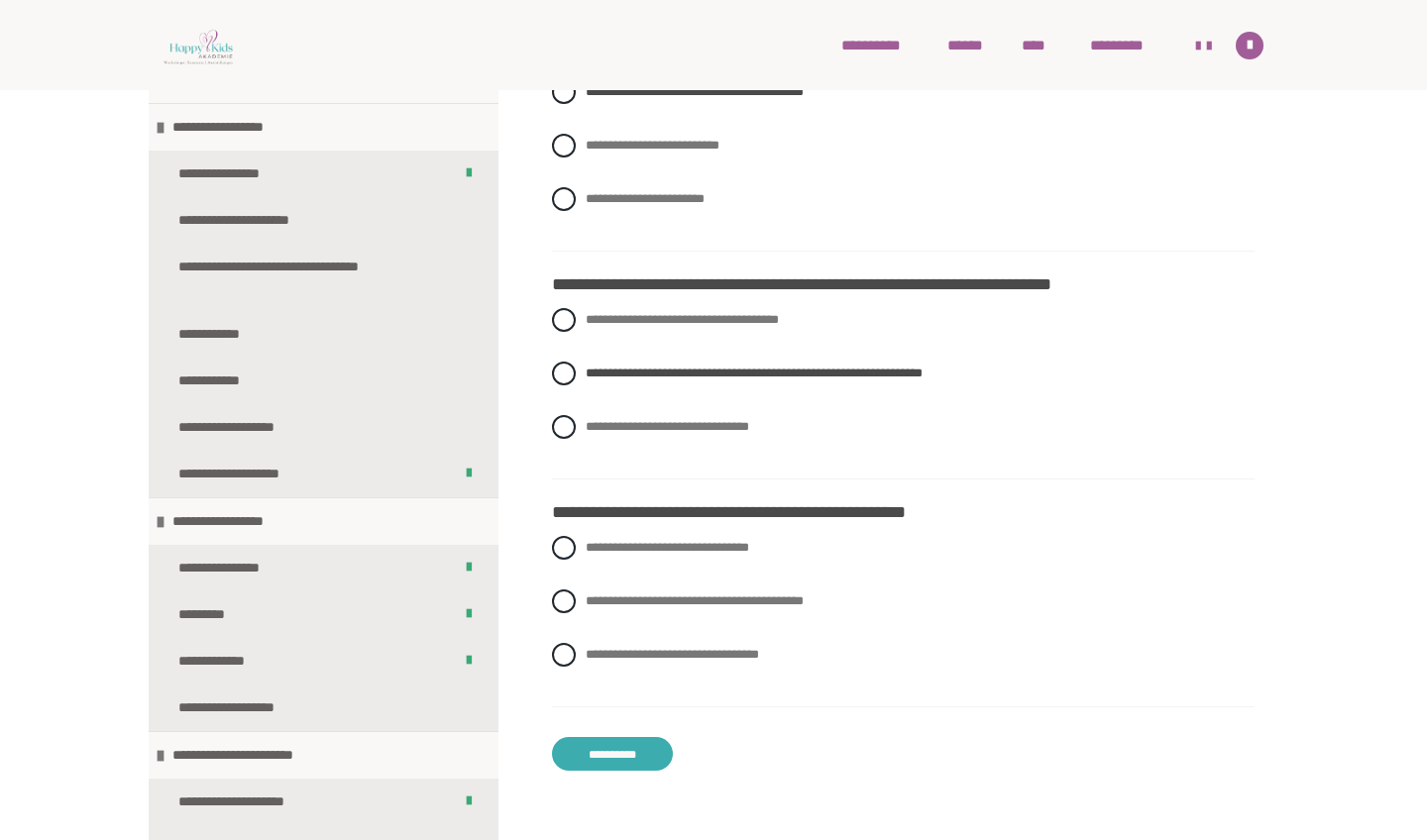 scroll, scrollTop: 3388, scrollLeft: 0, axis: vertical 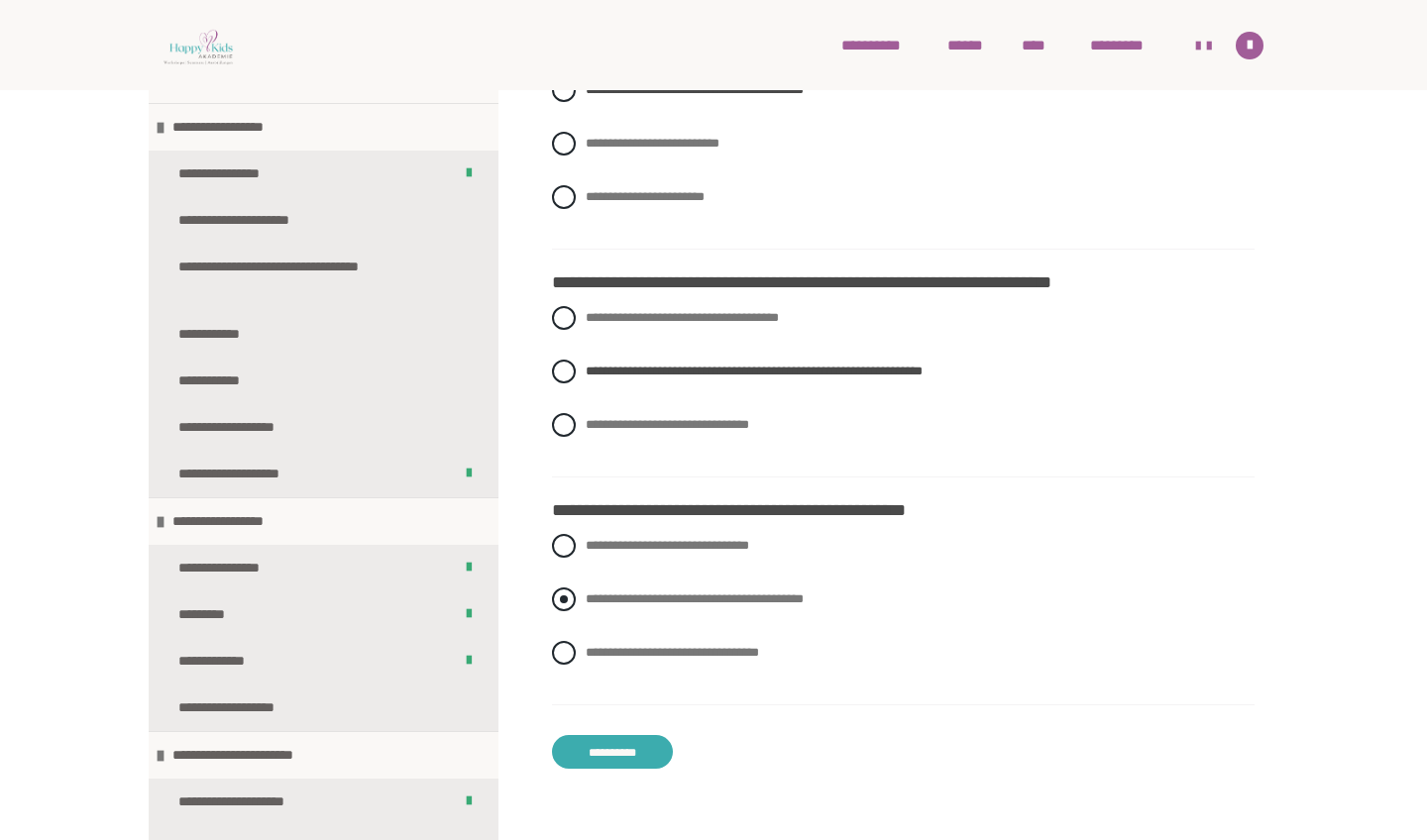 click at bounding box center (564, 599) 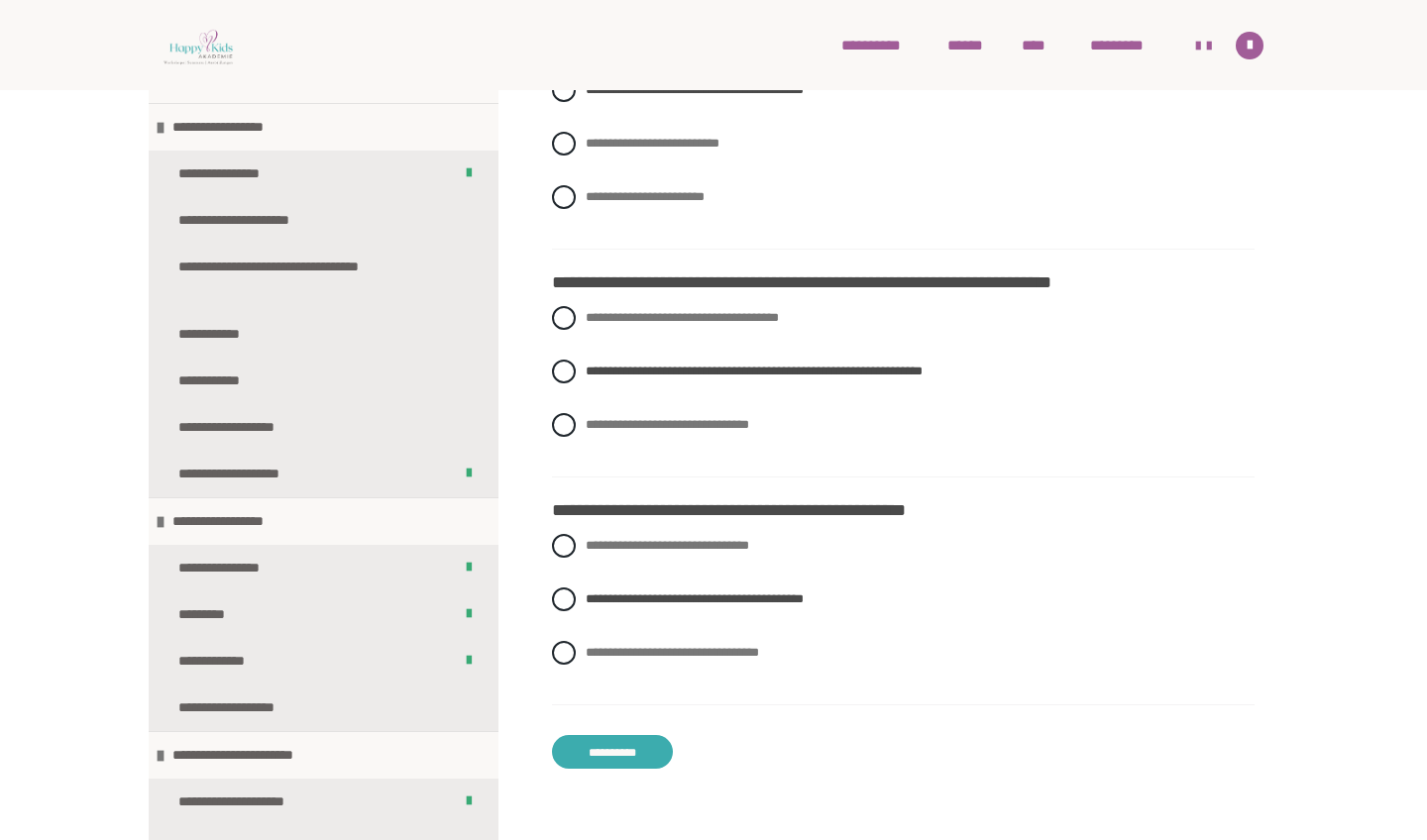 click on "**********" at bounding box center [612, 752] 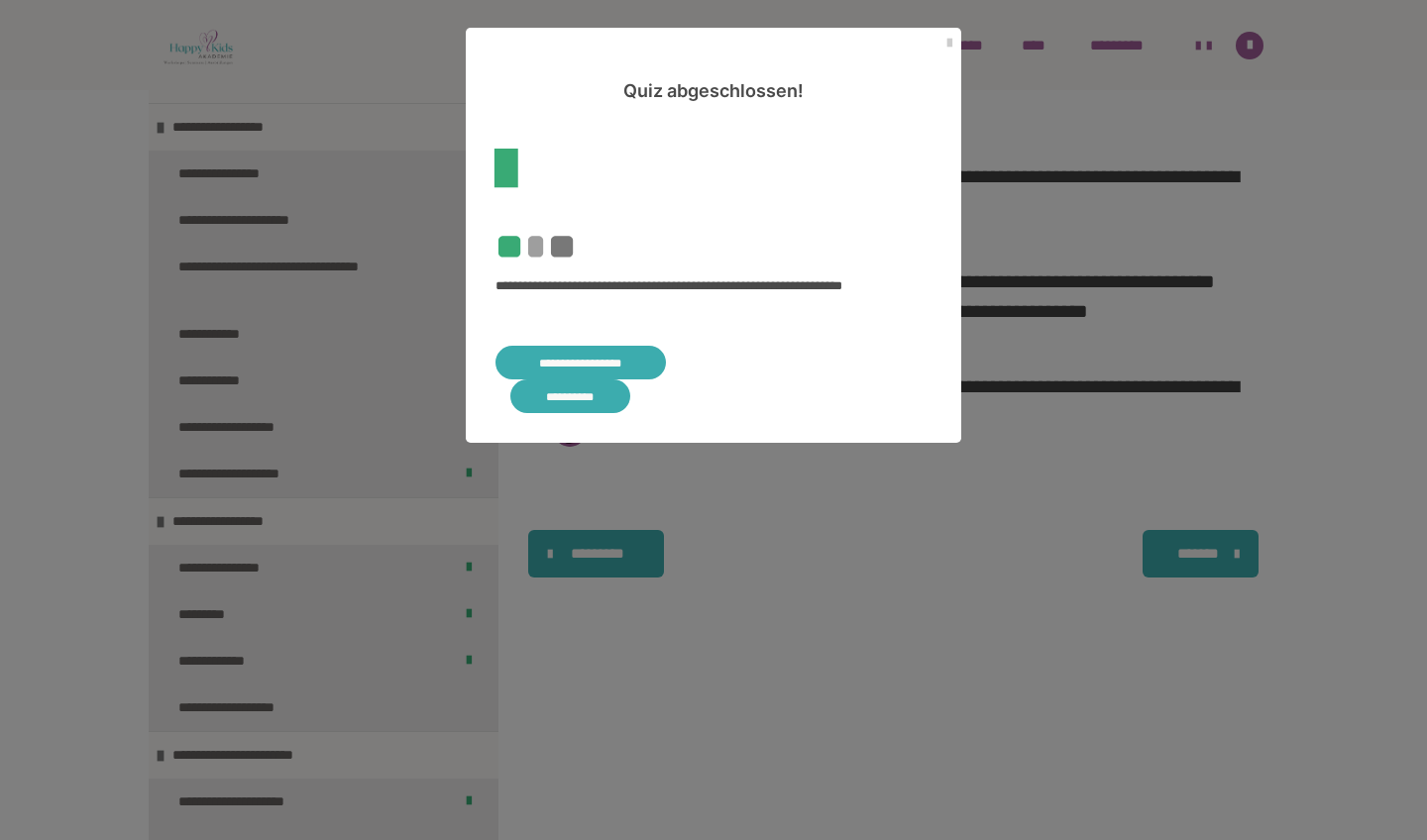 scroll, scrollTop: 427, scrollLeft: 0, axis: vertical 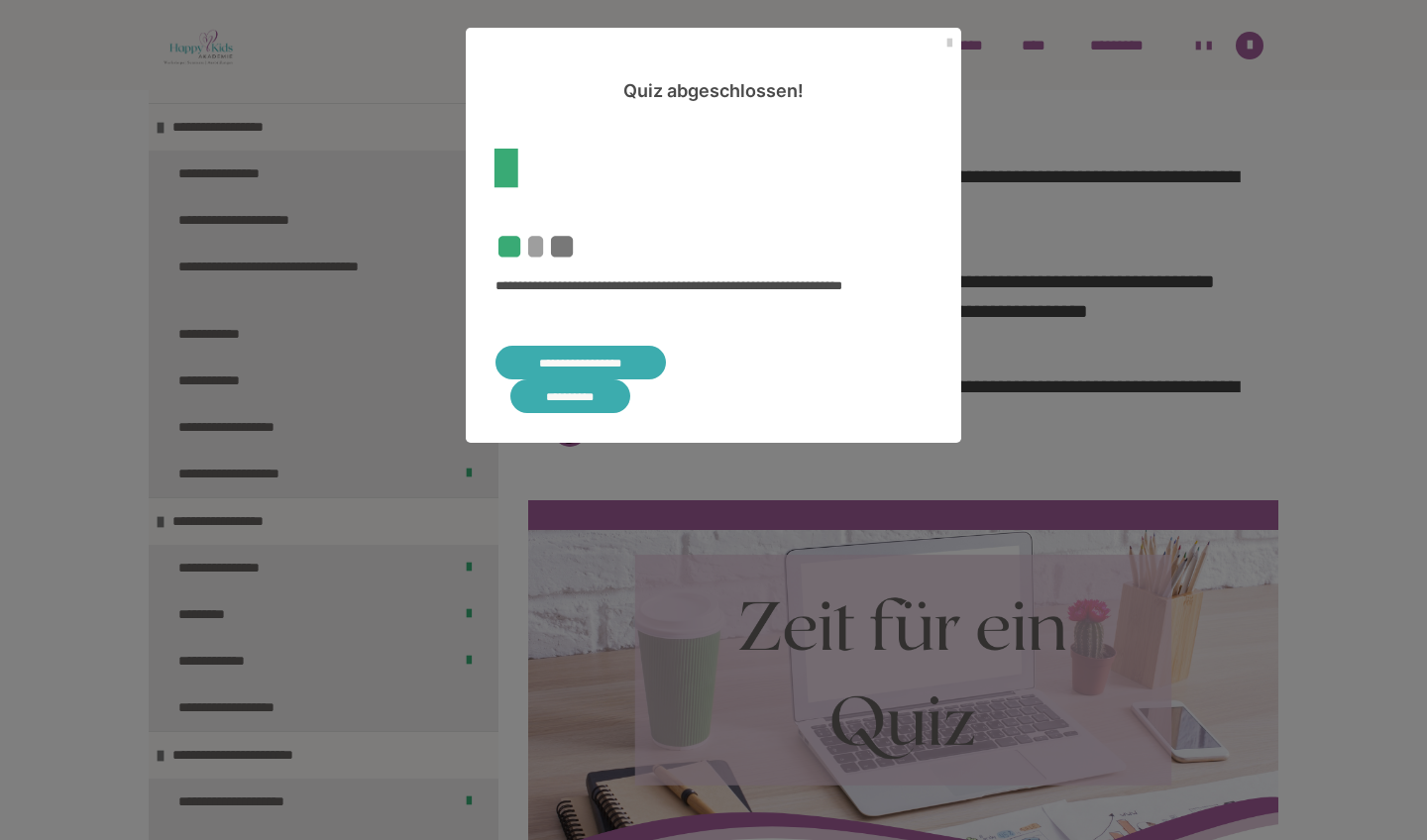 click on "**********" at bounding box center [581, 363] 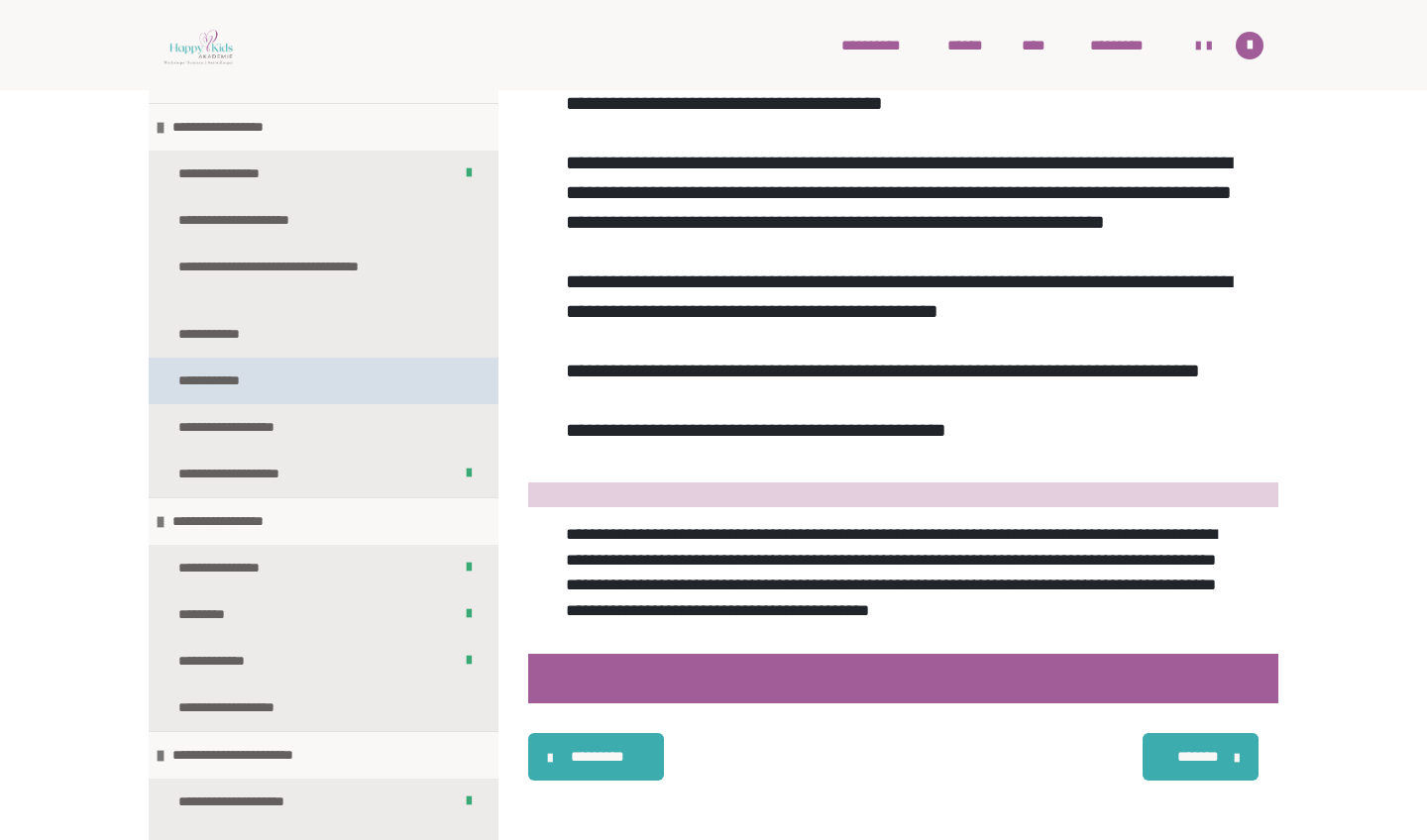 scroll, scrollTop: 3854, scrollLeft: 0, axis: vertical 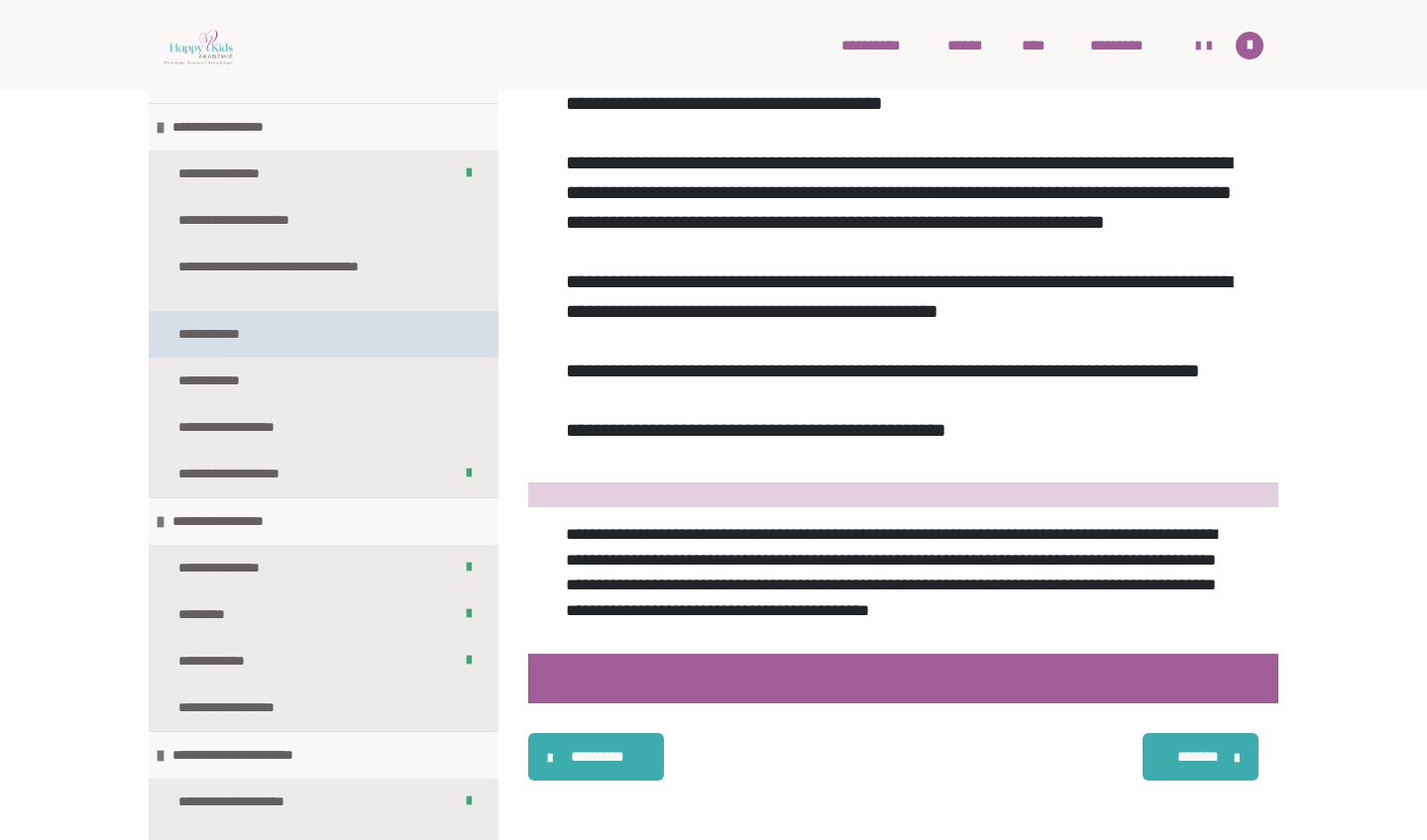 click on "**********" at bounding box center [223, 334] 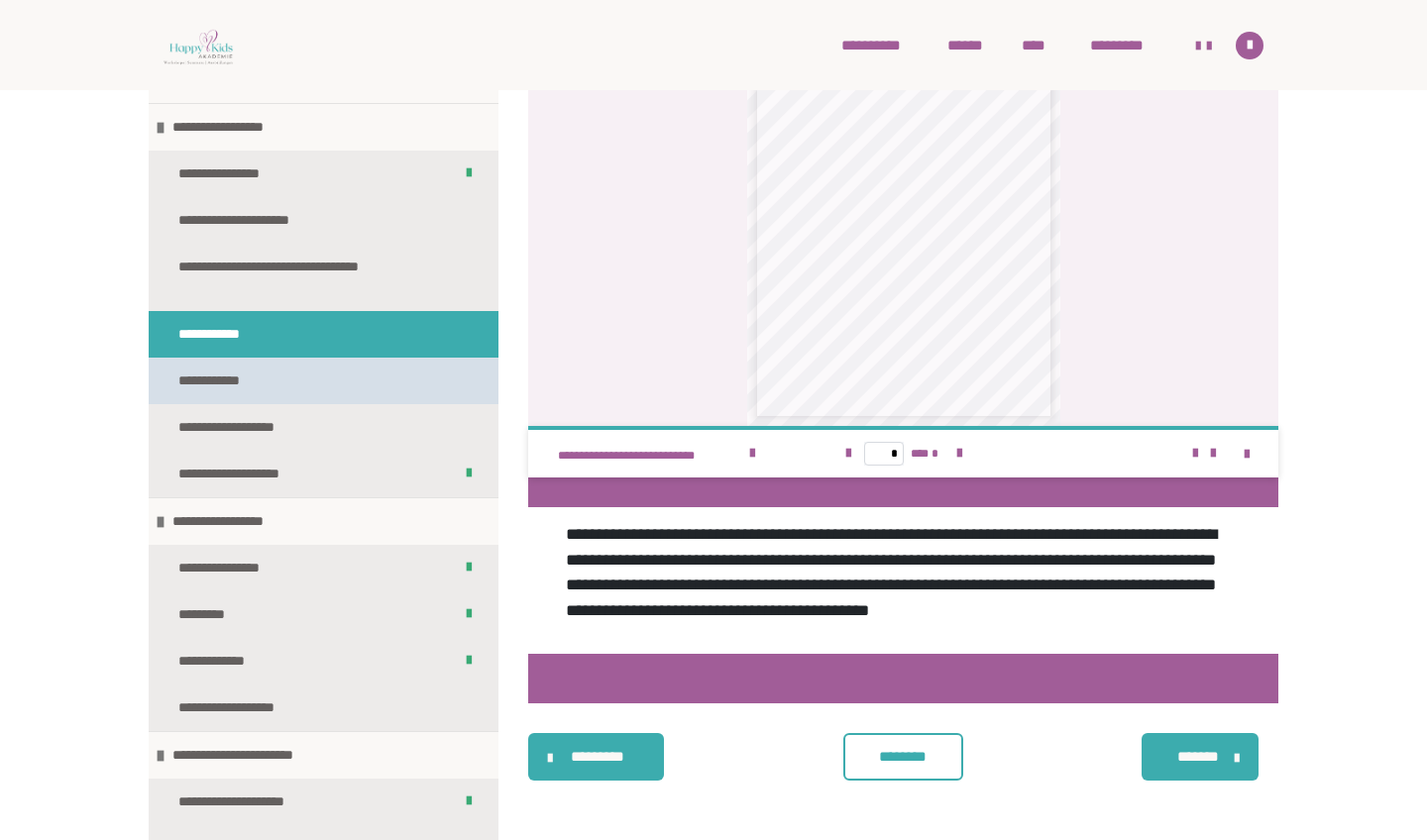 scroll, scrollTop: 6855, scrollLeft: 0, axis: vertical 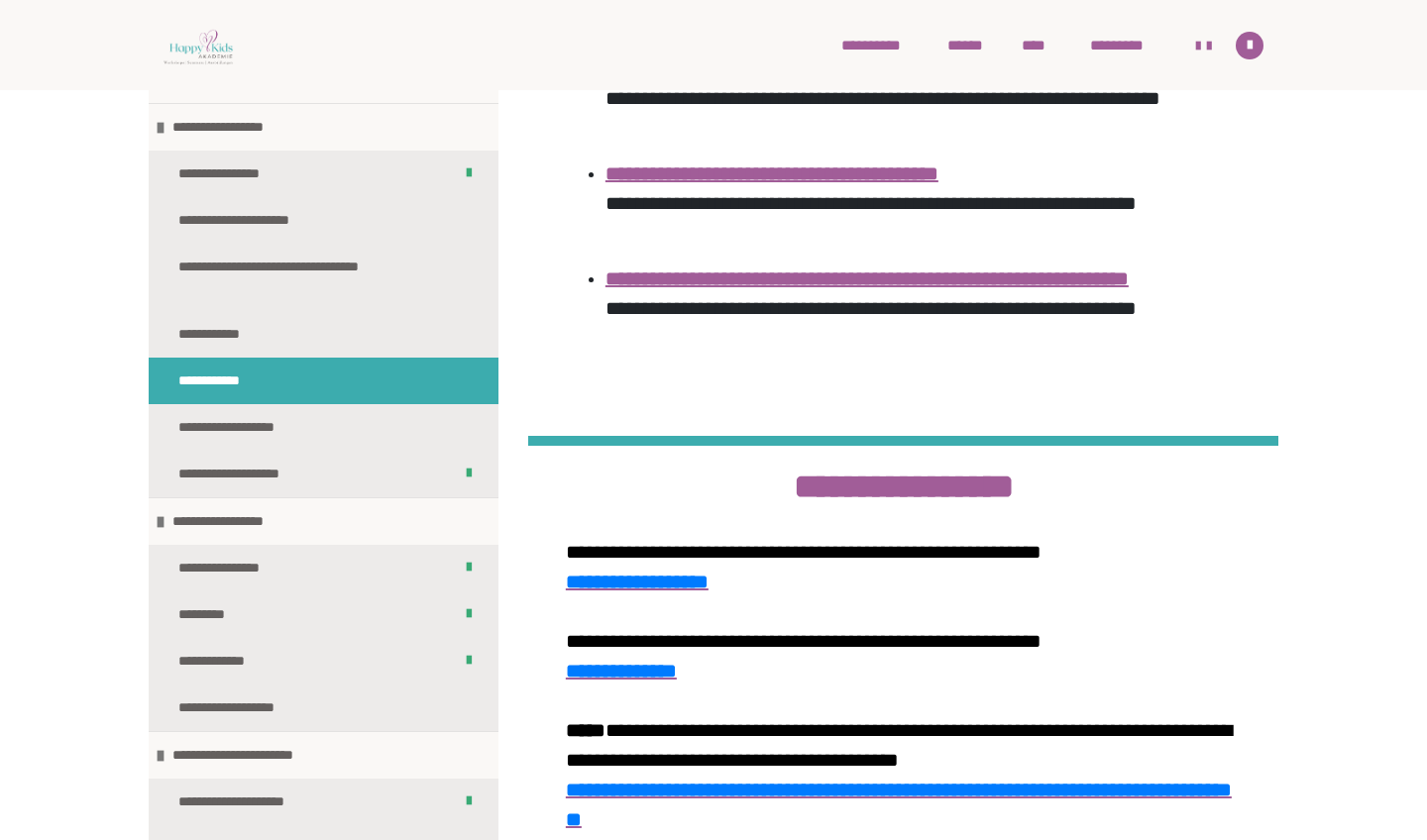 click on "**********" at bounding box center [867, 278] 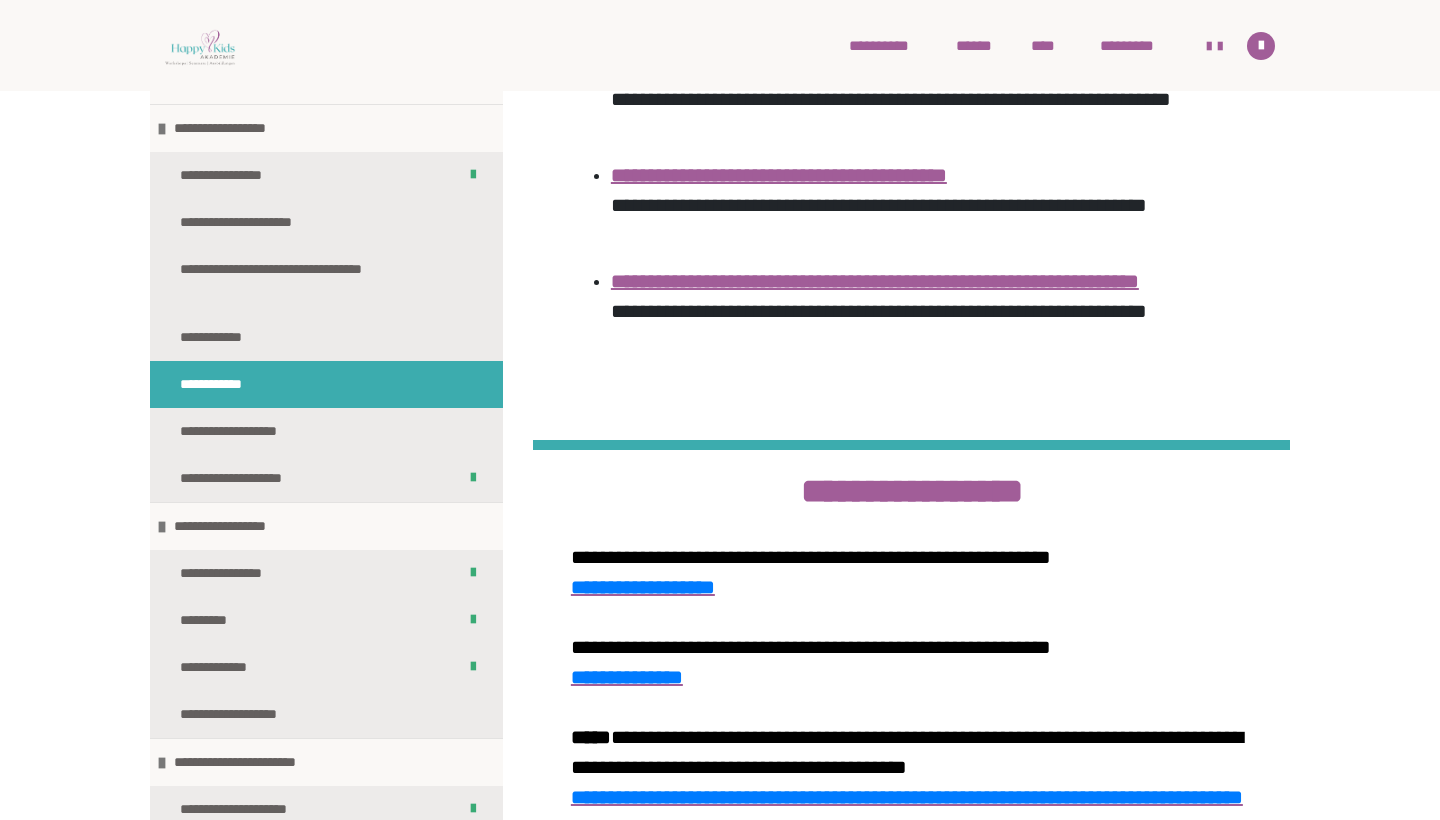 click on "**********" at bounding box center [763, 69] 